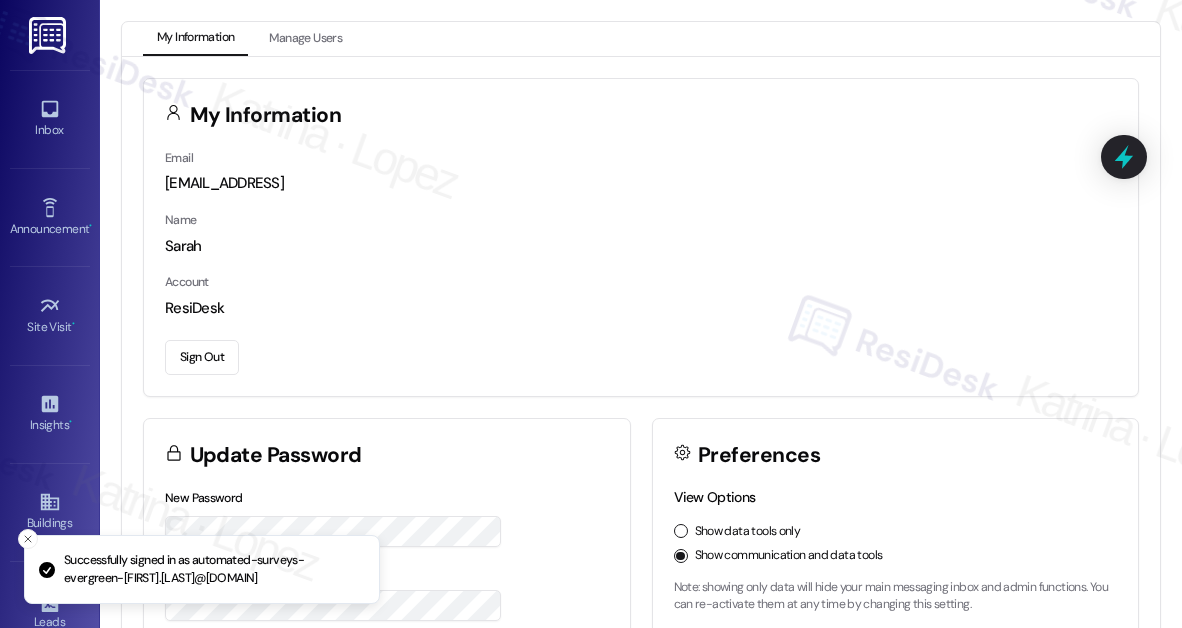 scroll, scrollTop: 0, scrollLeft: 0, axis: both 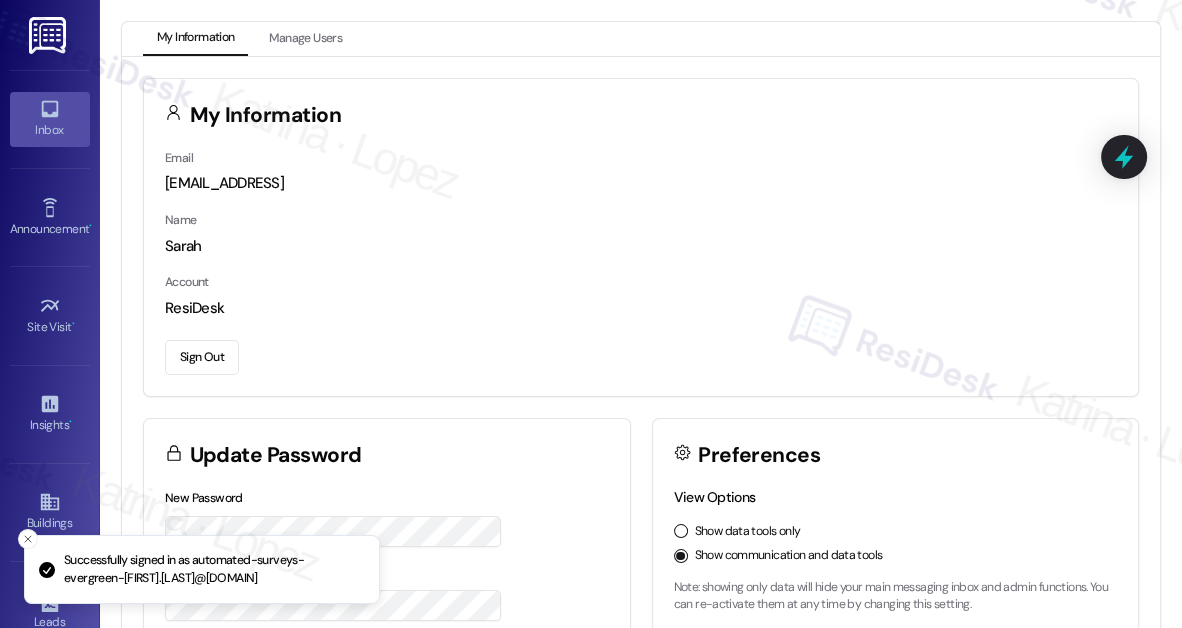 drag, startPoint x: 0, startPoint y: 0, endPoint x: 43, endPoint y: 96, distance: 105.1903 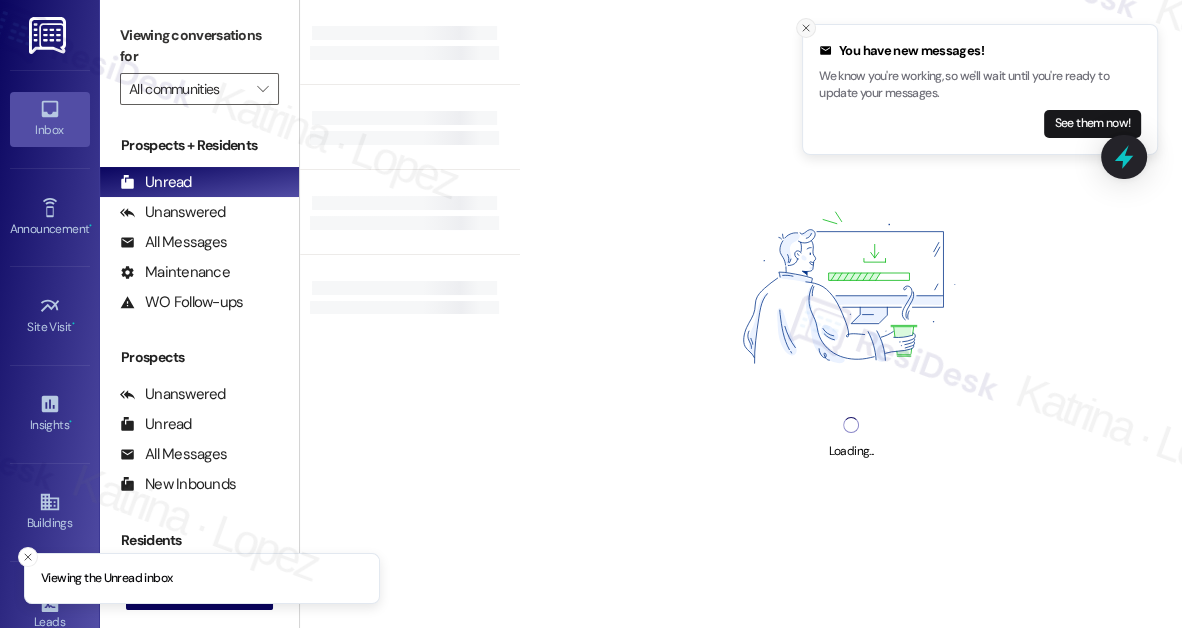click 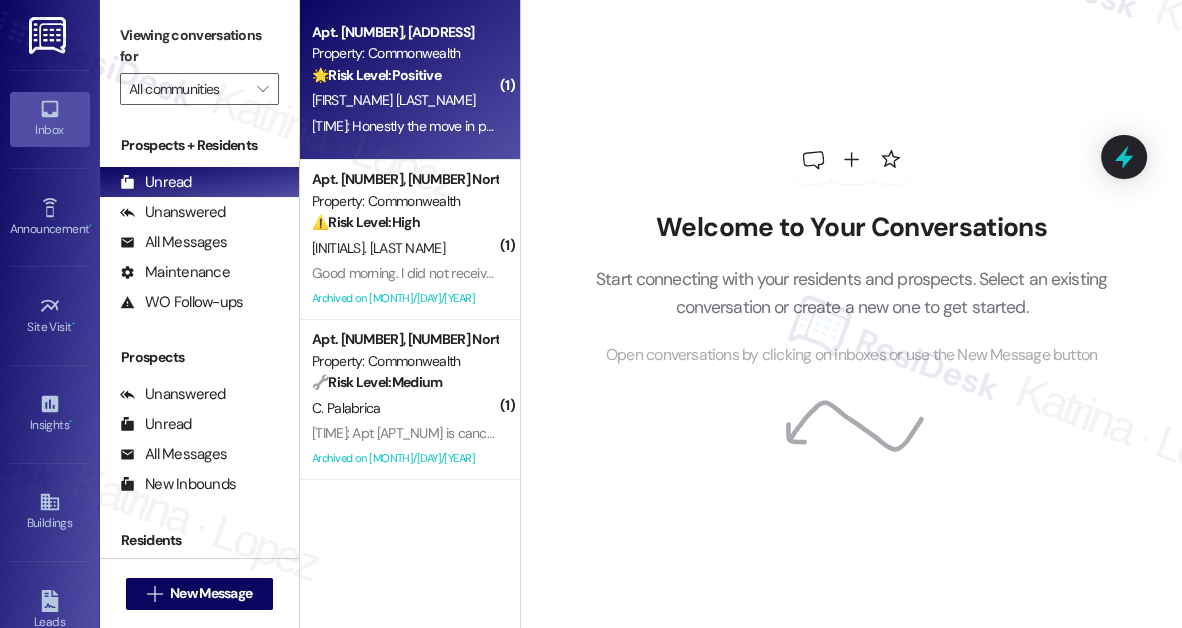 click on "Apt. [NUMBER], [NUMBER] [STREET] Property: Commonwealth 🌟  Risk Level:  Positive The resident is providing positive feedback about the move-in process and offering a minor suggestion. This is an opportunity for positive engagement and relationship building." at bounding box center (404, 54) 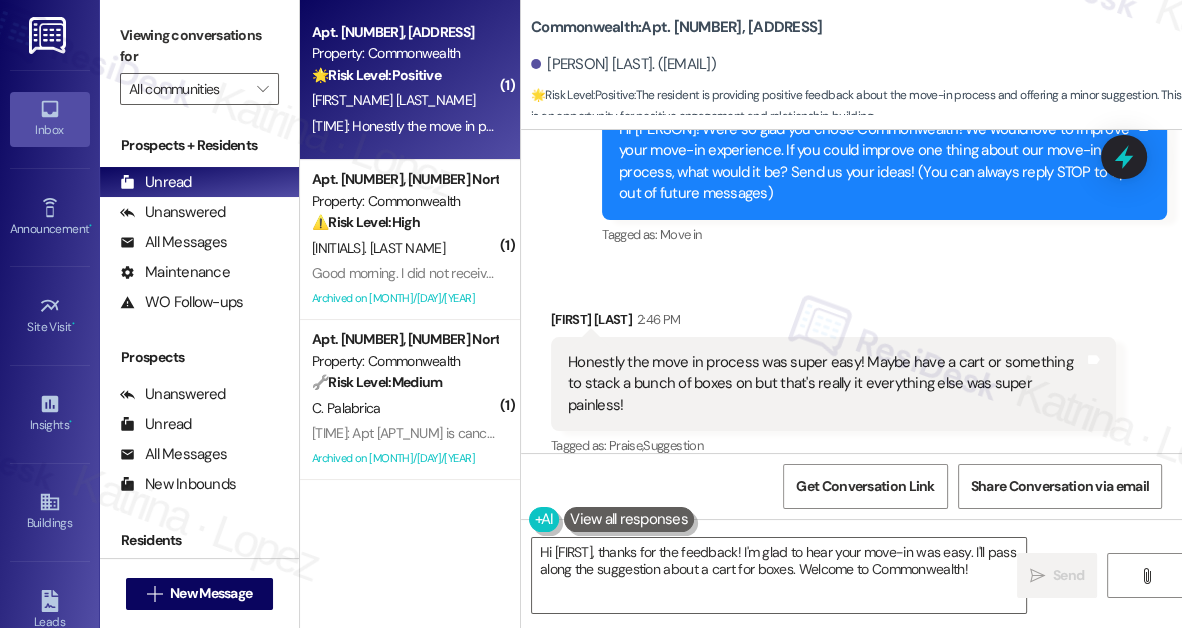 scroll, scrollTop: 234, scrollLeft: 0, axis: vertical 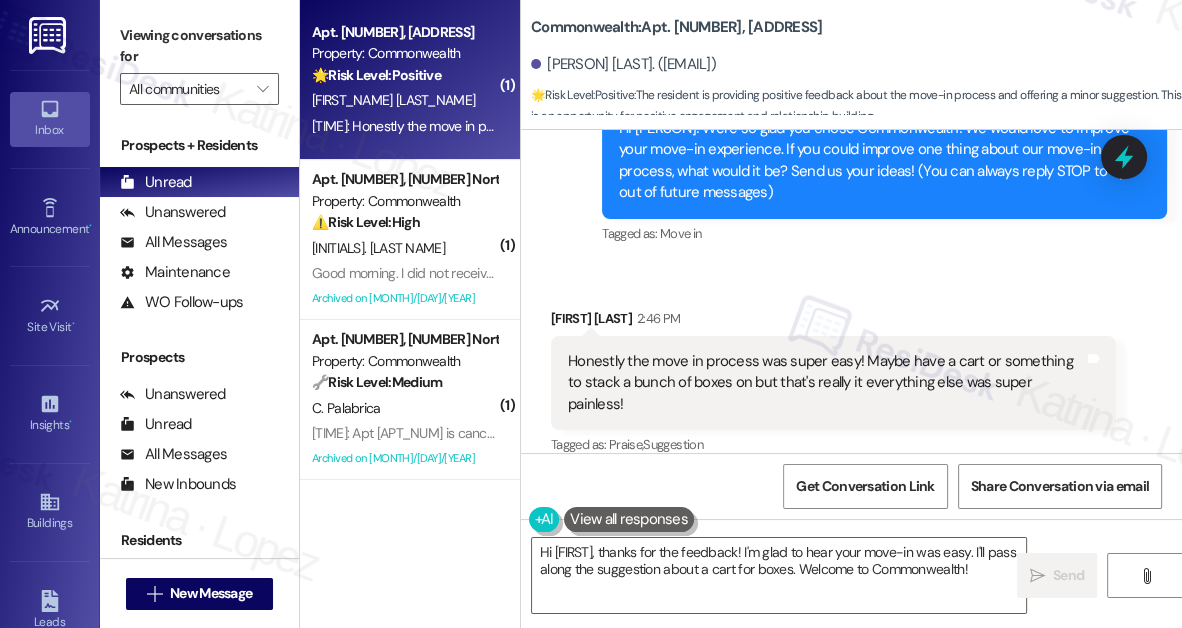 click on "Honestly the move in process was super easy! Maybe have a cart or something to stack a bunch of boxes on but that's really it everything else was super painless!" at bounding box center [826, 383] 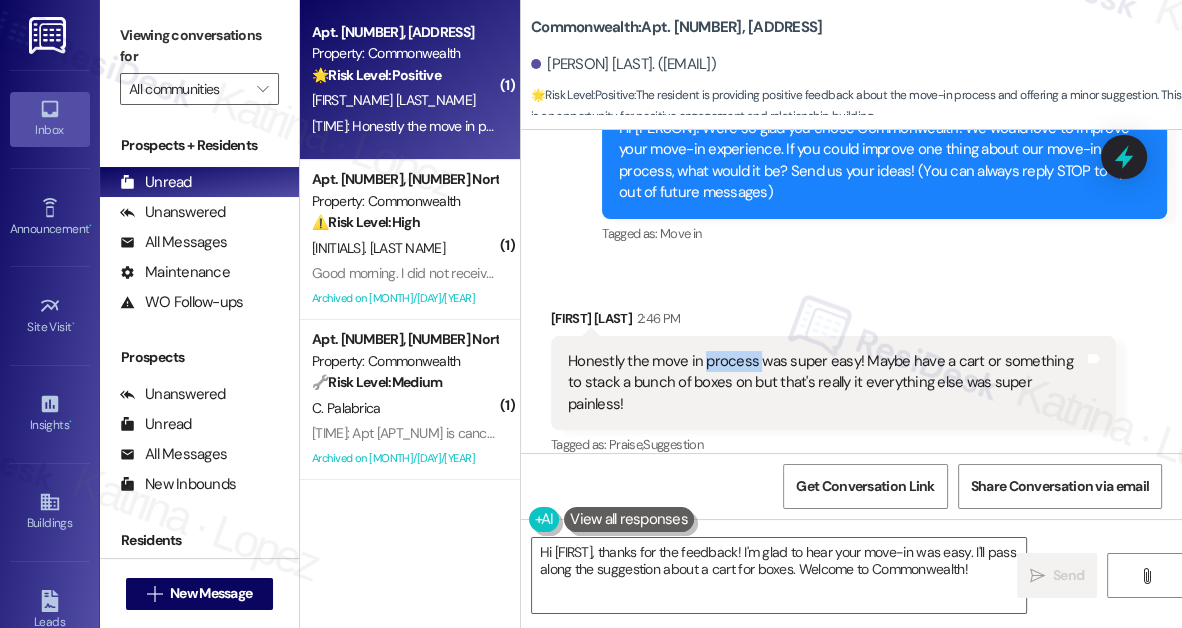 click on "Honestly the move in process was super easy! Maybe have a cart or something to stack a bunch of boxes on but that's really it everything else was super painless!" at bounding box center (826, 383) 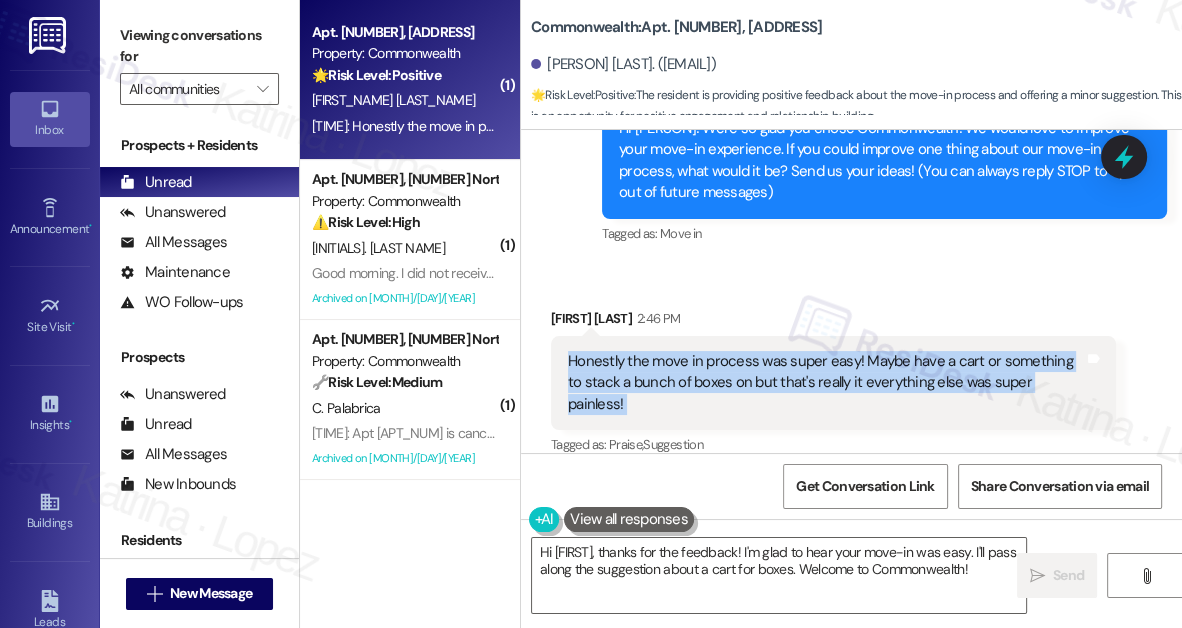 click on "Honestly the move in process was super easy! Maybe have a cart or something to stack a bunch of boxes on but that's really it everything else was super painless!" at bounding box center [826, 383] 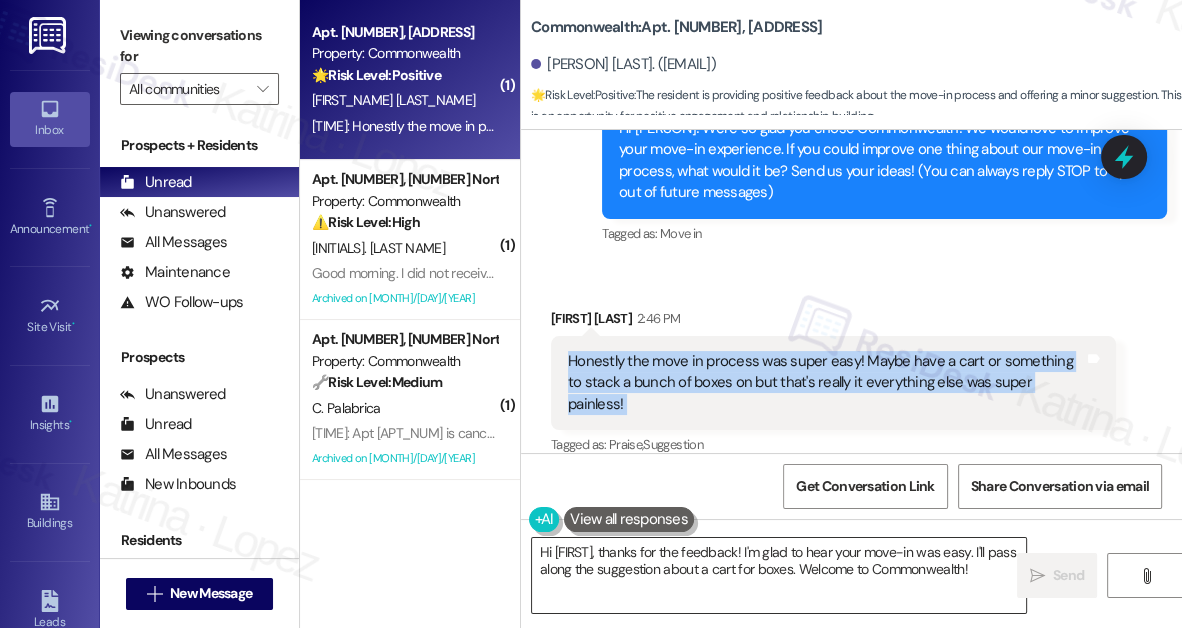 click on "Hi [FIRST], thanks for the feedback! I'm glad to hear your move-in was easy. I'll pass along the suggestion about a cart for boxes. Welcome to Commonwealth!" at bounding box center (779, 575) 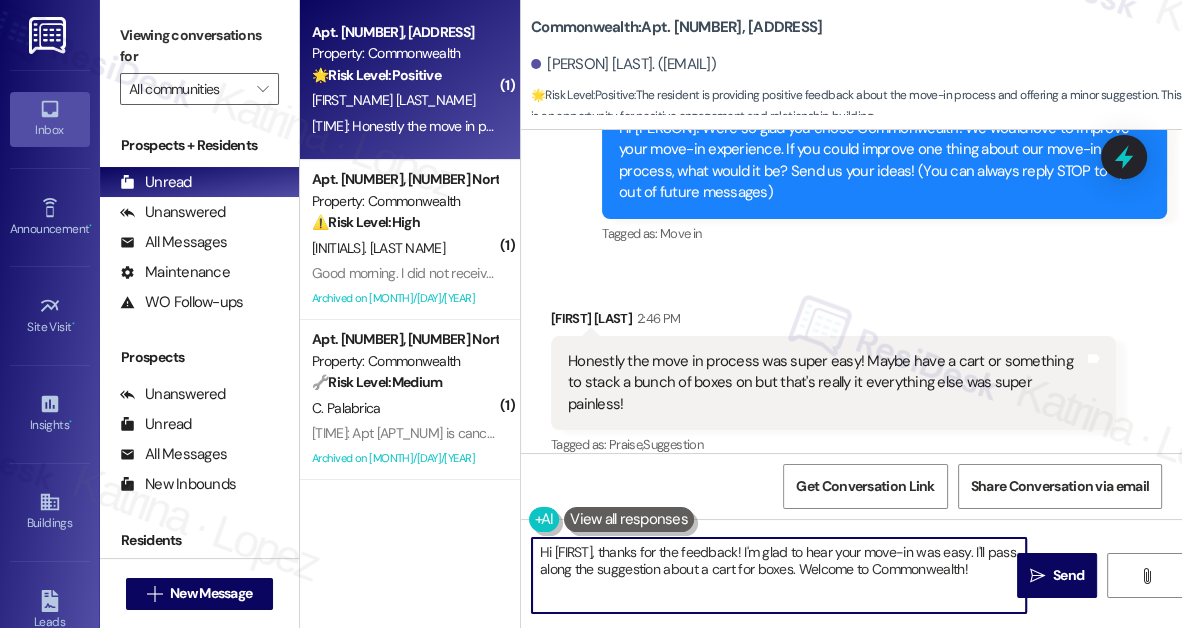 click on "Hi [FIRST], thanks for the feedback! I'm glad to hear your move-in was easy. I'll pass along the suggestion about a cart for boxes. Welcome to Commonwealth!" at bounding box center [779, 575] 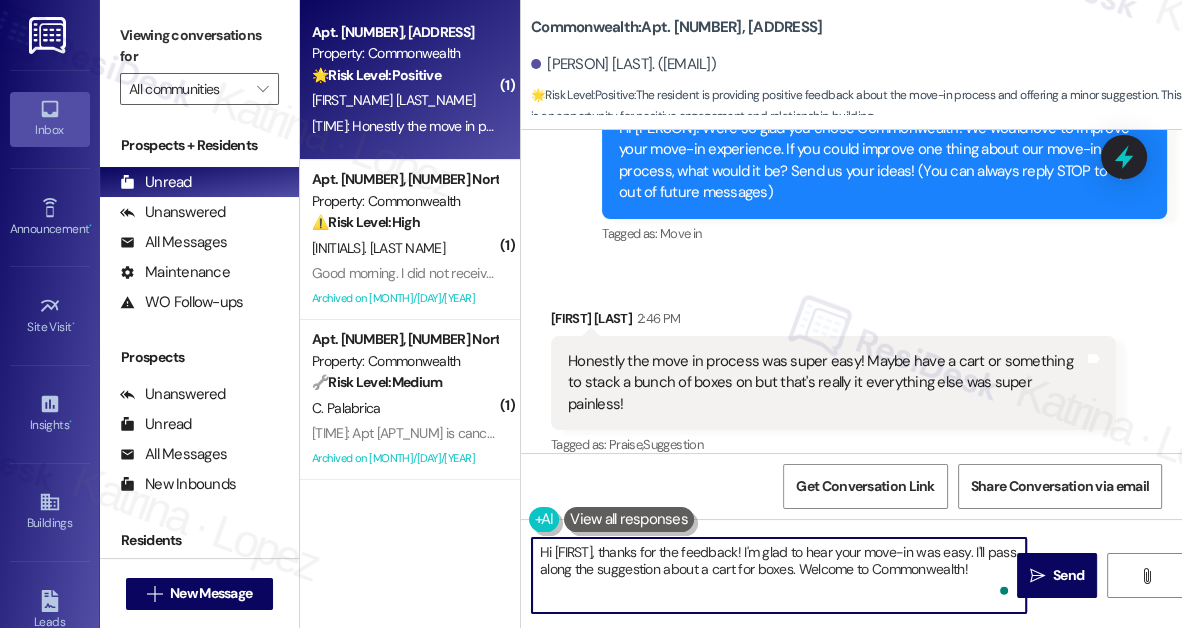 click on "Hi [FIRST], thanks for the feedback! I'm glad to hear your move-in was easy. I'll pass along the suggestion about a cart for boxes. Welcome to Commonwealth!" at bounding box center (779, 575) 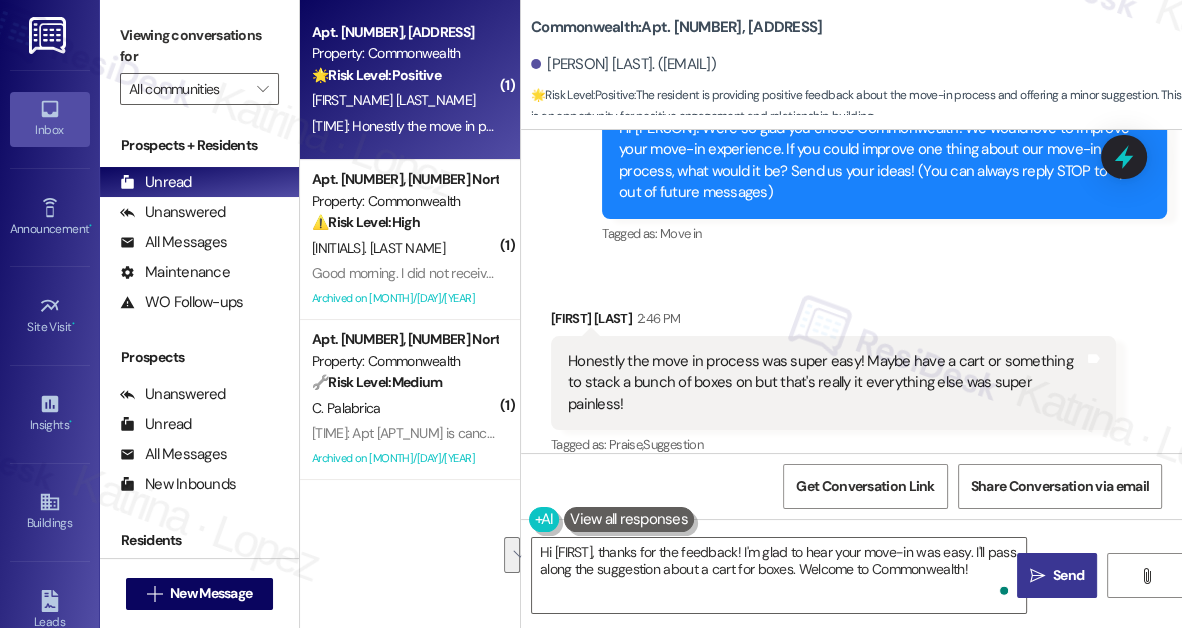 click on " Send" at bounding box center [1057, 575] 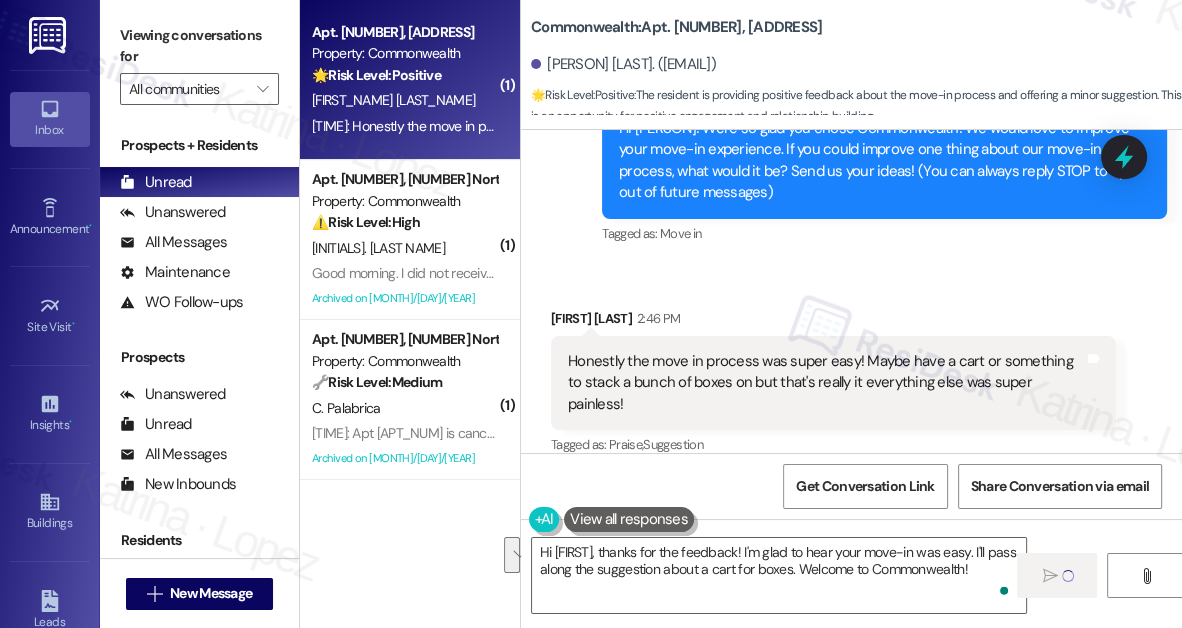 type on "Fetching suggested responses. Please feel free to read through the conversation in the meantime." 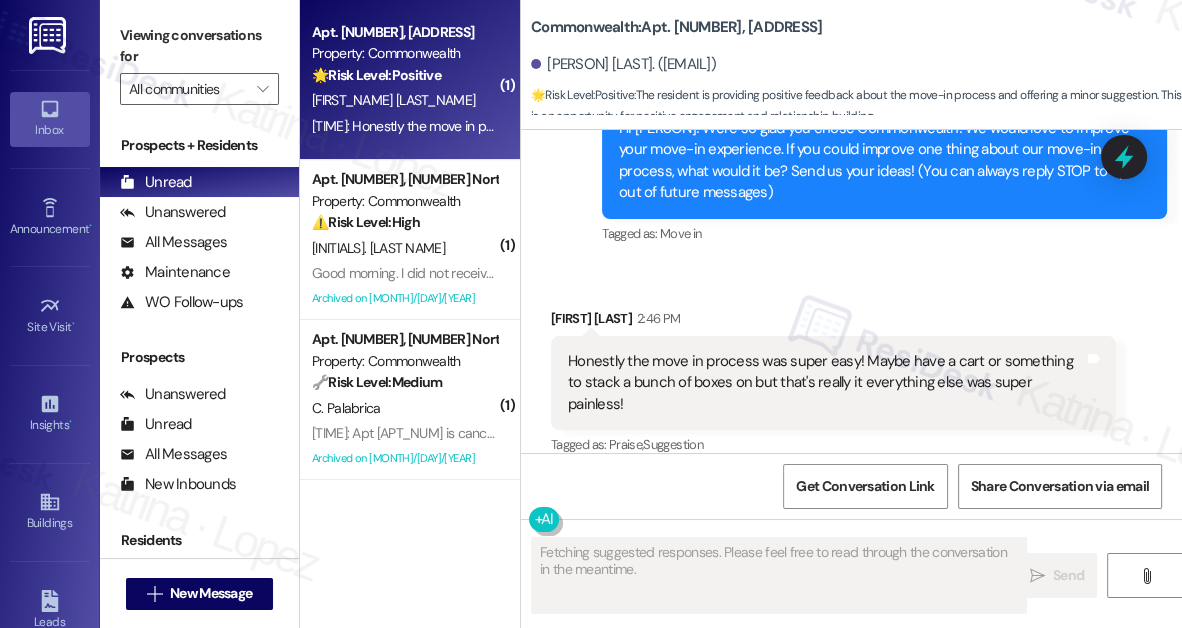 type 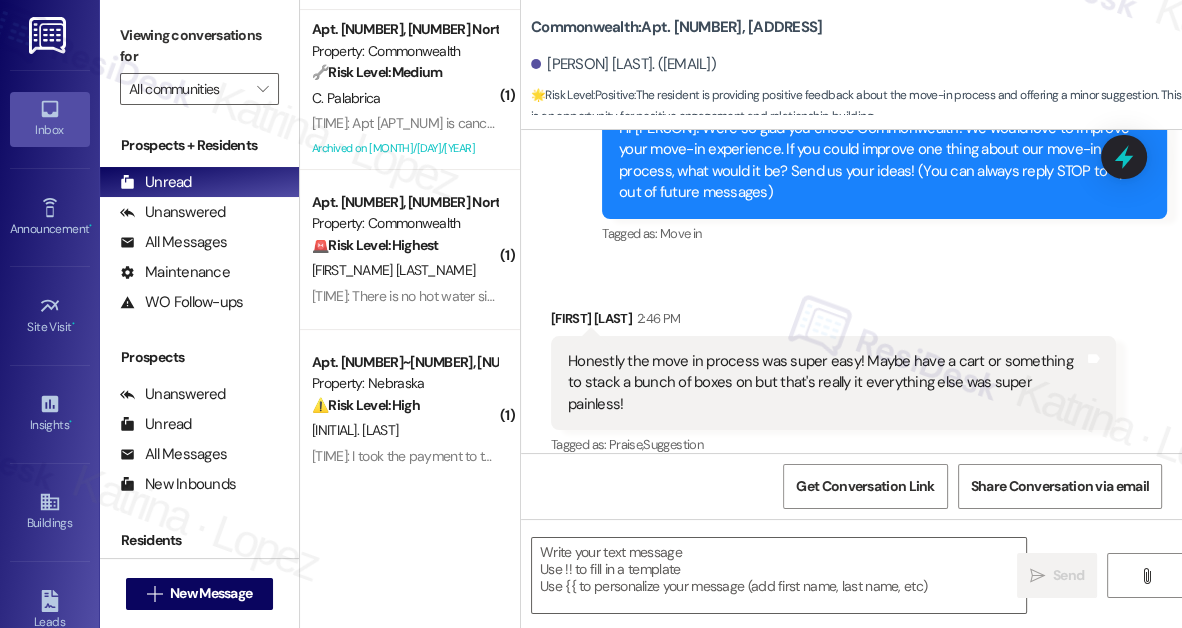 scroll, scrollTop: 314, scrollLeft: 0, axis: vertical 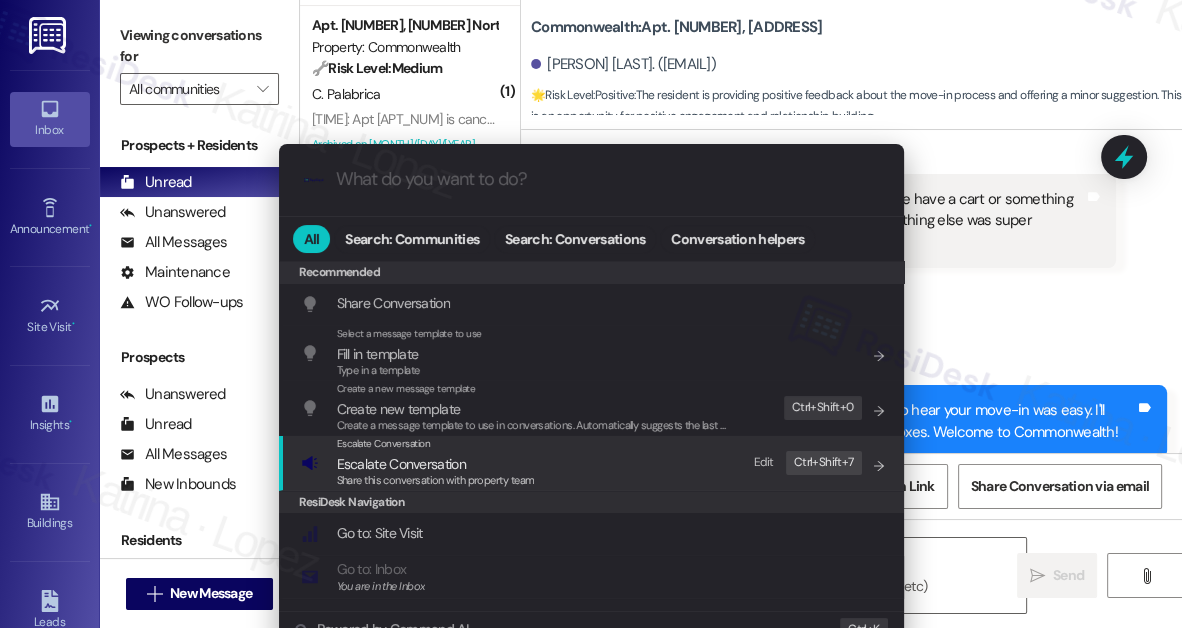 click on "Share this conversation with property team" at bounding box center (436, 480) 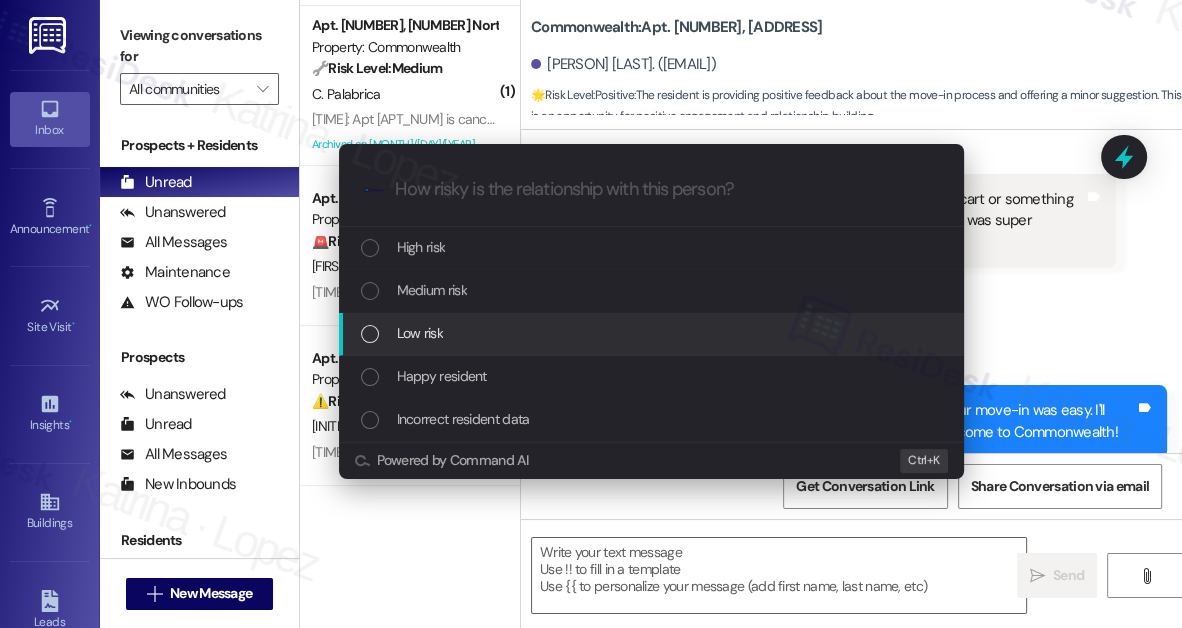 click on "Low risk" at bounding box center (651, 334) 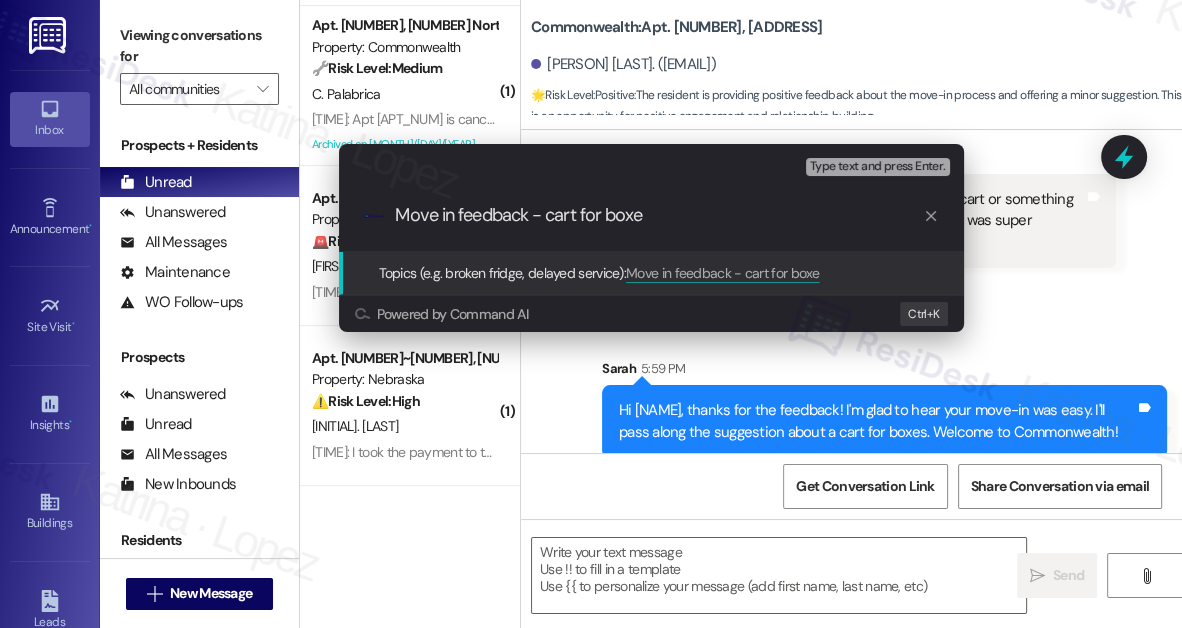 type on "Move in feedback - cart for boxes" 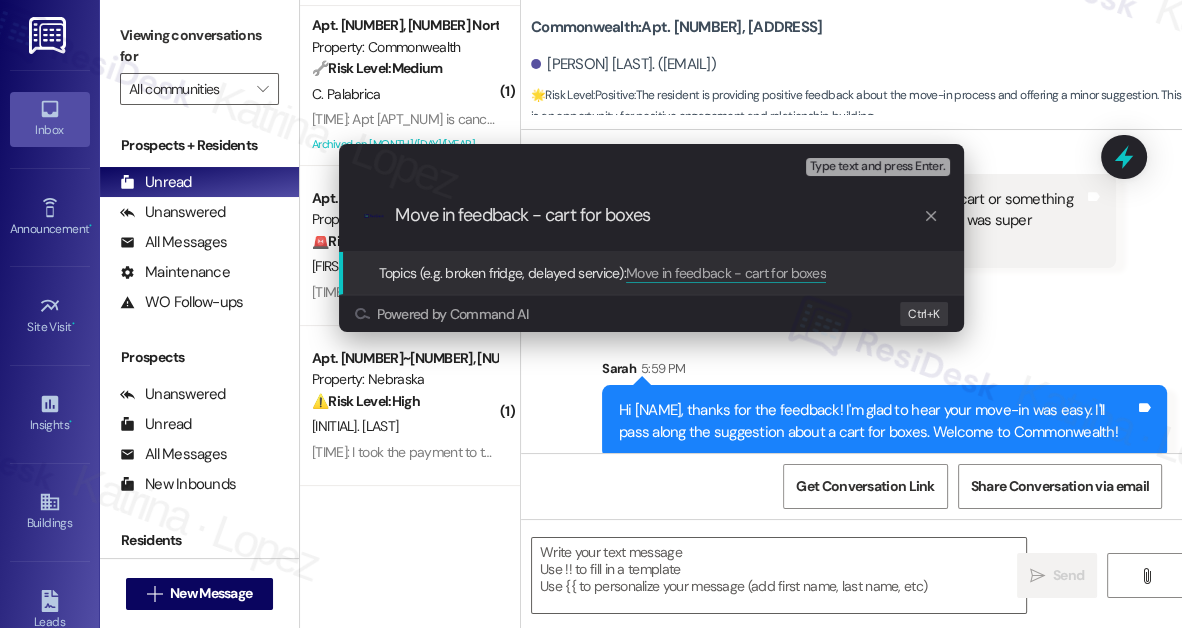 type 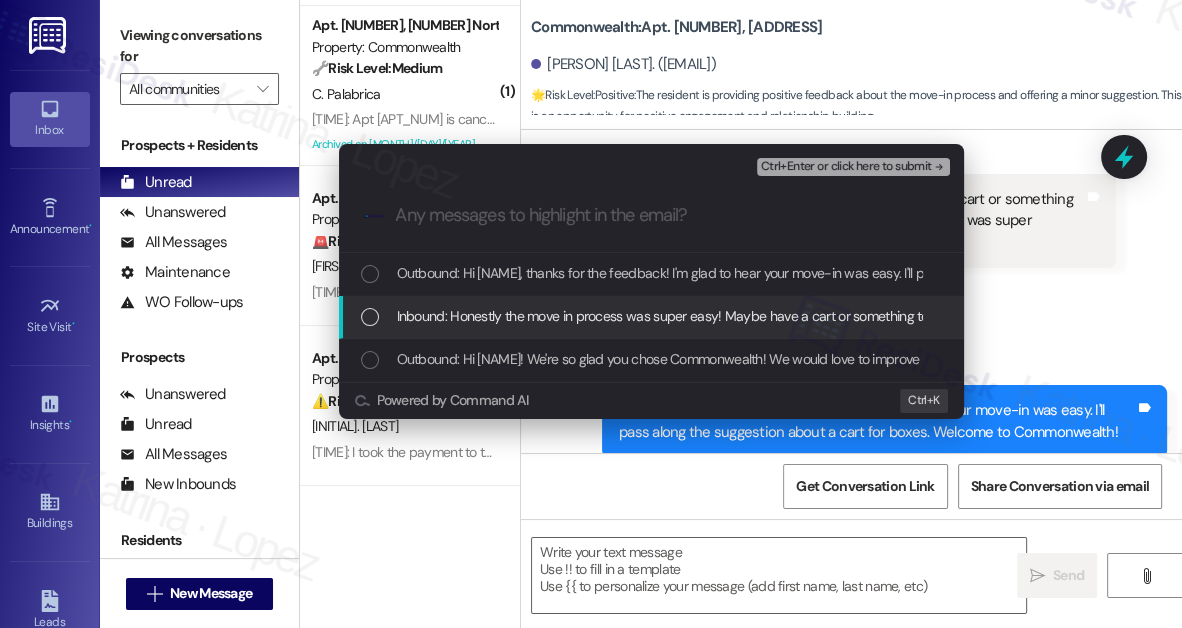 click on "Inbound: Honestly the move in process was super easy! Maybe have a cart or something to stack a bunch of boxes on but that's really it everything else was super painless!" at bounding box center [897, 316] 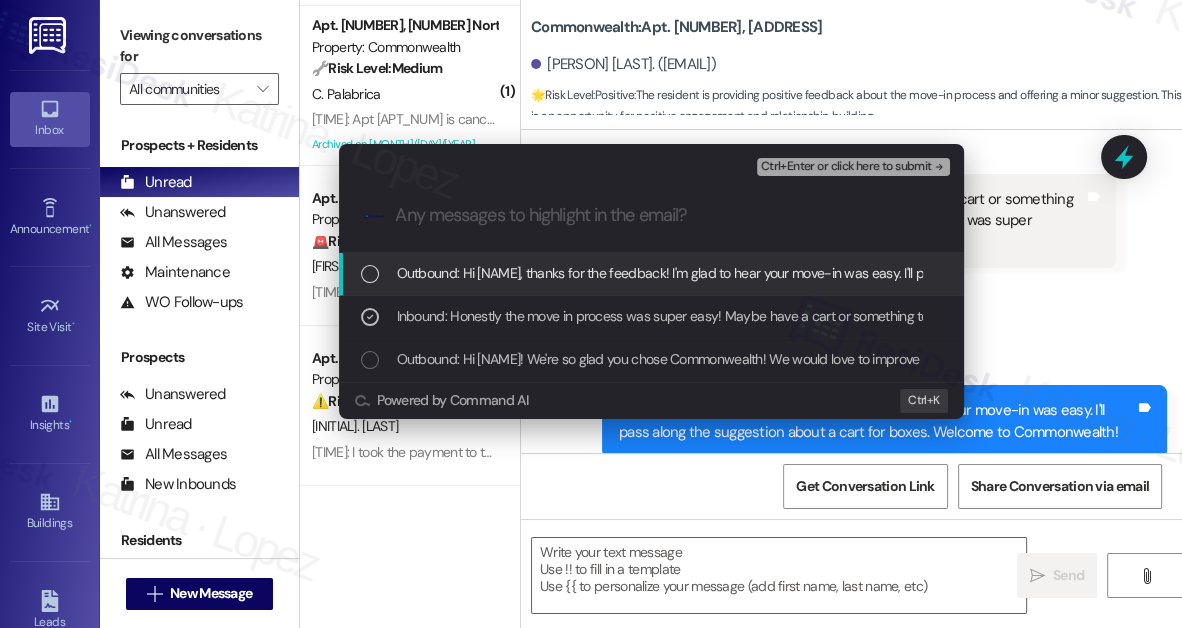 click on "Ctrl+Enter or click here to submit" at bounding box center (846, 167) 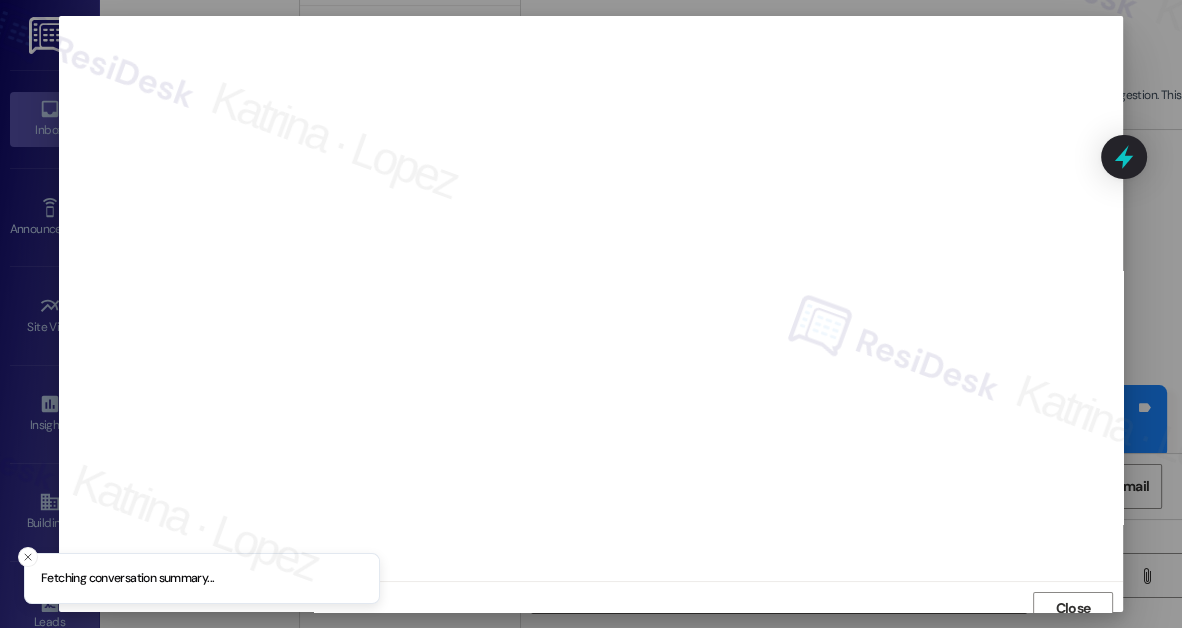 scroll, scrollTop: 11, scrollLeft: 0, axis: vertical 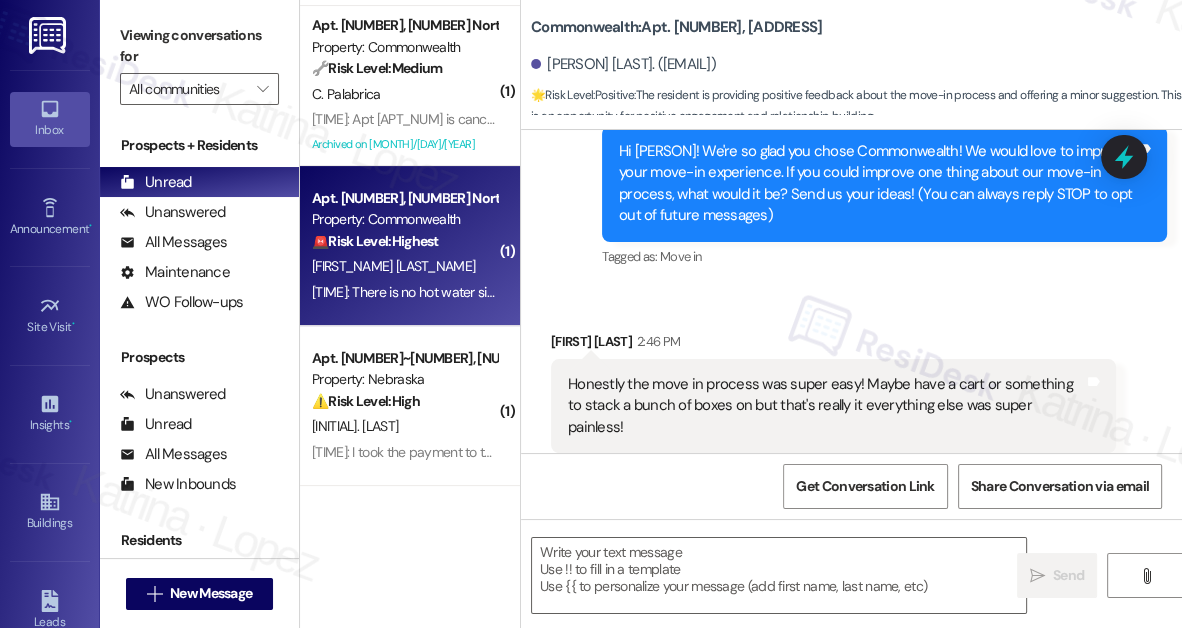 type on "Fetching suggested responses. Please feel free to read through the conversation in the meantime." 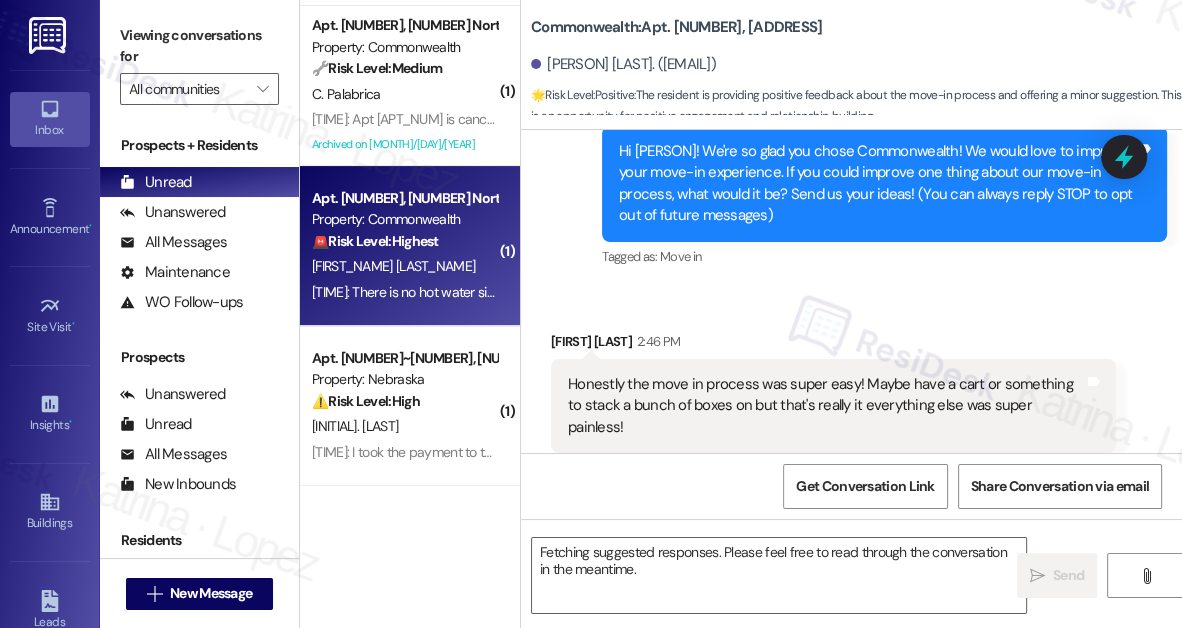 scroll, scrollTop: 234, scrollLeft: 0, axis: vertical 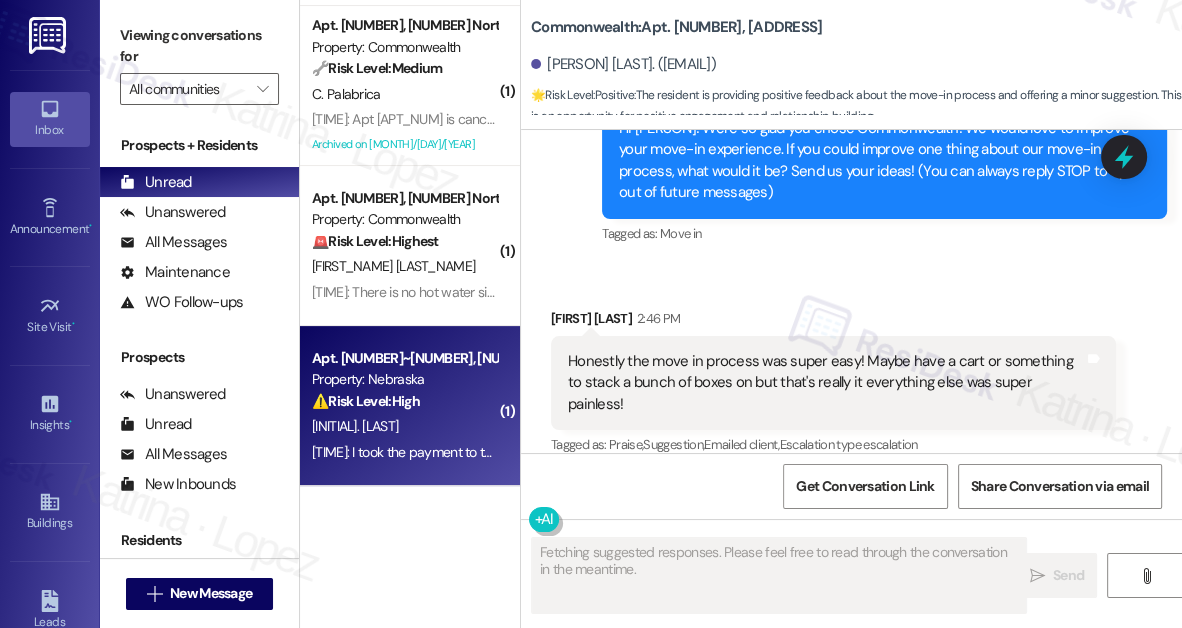 click on "Property: Nebraska" at bounding box center (404, 379) 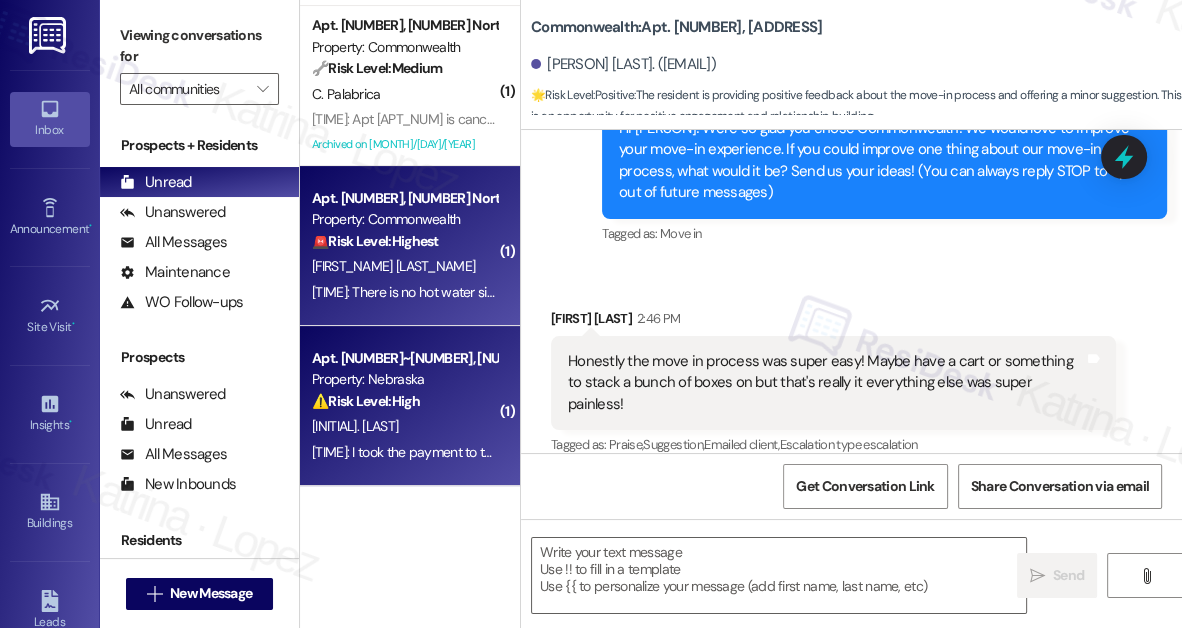 type on "Fetching suggested responses. Please feel free to read through the conversation in the meantime." 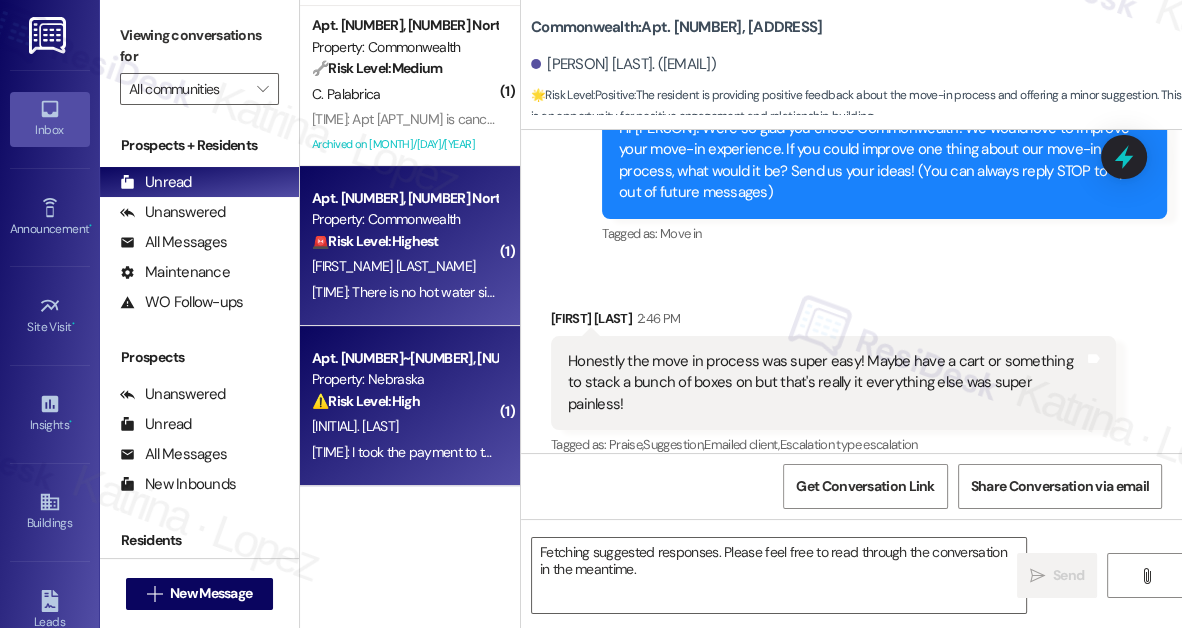 click on "[FIRST_NAME] [LAST_NAME]" at bounding box center [404, 266] 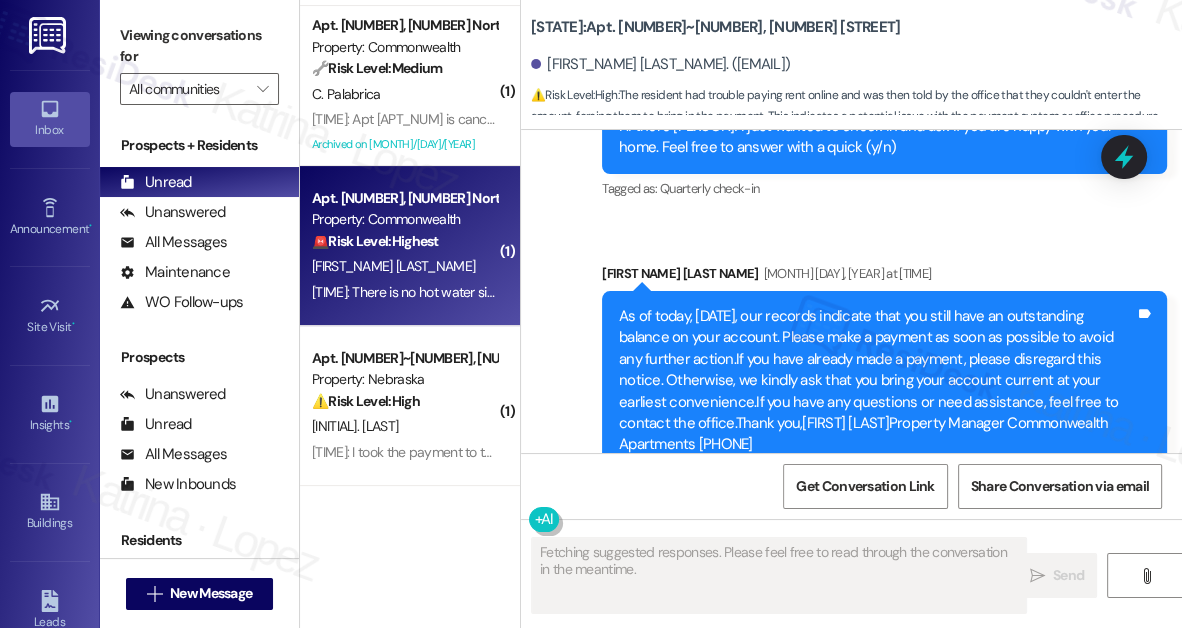 scroll, scrollTop: 0, scrollLeft: 0, axis: both 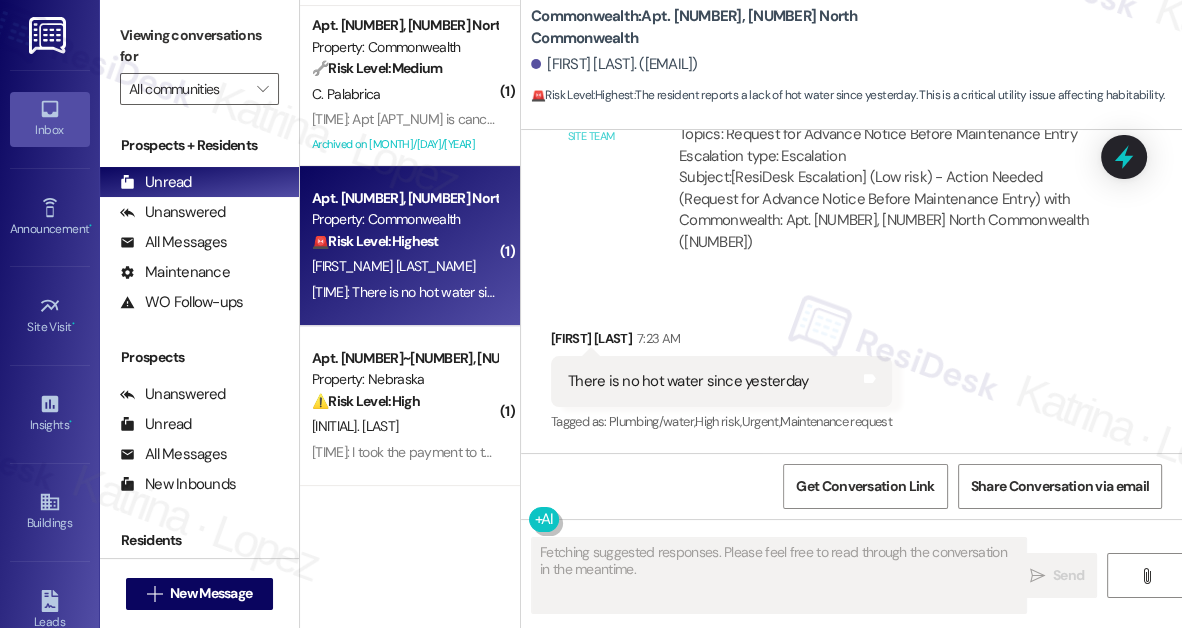 click on "There is no hot water since yesterday  Tags and notes" at bounding box center [721, 381] 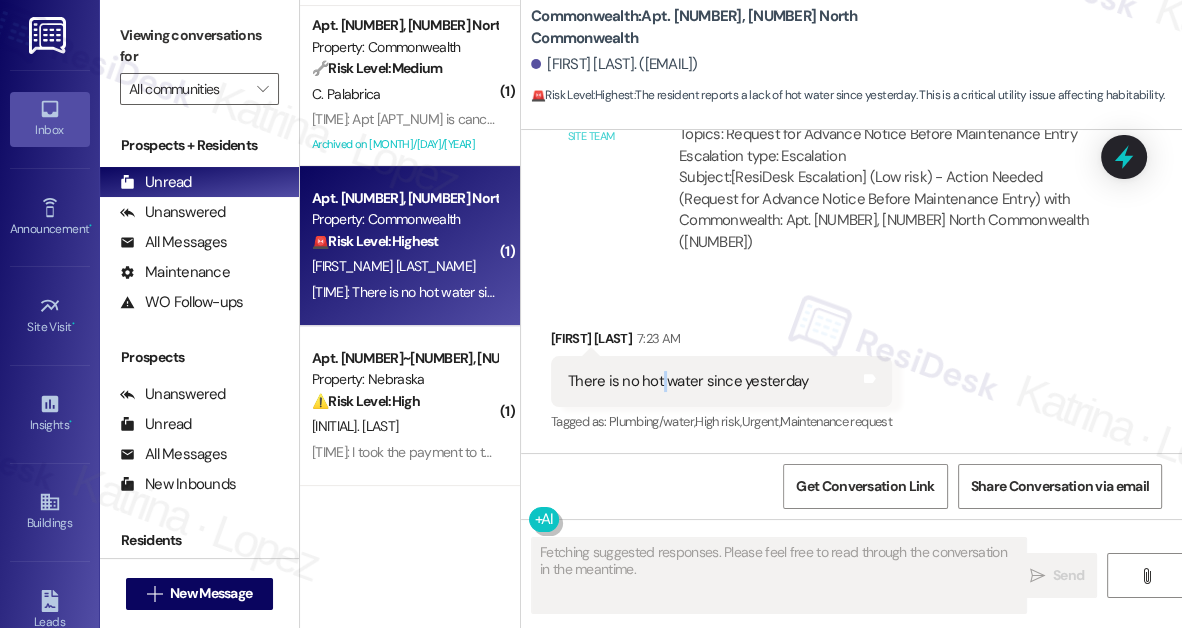 click on "There is no hot water since yesterday" at bounding box center (688, 381) 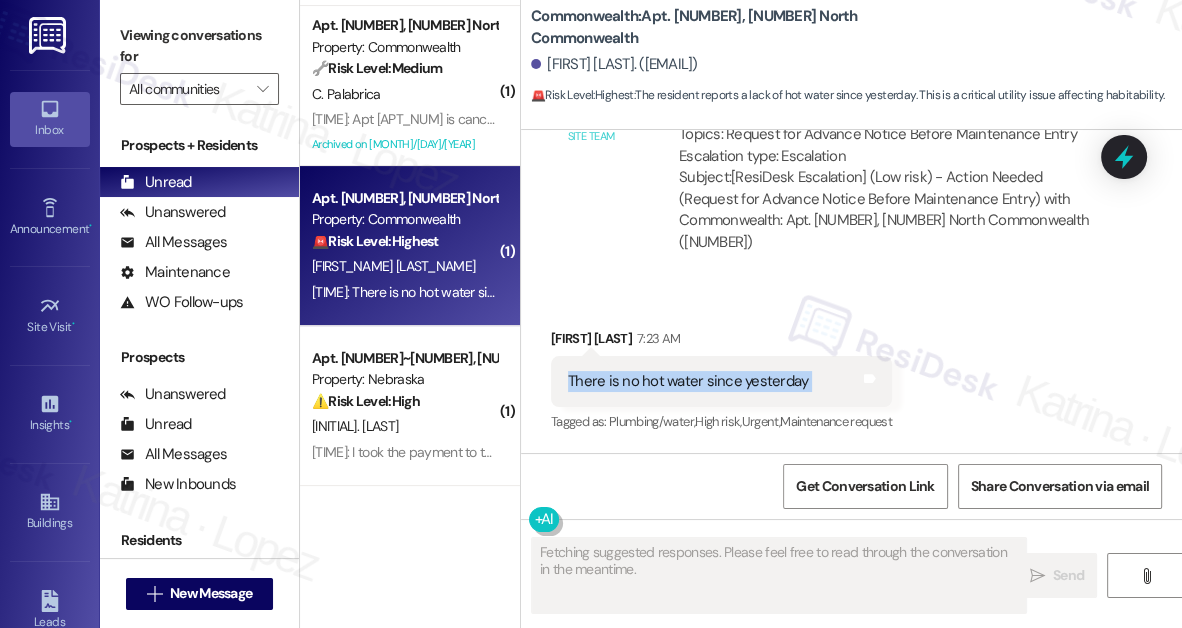 click on "There is no hot water since yesterday" at bounding box center (688, 381) 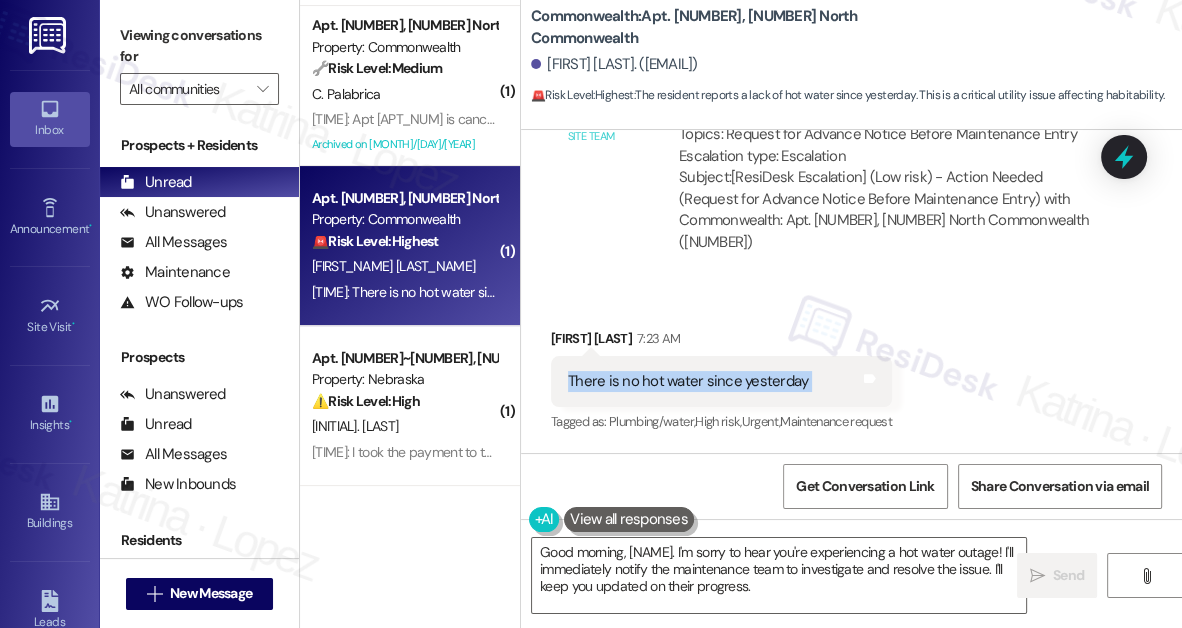 copy on "There is no hot water since yesterday  Tags and notes" 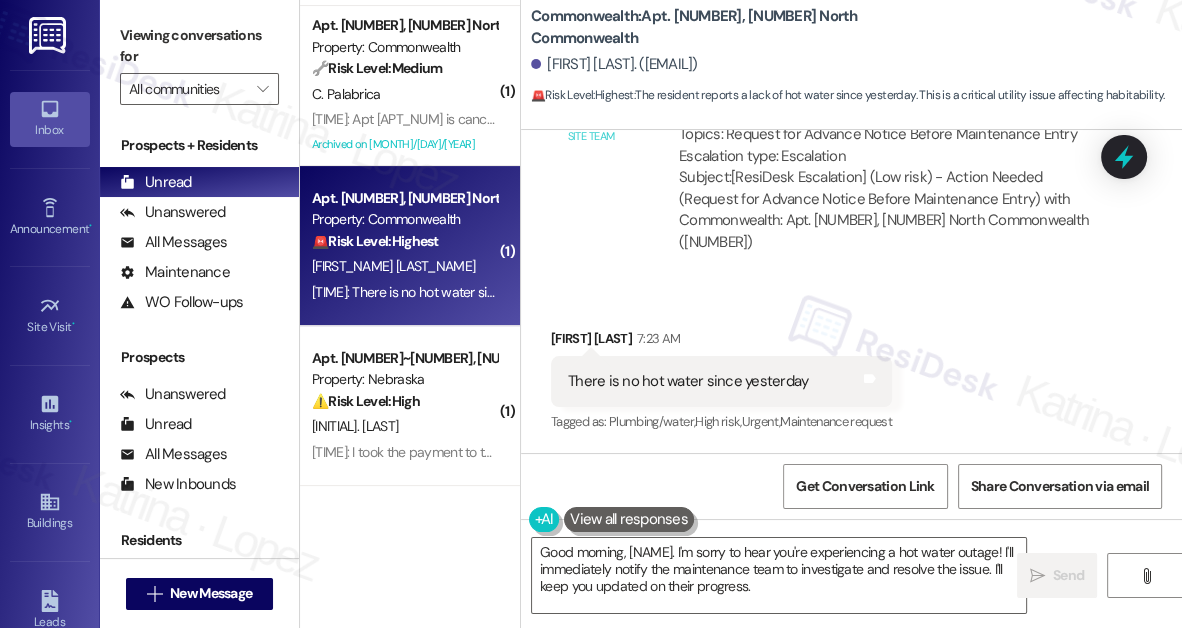 click on "[NAME] [TIME]" at bounding box center [721, 342] 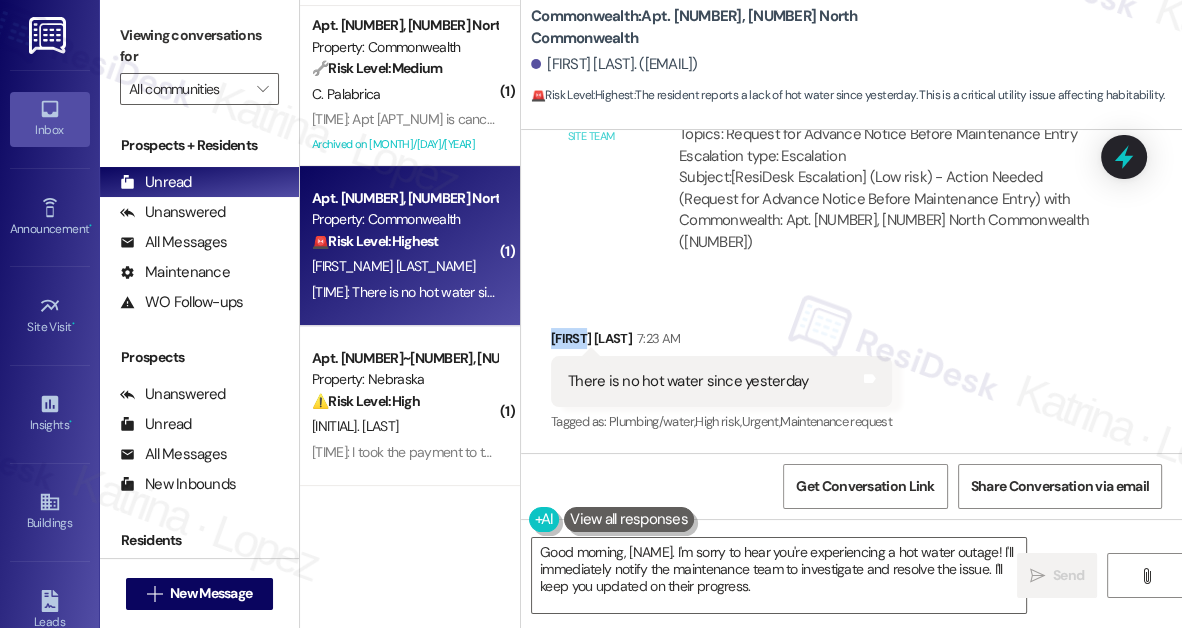 click on "[NAME] [TIME]" at bounding box center (721, 342) 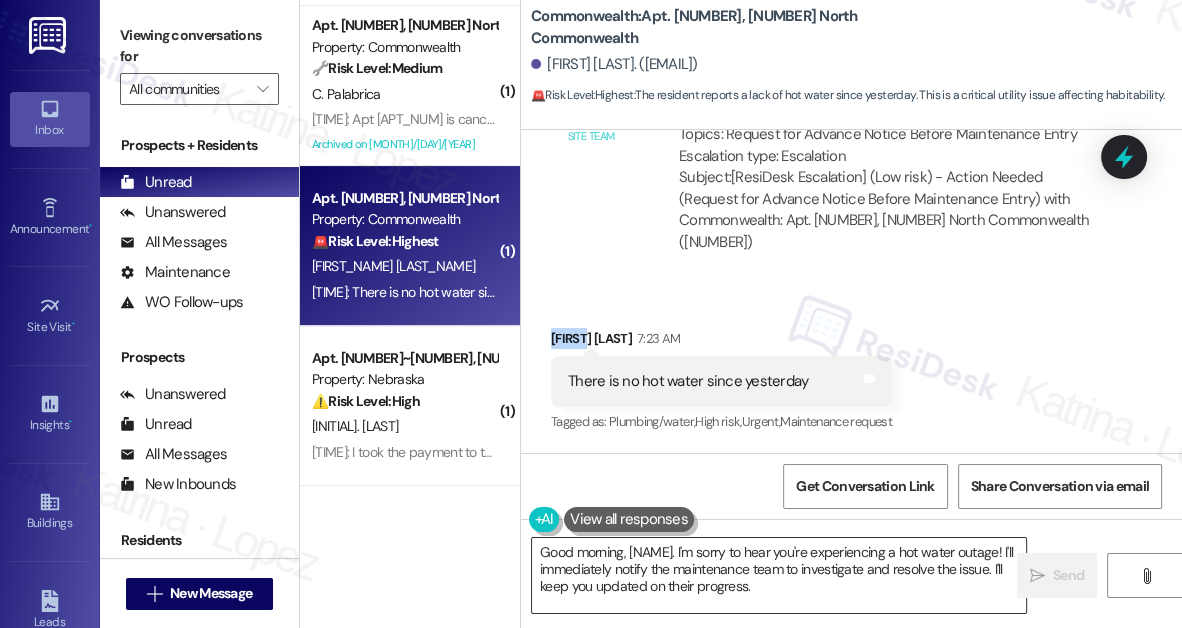 click on "Good morning, [NAME]. I'm sorry to hear you're experiencing a hot water outage! I'll immediately notify the maintenance team to investigate and resolve the issue. I'll keep you updated on their progress." at bounding box center (779, 575) 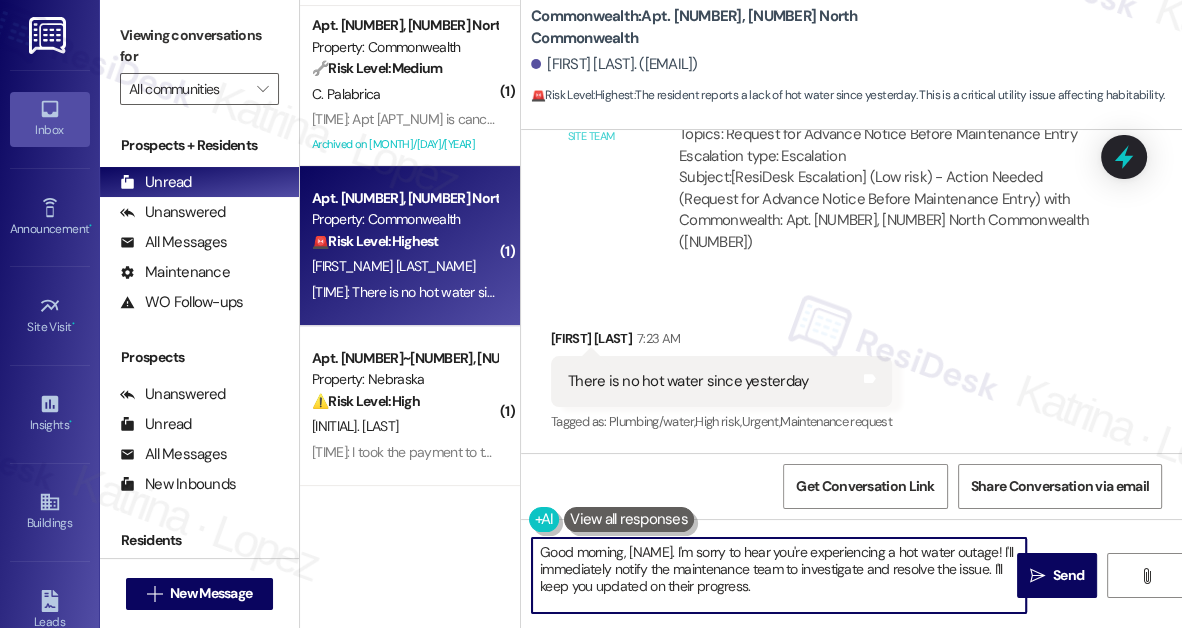 click on "Good morning, [NAME]. I'm sorry to hear you're experiencing a hot water outage! I'll immediately notify the maintenance team to investigate and resolve the issue. I'll keep you updated on their progress." at bounding box center [779, 575] 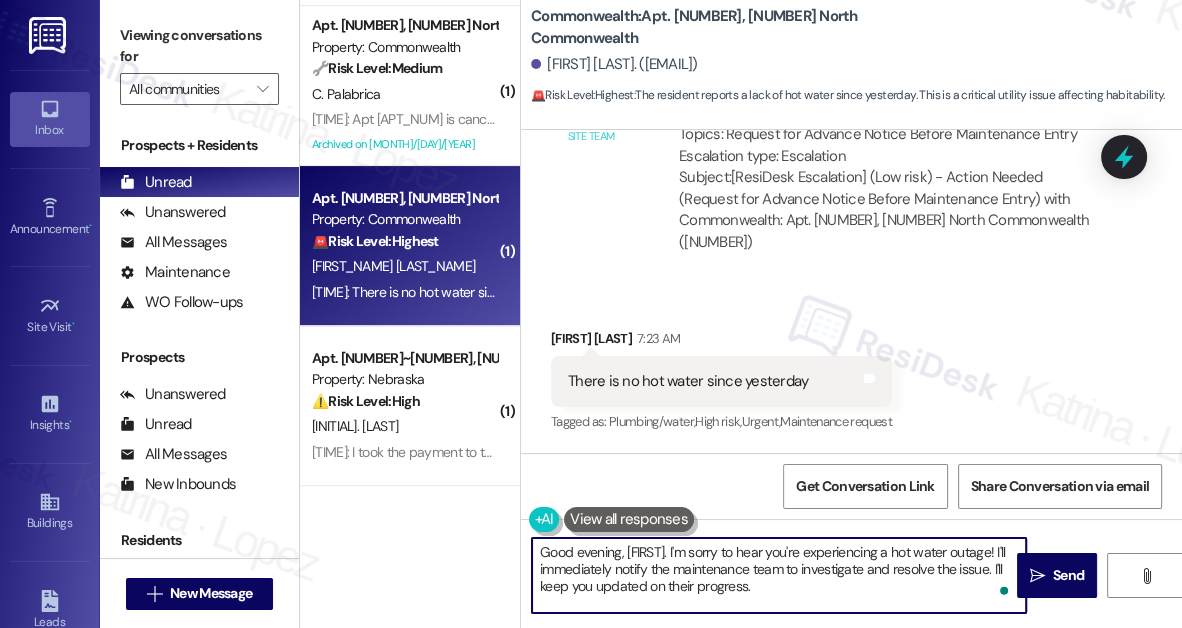 click on "There is no hot water since yesterday" at bounding box center (688, 381) 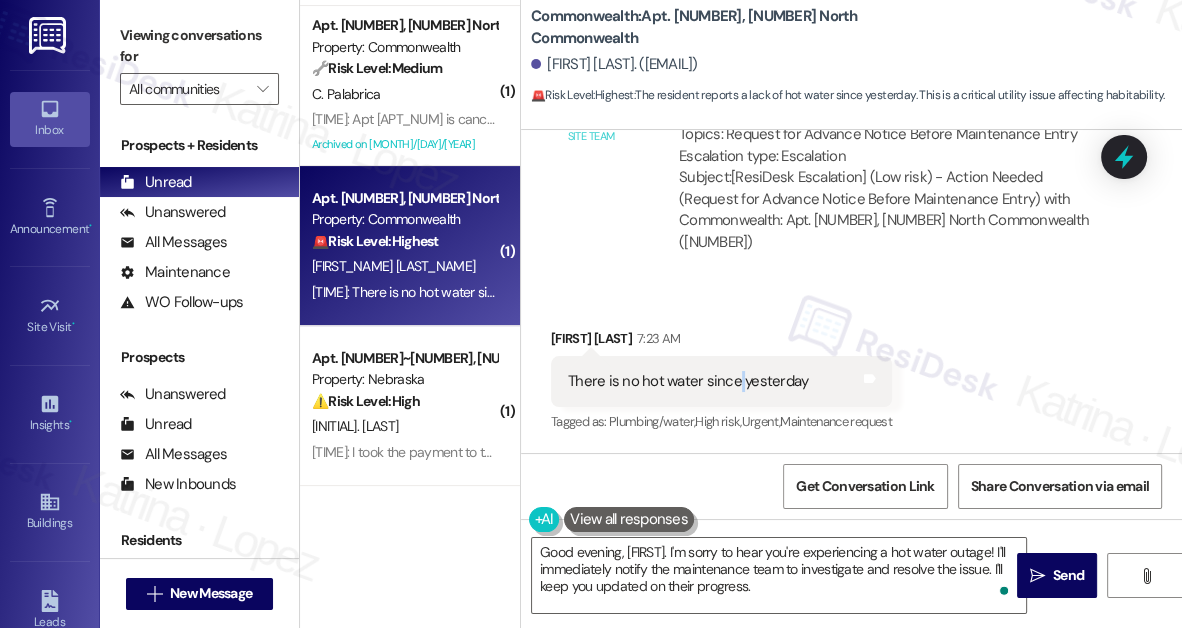click on "There is no hot water since yesterday" at bounding box center [688, 381] 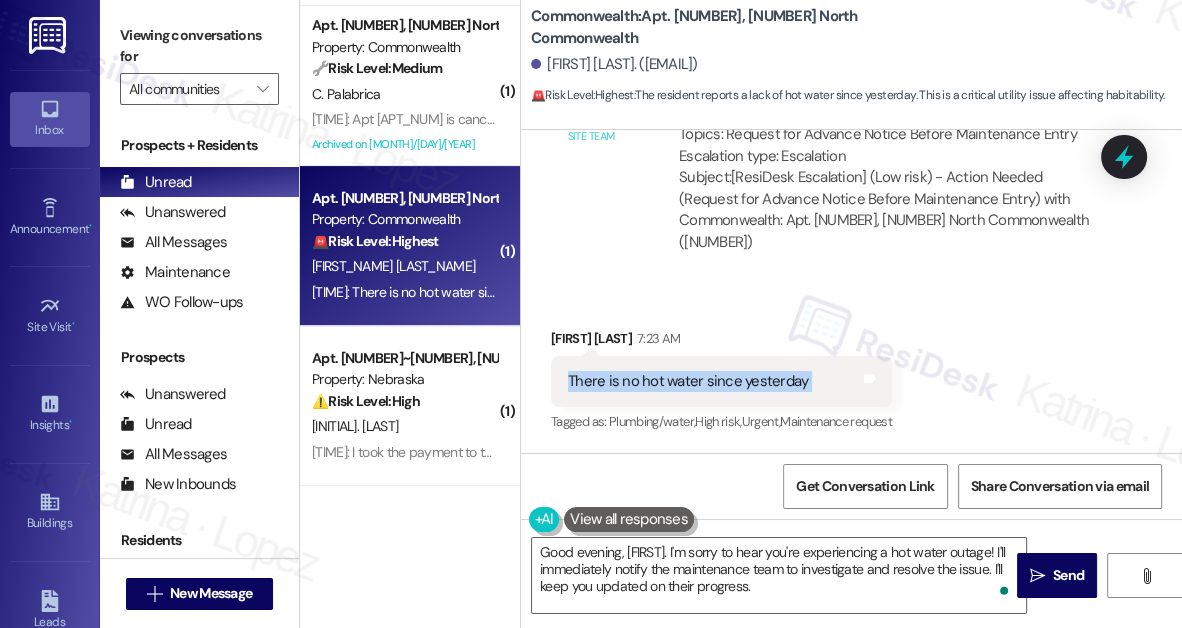 click on "There is no hot water since yesterday" at bounding box center (688, 381) 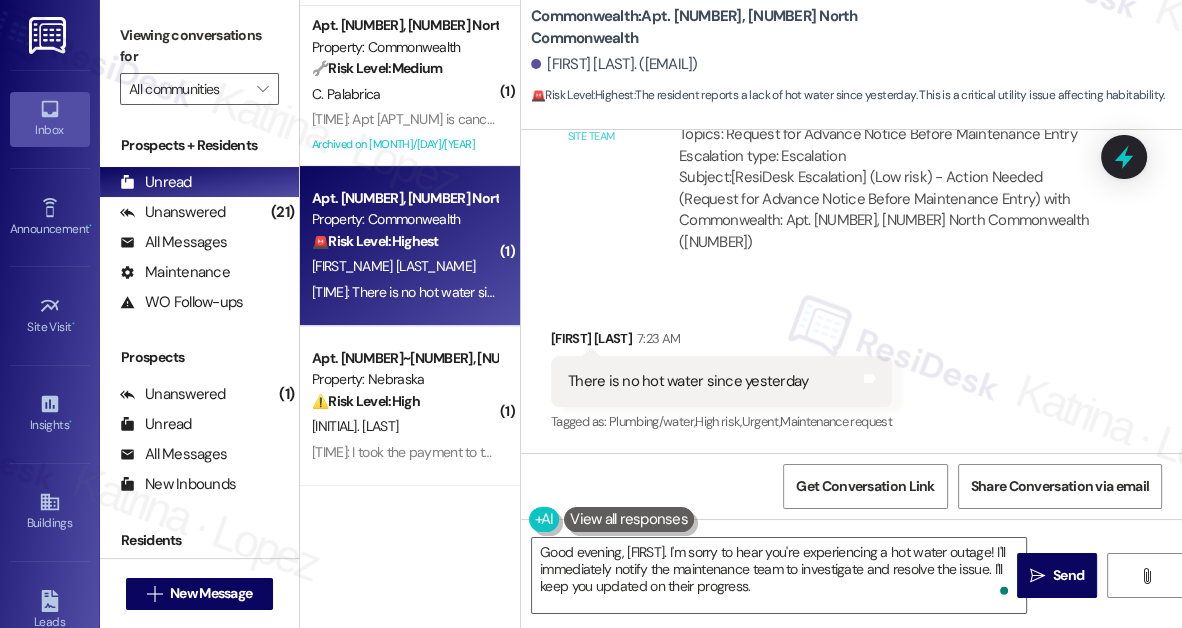 click on "There is no hot water since yesterday" at bounding box center (688, 381) 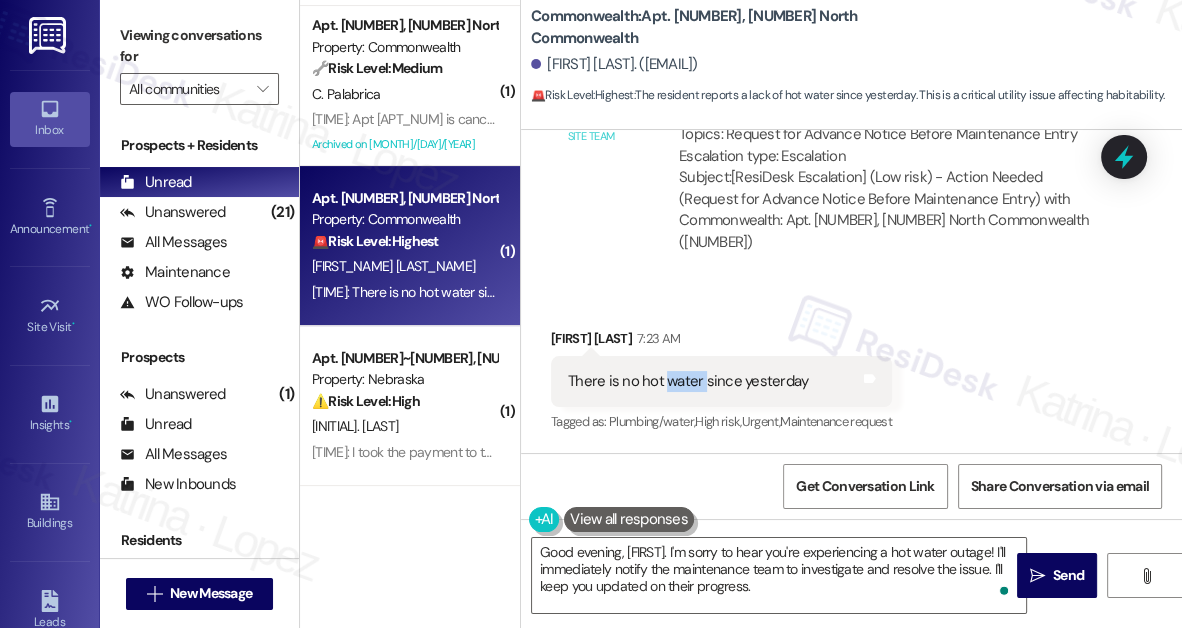 click on "There is no hot water since yesterday" at bounding box center (688, 381) 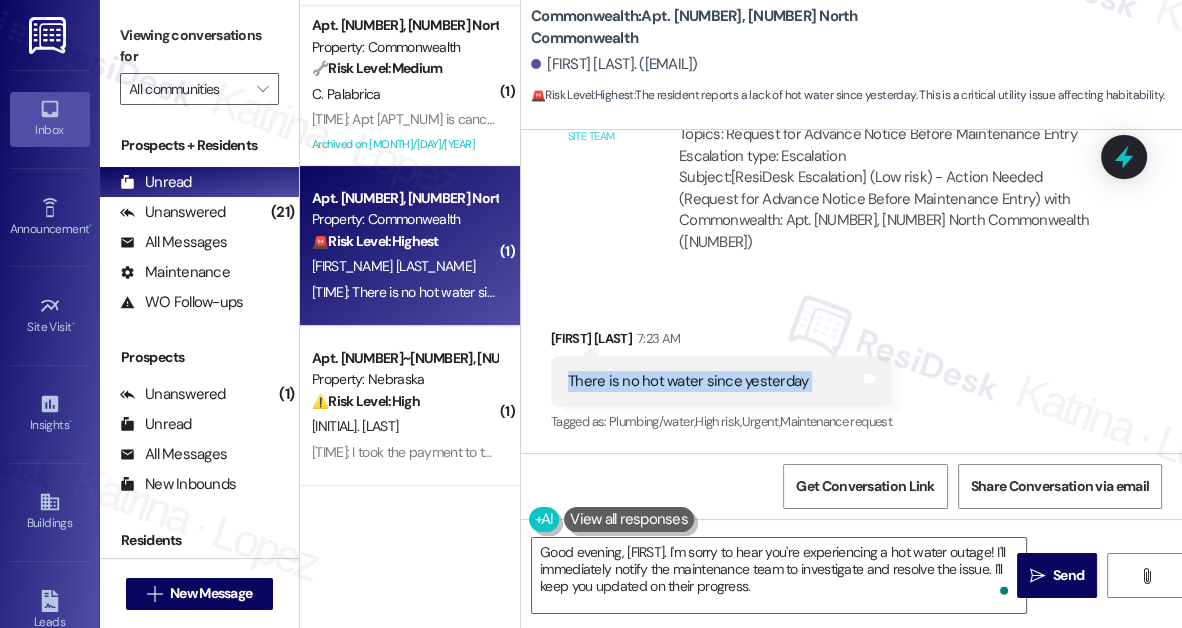 click on "There is no hot water since yesterday" at bounding box center (688, 381) 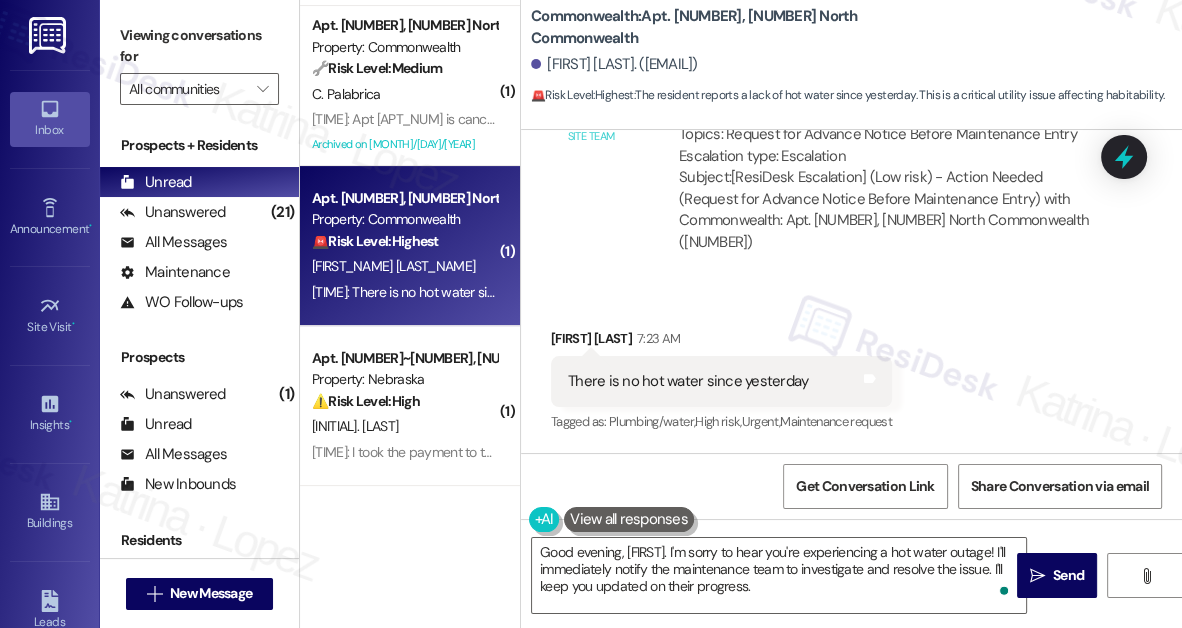 drag, startPoint x: 202, startPoint y: 26, endPoint x: 280, endPoint y: 38, distance: 78.91768 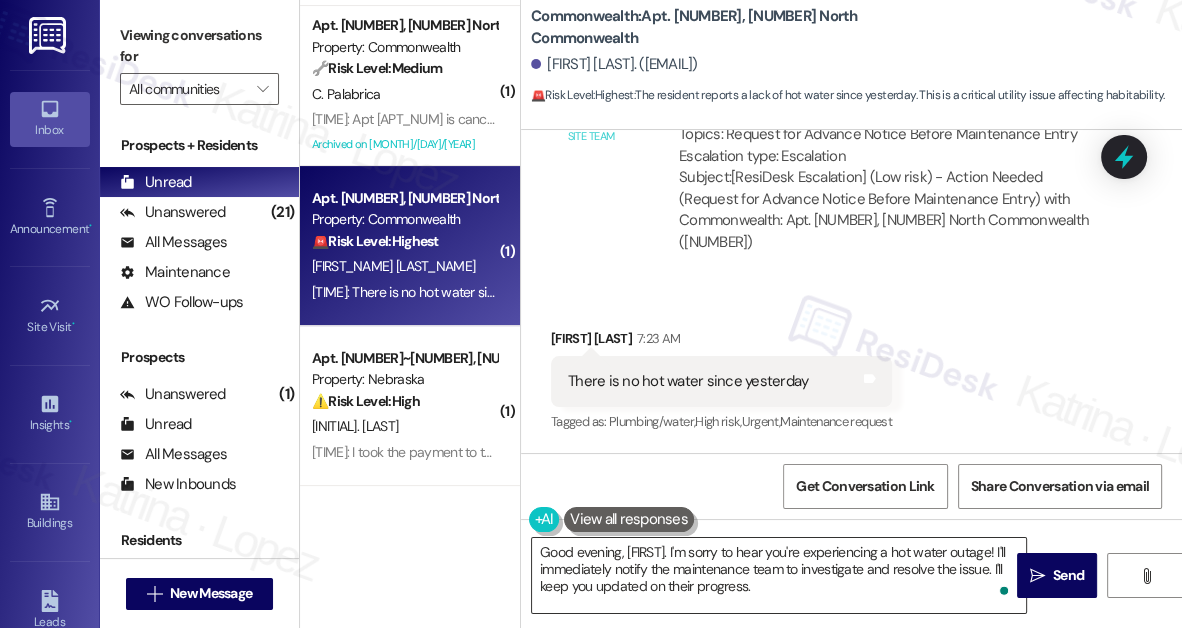 click on "Good evening, [FIRST]. I'm sorry to hear you're experiencing a hot water outage! I'll immediately notify the maintenance team to investigate and resolve the issue. I'll keep you updated on their progress." at bounding box center (779, 575) 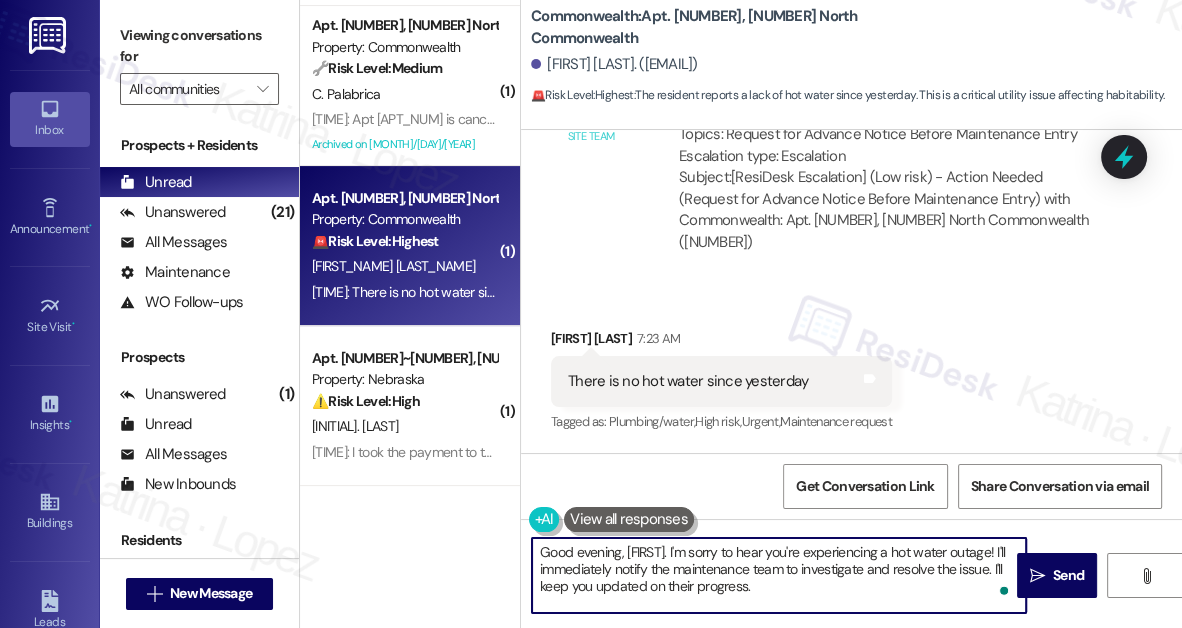 click on "Good evening, [FIRST]. I'm sorry to hear you're experiencing a hot water outage! I'll immediately notify the maintenance team to investigate and resolve the issue. I'll keep you updated on their progress." at bounding box center (779, 575) 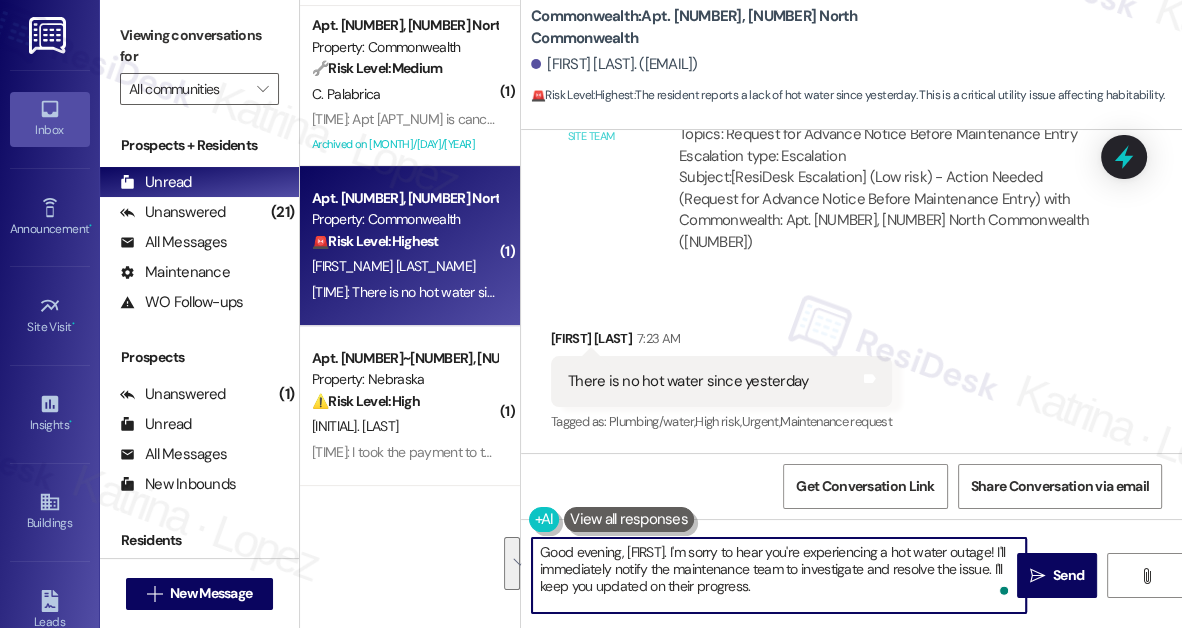 click on "Good evening, [FIRST]. I'm sorry to hear you're experiencing a hot water outage! I'll immediately notify the maintenance team to investigate and resolve the issue. I'll keep you updated on their progress." at bounding box center (779, 575) 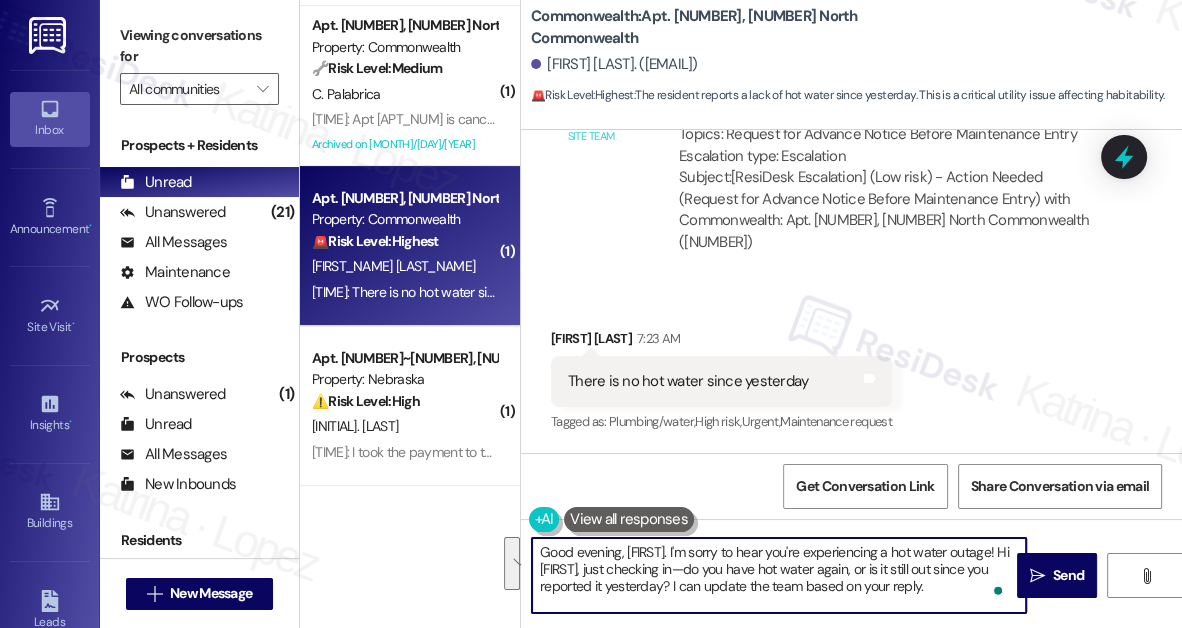 scroll, scrollTop: 16, scrollLeft: 0, axis: vertical 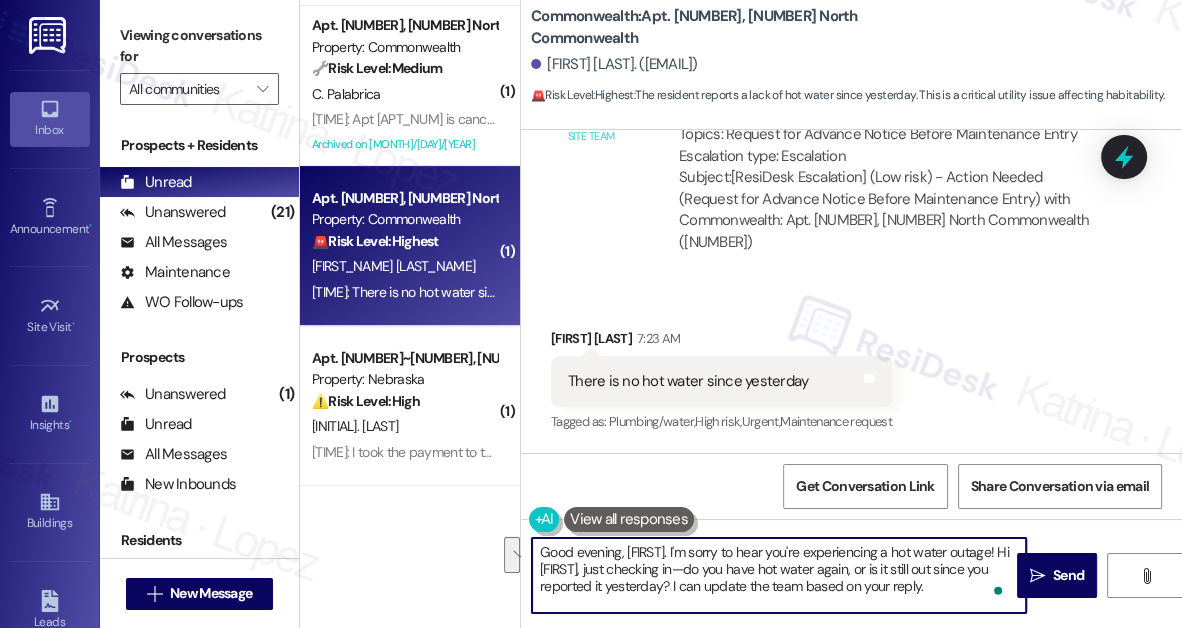 drag, startPoint x: 625, startPoint y: 573, endPoint x: 979, endPoint y: 548, distance: 354.88168 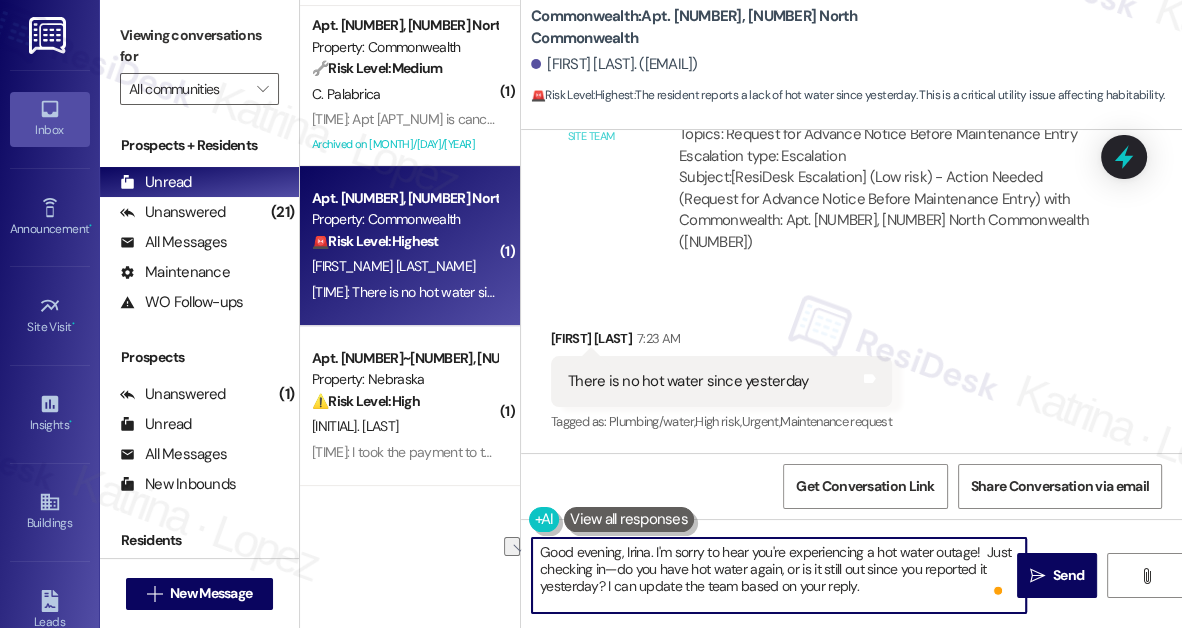 drag, startPoint x: 653, startPoint y: 548, endPoint x: 962, endPoint y: 541, distance: 309.07928 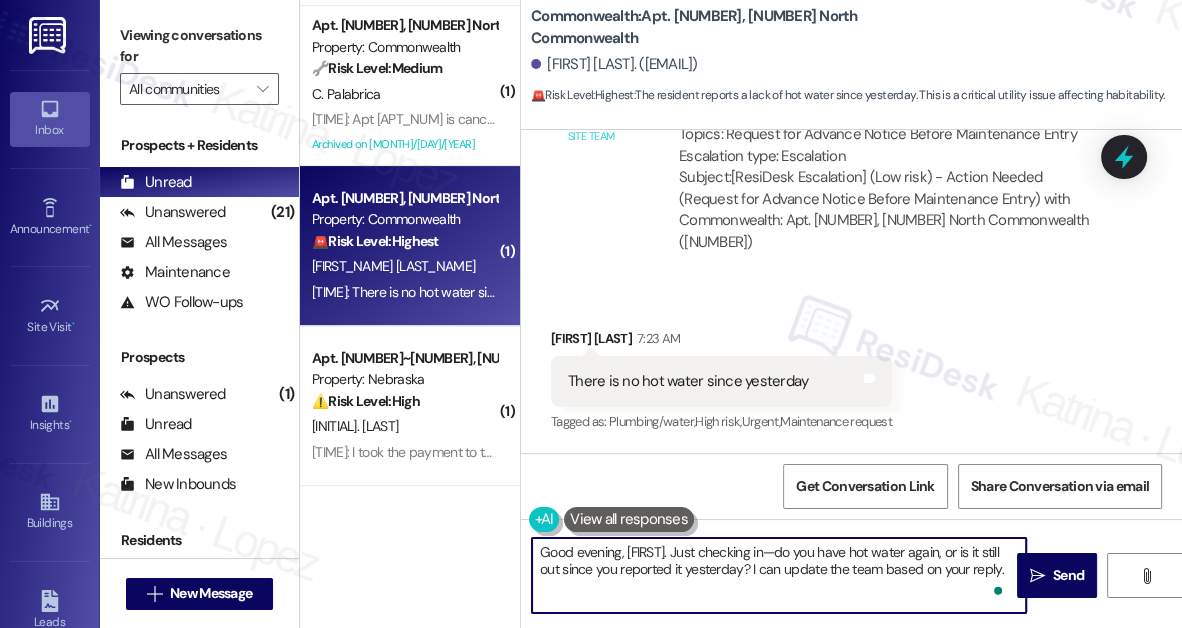 click on "Good evening, [FIRST]. Just checking in—do you have hot water again, or is it still out since you reported it yesterday? I can update the team based on your reply." at bounding box center [779, 575] 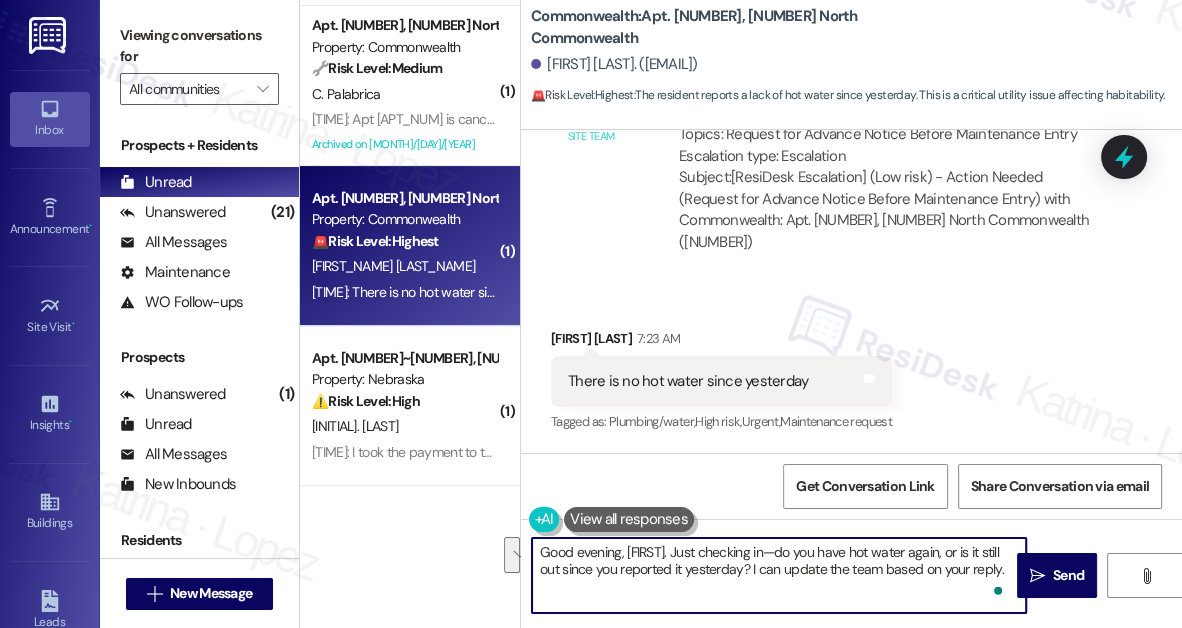 click on "Good evening, [FIRST]. Just checking in—do you have hot water again, or is it still out since you reported it yesterday? I can update the team based on your reply." at bounding box center (779, 575) 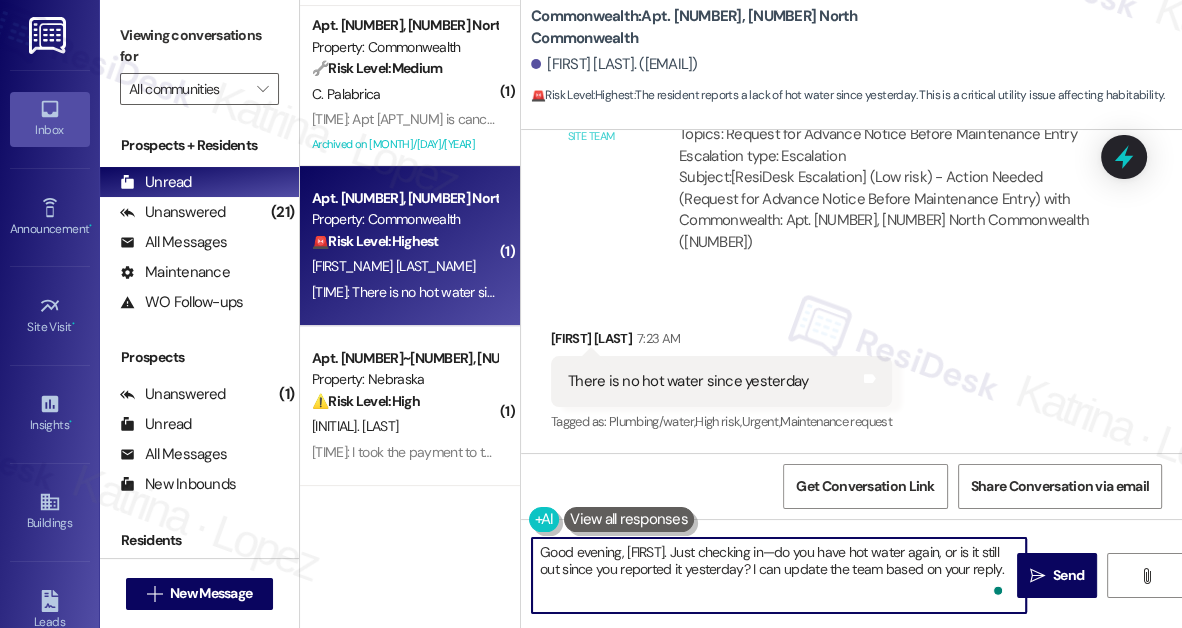click on "Good evening, [FIRST]. Just checking in—do you have hot water again, or is it still out since you reported it yesterday? I can update the team based on your reply." at bounding box center [779, 575] 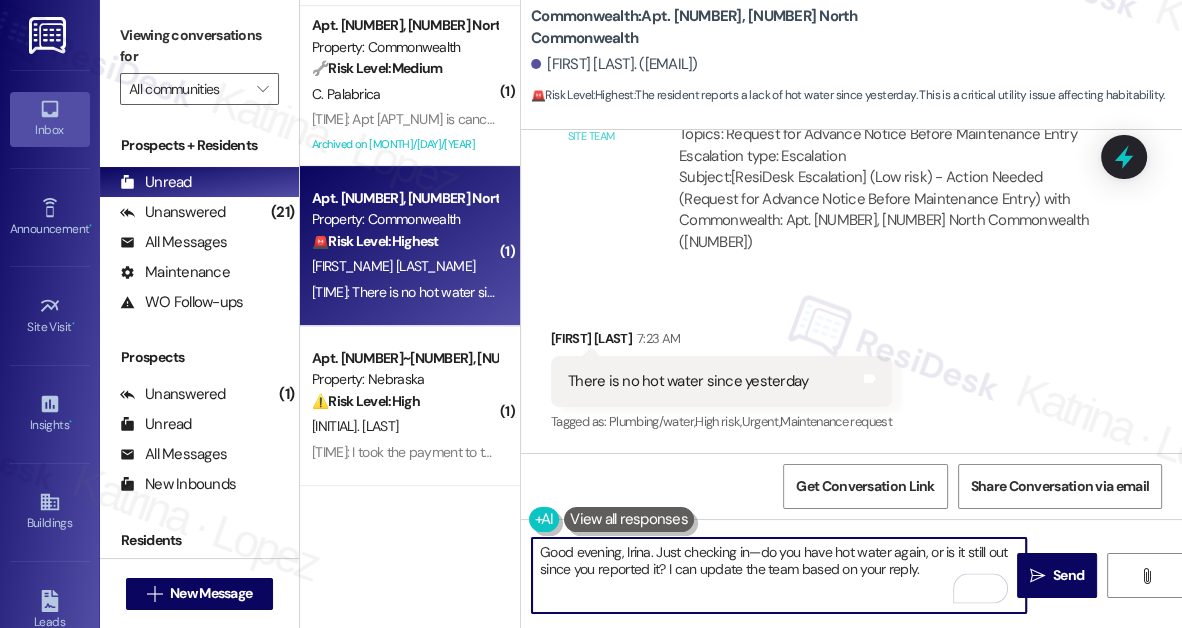 click on "Good evening, Irina. Just checking in—do you have hot water again, or is it still out since you reported it? I can update the team based on your reply." at bounding box center (779, 575) 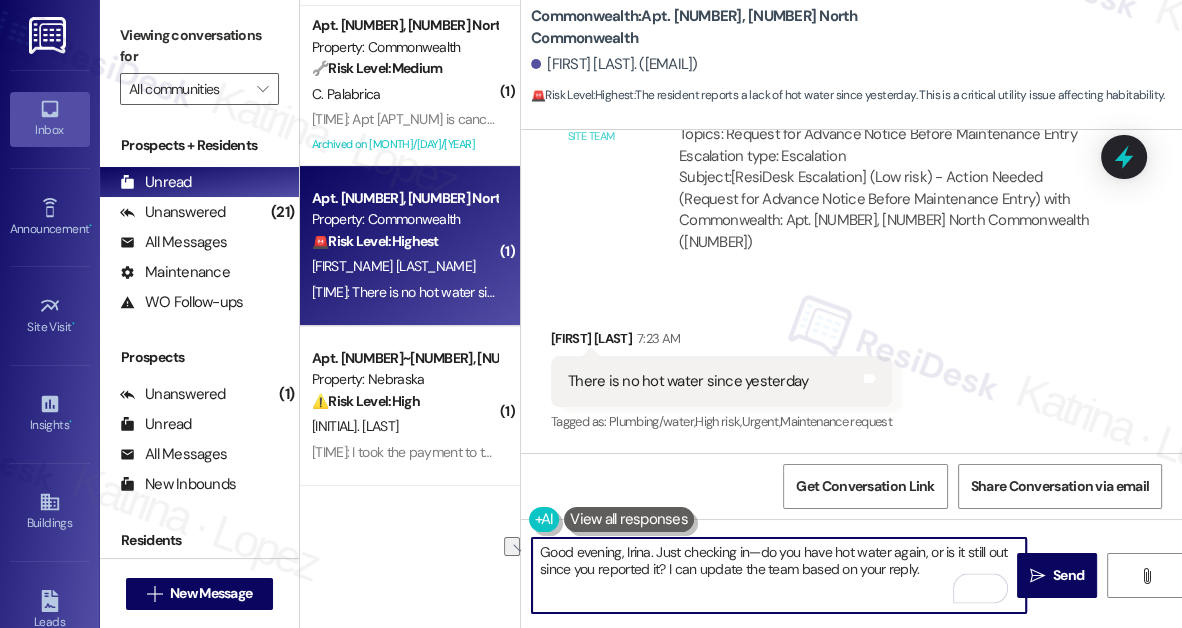 drag, startPoint x: 942, startPoint y: 572, endPoint x: 670, endPoint y: 570, distance: 272.00735 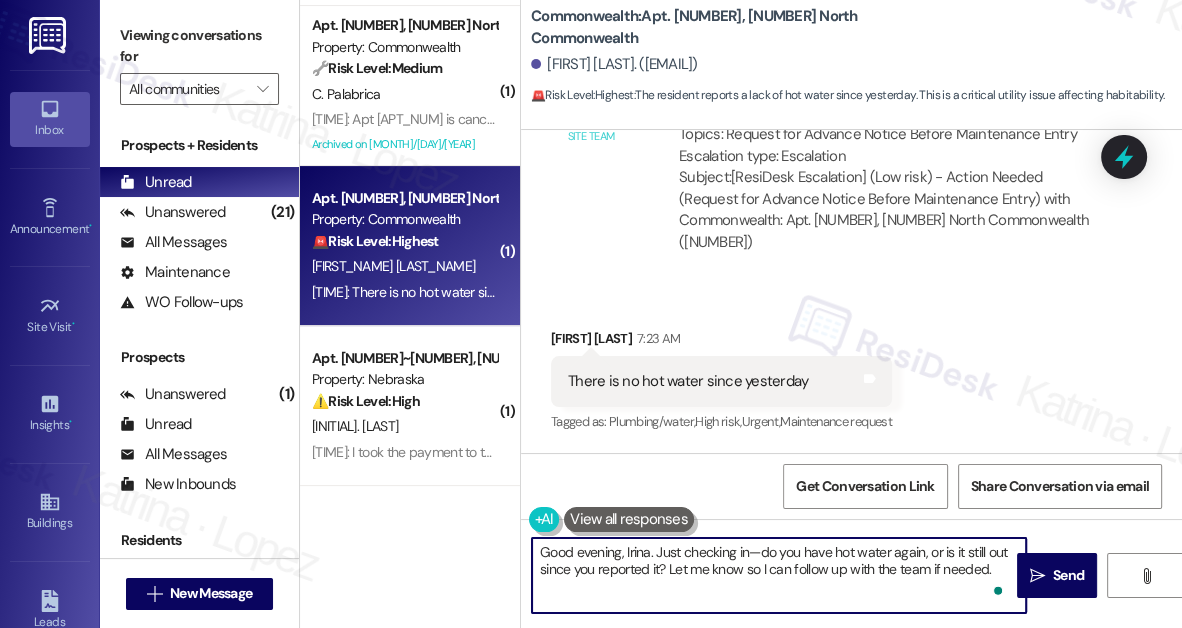 click on "Good evening, Irina. Just checking in—do you have hot water again, or is it still out since you reported it? Let me know so I can follow up with the team if needed." at bounding box center [779, 575] 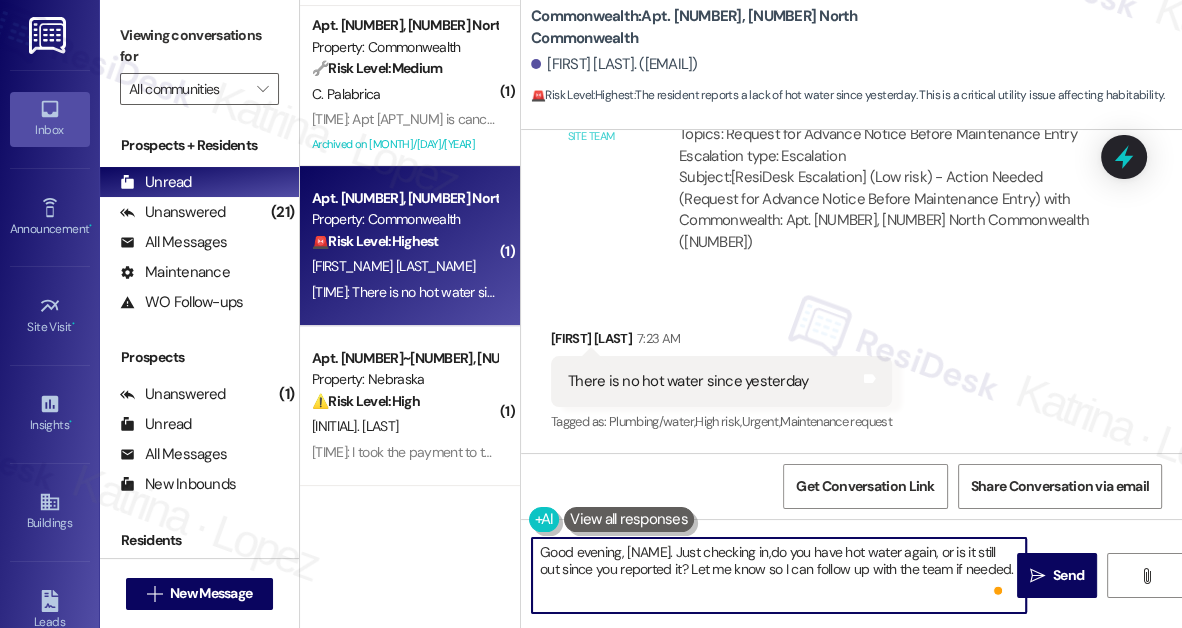 type on "Good evening, [FIRST]. Just checking in, do you have hot water again, or is it still out since you reported it? Let me know so I can follow up with the team if needed." 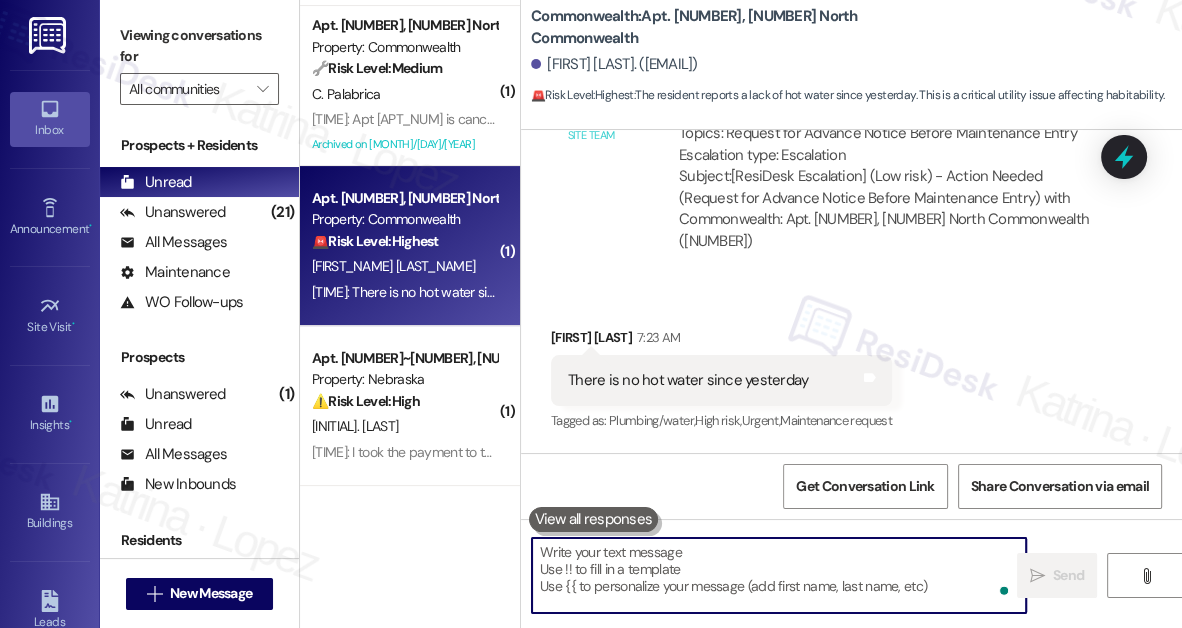 scroll, scrollTop: 15638, scrollLeft: 0, axis: vertical 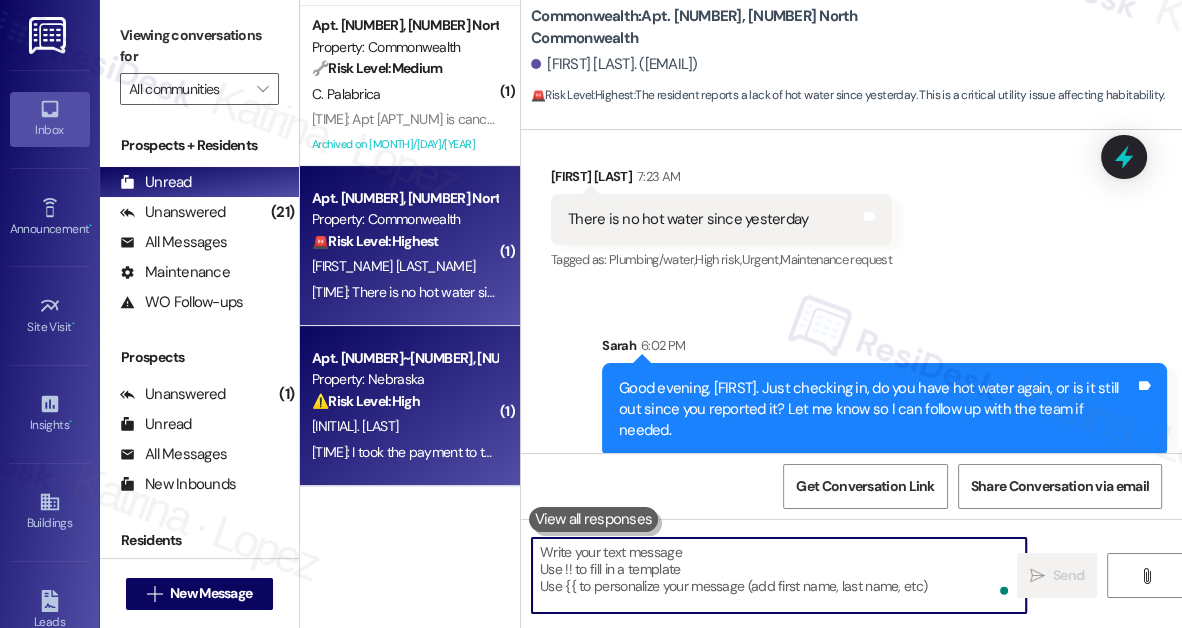type 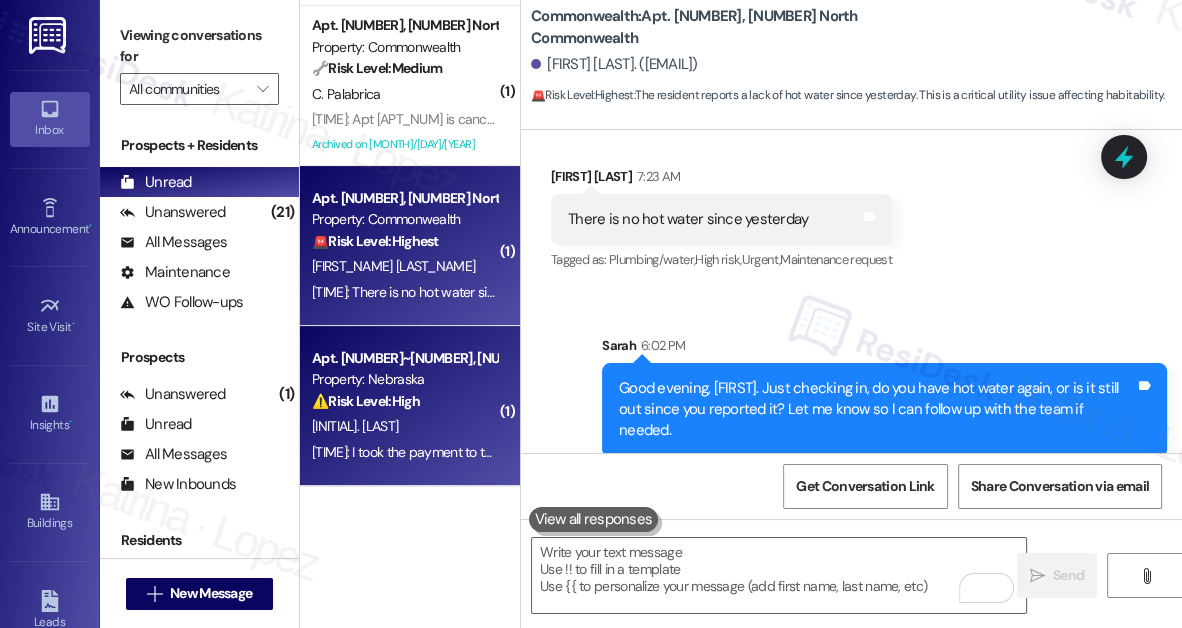 click on "[INITIAL]. [LAST]" at bounding box center [404, 426] 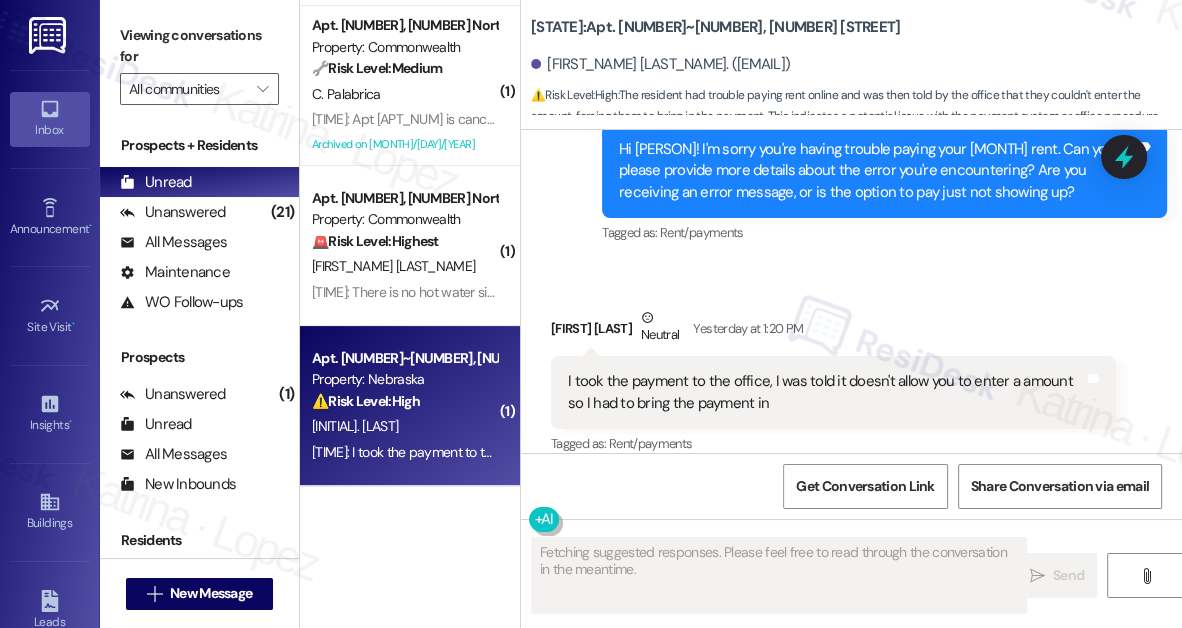 scroll, scrollTop: 3879, scrollLeft: 0, axis: vertical 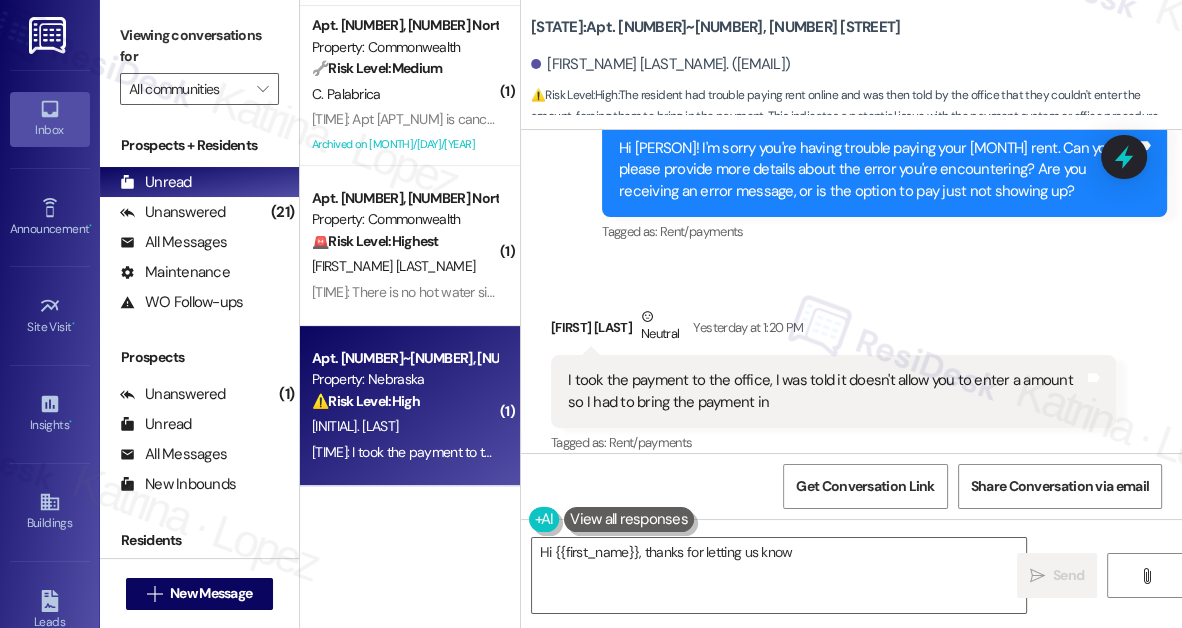 click on "I took the payment to the office, I was told it doesn't allow you to enter a amount so I had to bring the payment in" at bounding box center [826, 391] 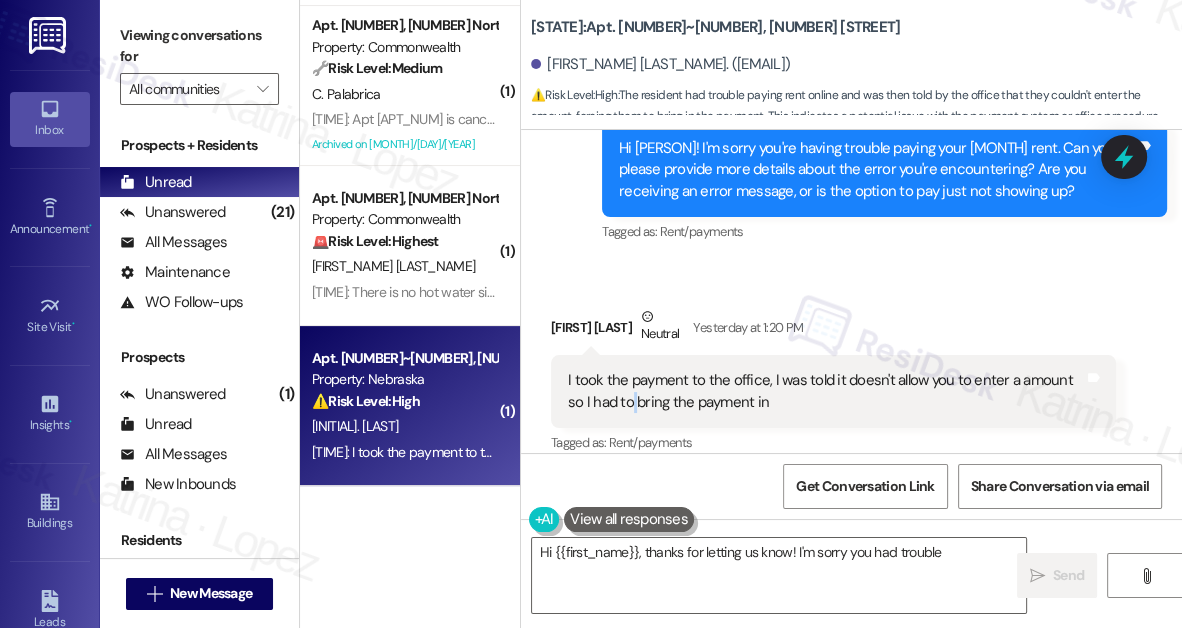 click on "I took the payment to the office, I was told it doesn't allow you to enter a amount so I had to bring the payment in" at bounding box center (826, 391) 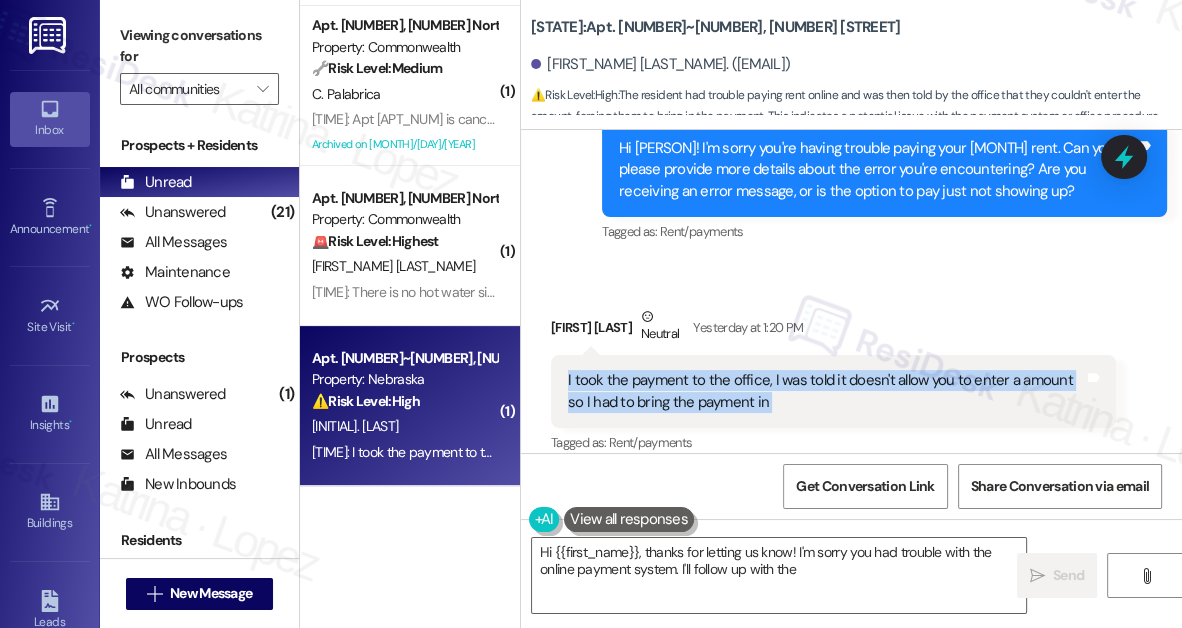 click on "I took the payment to the office, I was told it doesn't allow you to enter a amount so I had to bring the payment in" at bounding box center (826, 391) 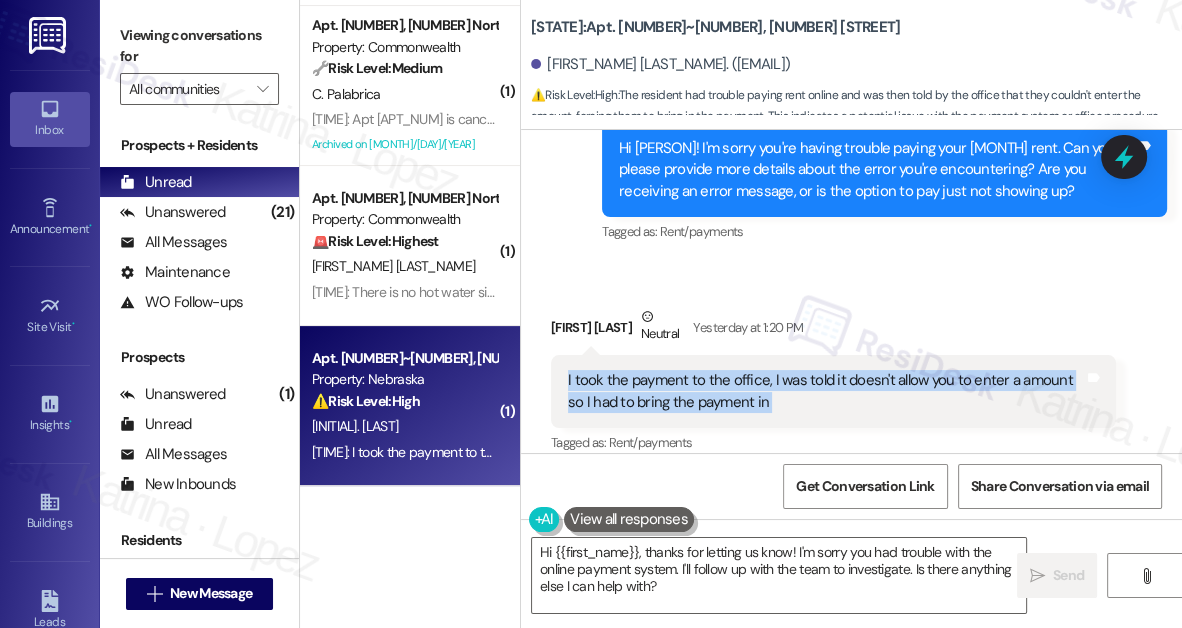 click on "I took the payment to the office, I was told it doesn't allow you to enter a amount so I had to bring the payment in" at bounding box center [826, 391] 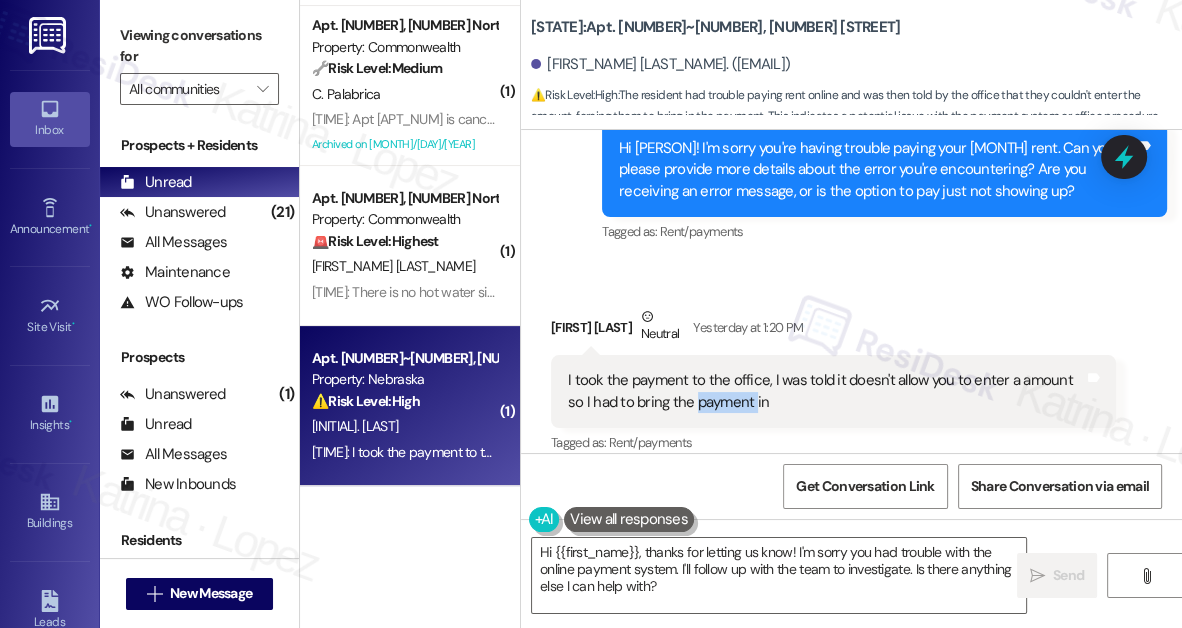 click on "I took the payment to the office, I was told it doesn't allow you to enter a amount so I had to bring the payment in" at bounding box center [826, 391] 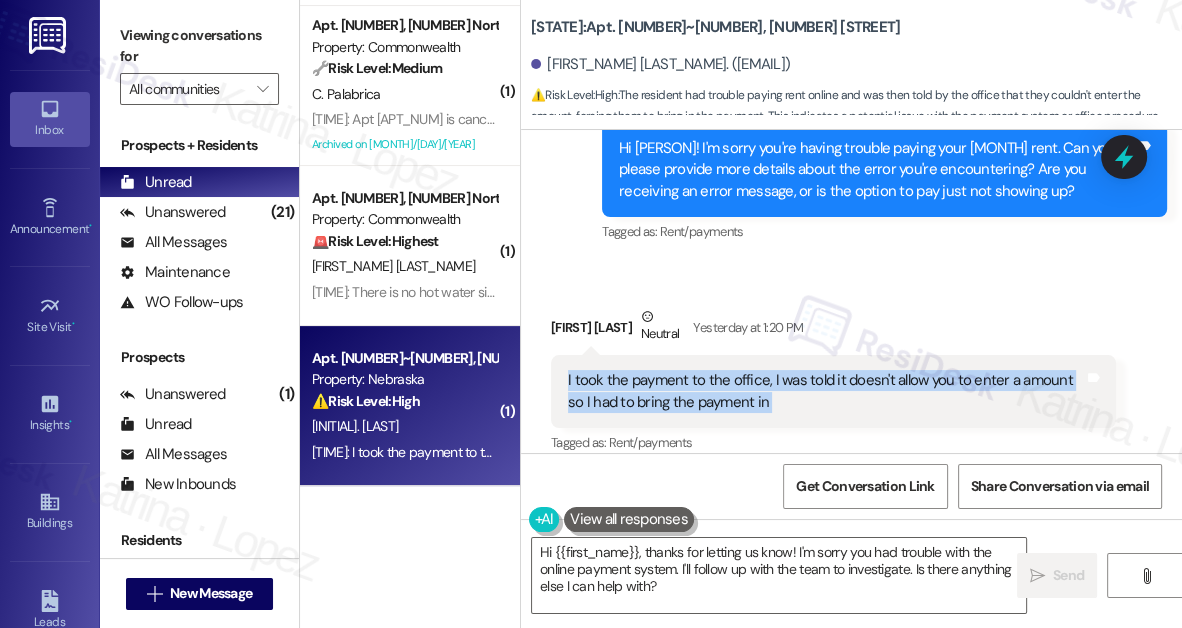 click on "I took the payment to the office, I was told it doesn't allow you to enter a amount so I had to bring the payment in" at bounding box center (826, 391) 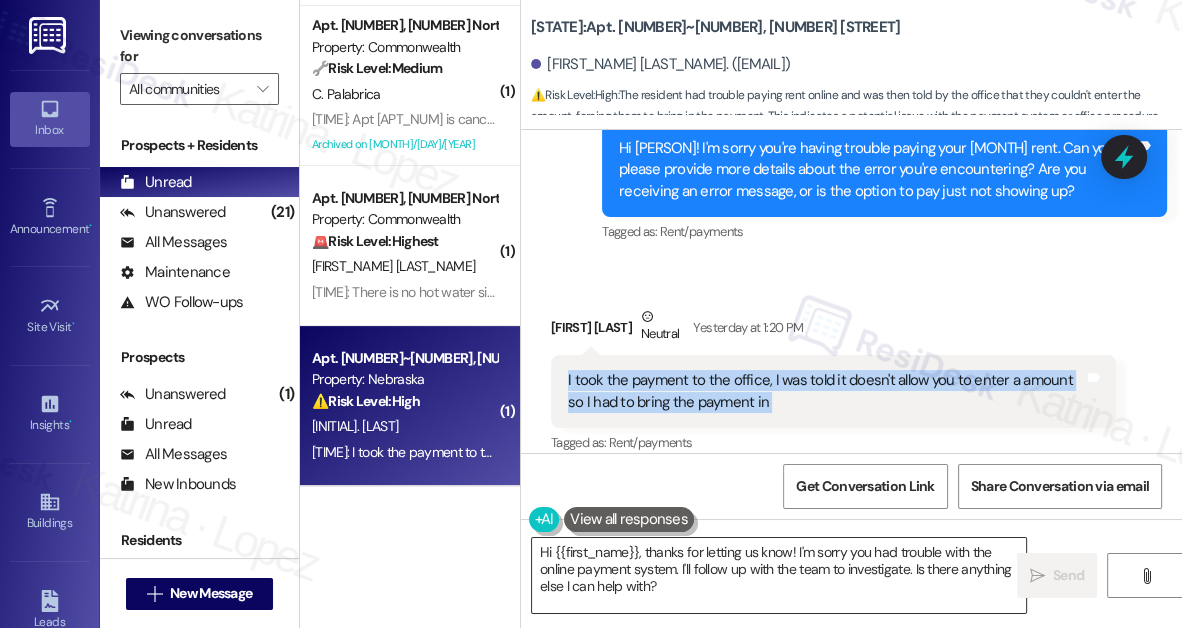 click on "Hi {{first_name}}, thanks for letting us know! I'm sorry you had trouble with the online payment system. I'll follow up with the team to investigate. Is there anything else I can help with?" at bounding box center [779, 575] 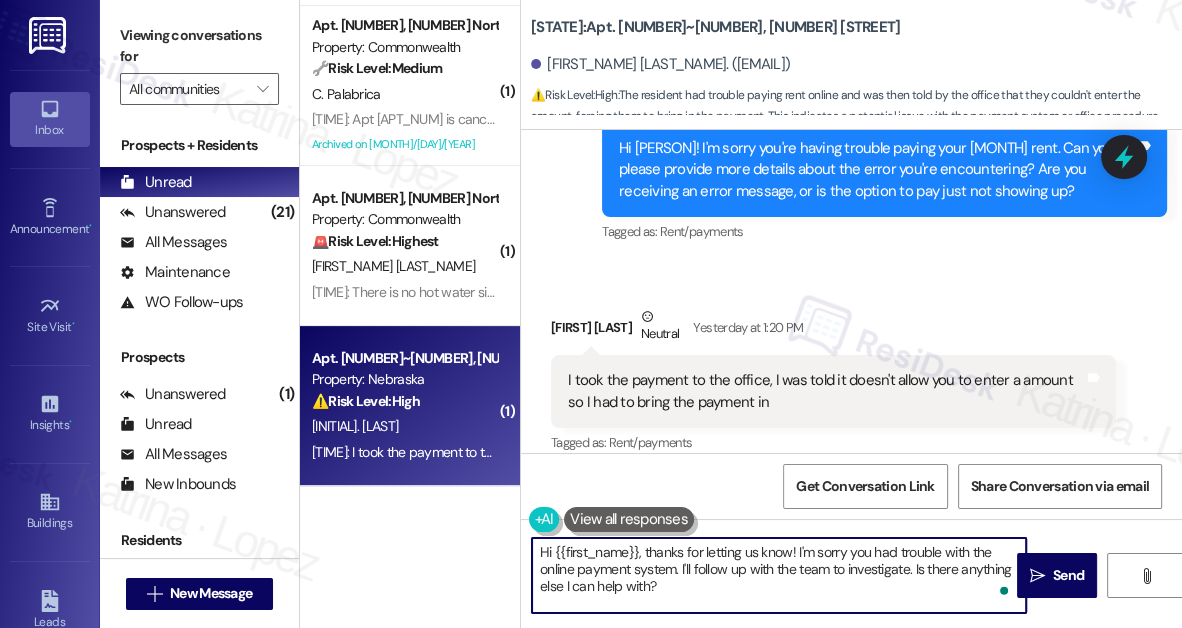 click on "Hi {{first_name}}, thanks for letting us know! I'm sorry you had trouble with the online payment system. I'll follow up with the team to investigate. Is there anything else I can help with?" at bounding box center (779, 575) 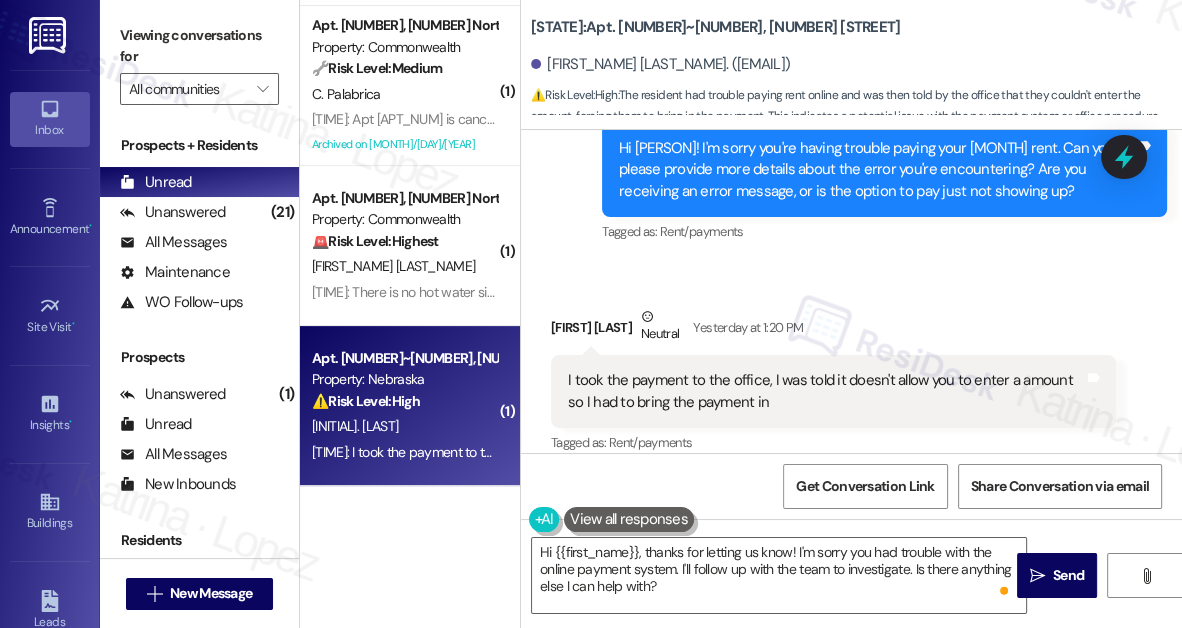 click on "[FIRST] [LAST] [TIME]" at bounding box center [833, 330] 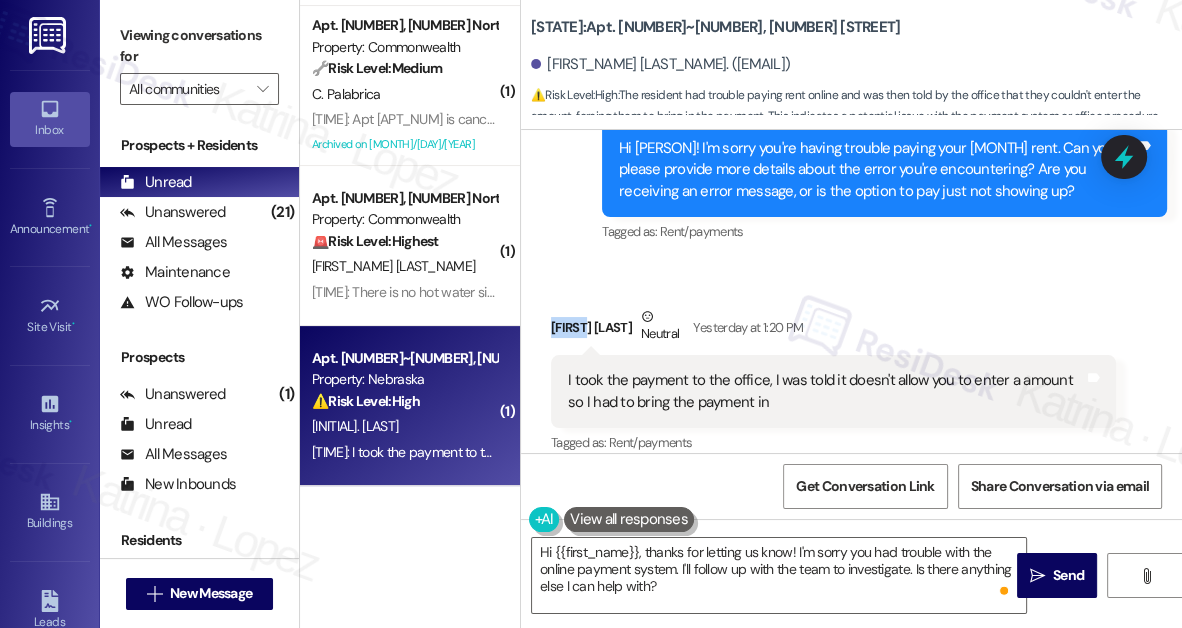 click on "[FIRST] [LAST] [TIME]" at bounding box center (833, 330) 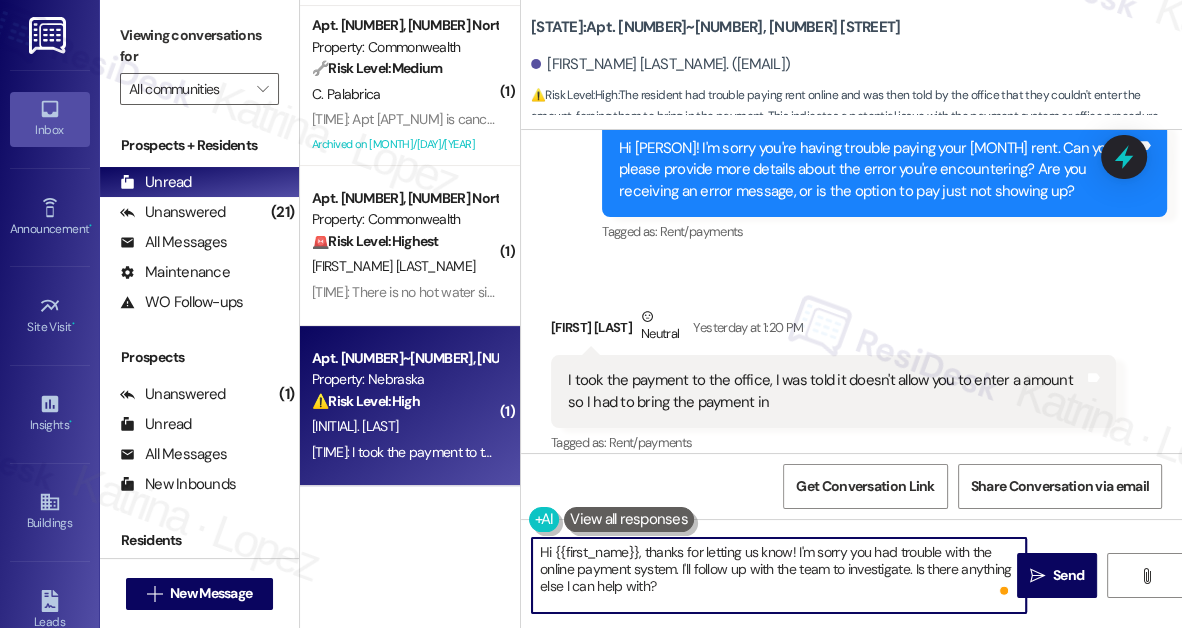 drag, startPoint x: 679, startPoint y: 572, endPoint x: 712, endPoint y: 605, distance: 46.66905 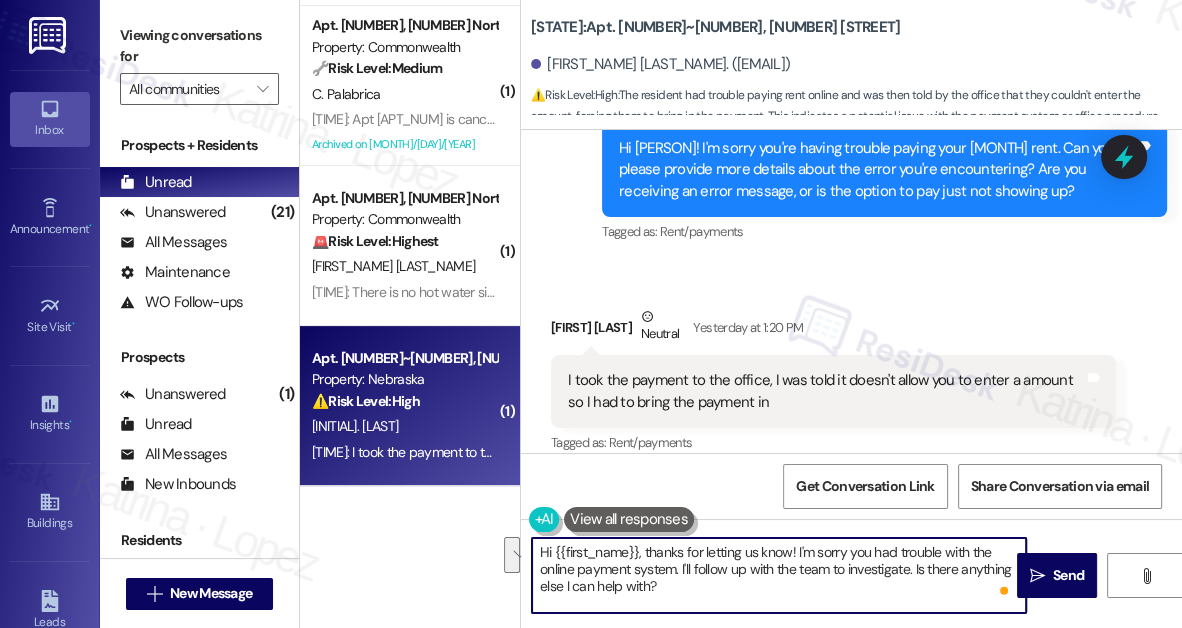 click on "Hi {{first_name}}, thanks for letting us know! I'm sorry you had trouble with the online payment system. I'll follow up with the team to investigate. Is there anything else I can help with?" at bounding box center (779, 575) 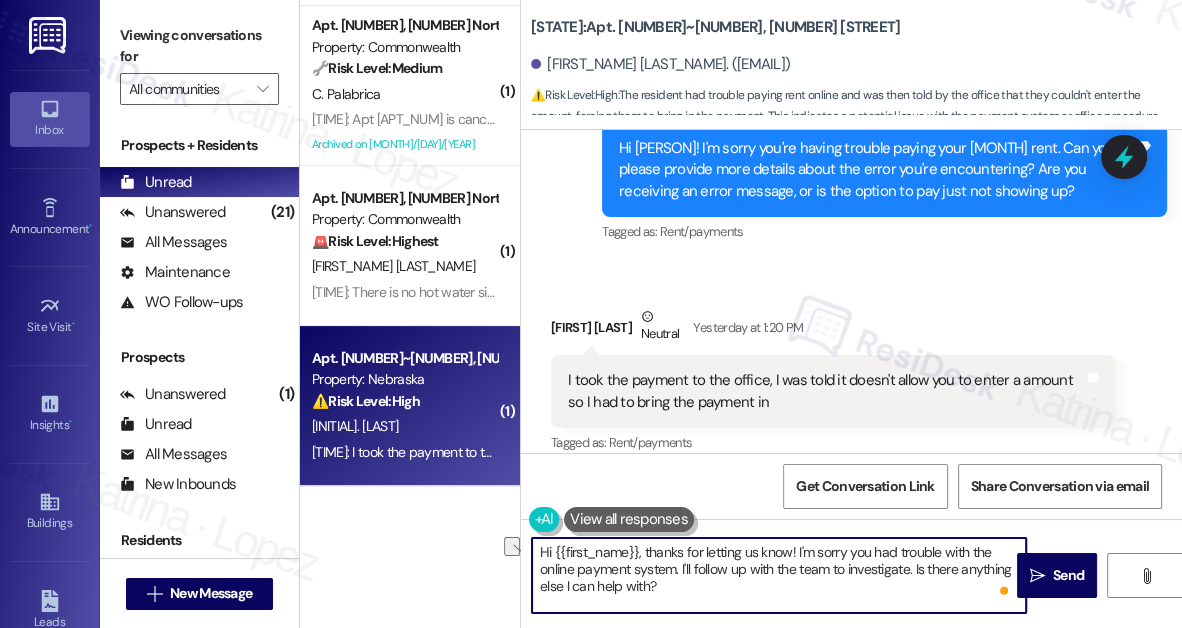 drag, startPoint x: 678, startPoint y: 569, endPoint x: 913, endPoint y: 571, distance: 235.00851 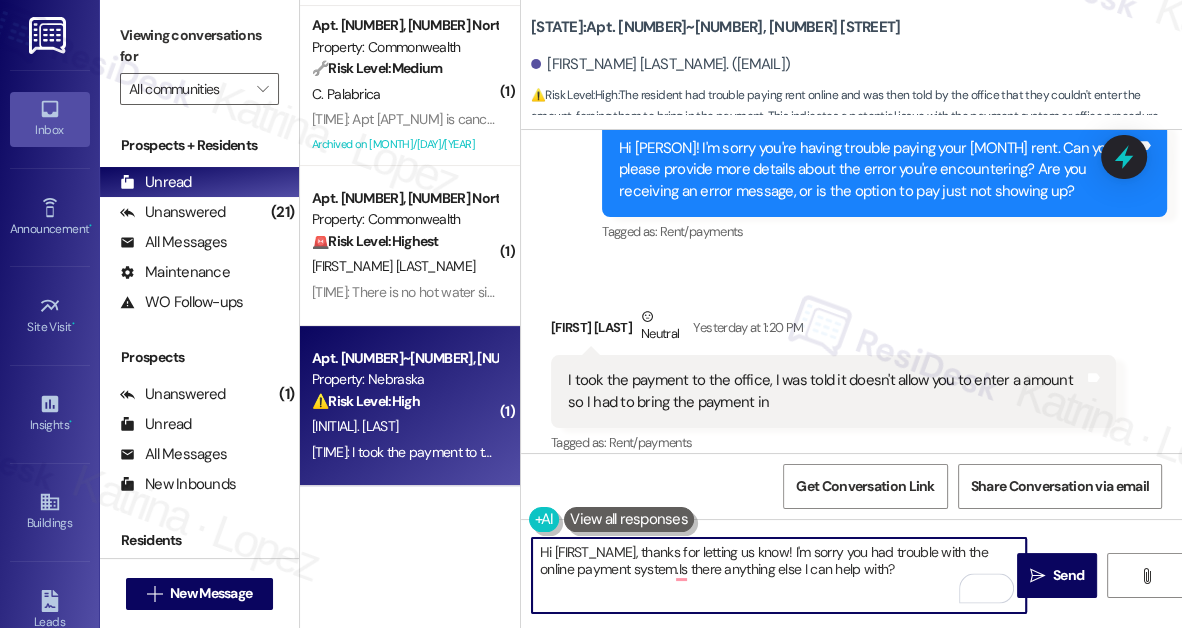 type on "Hi [NAME], thanks for letting us know! I'm sorry you had trouble with the online payment system. Is there anything else I can help with?" 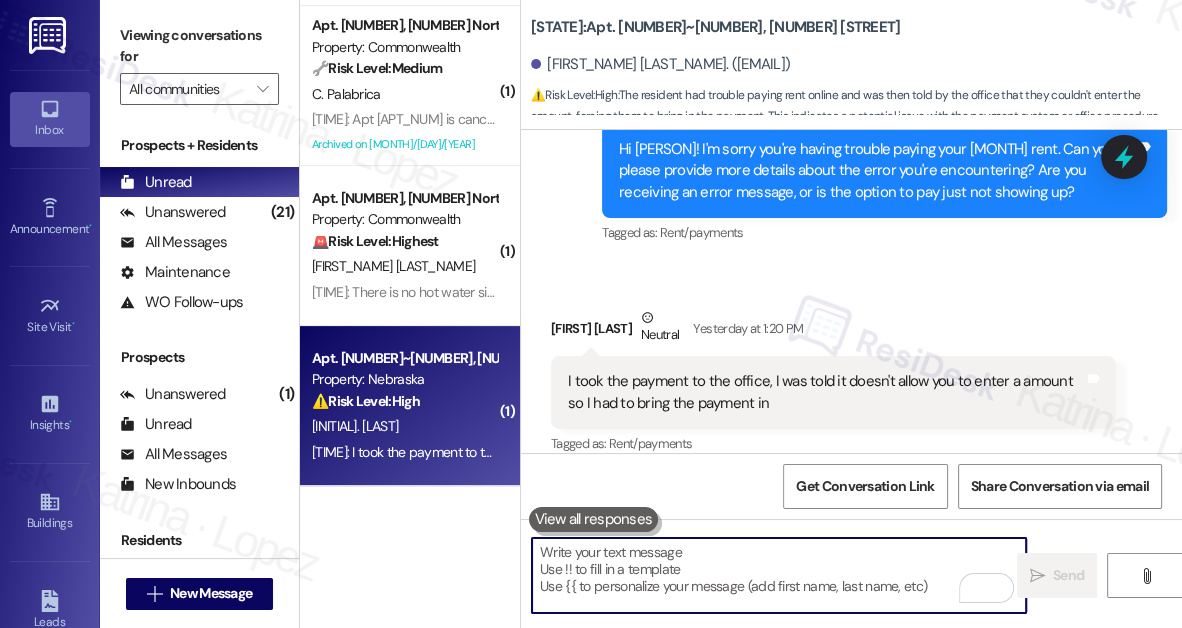 scroll, scrollTop: 4040, scrollLeft: 0, axis: vertical 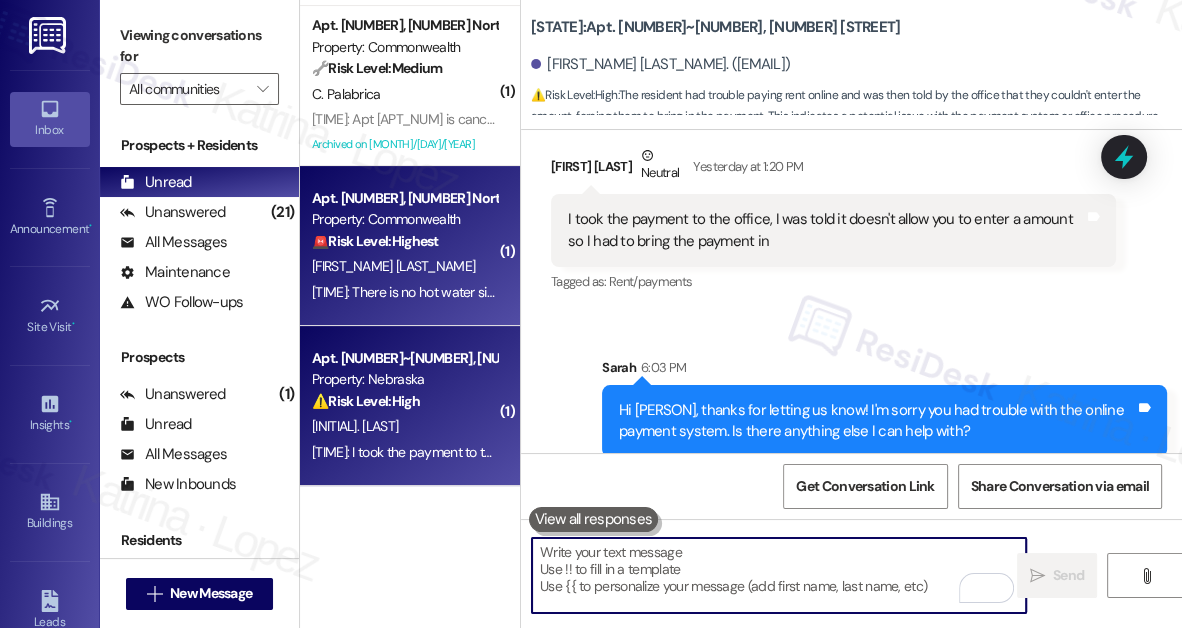 type 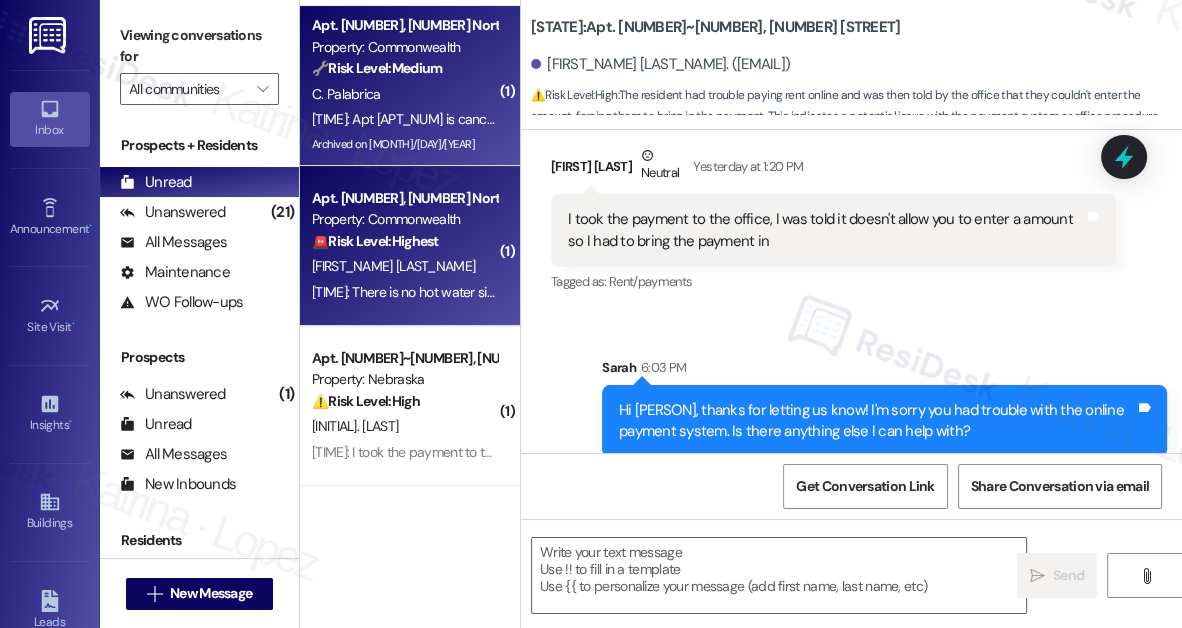 click on "[TIME]: Apt [NUMBER] is cancelling appointment today regarding clogged bathtub drainage.
Thank you. [TIME]: Apt [NUMBER] is cancelling appointment today regarding clogged bathtub drainage.
Thank you." at bounding box center (613, 119) 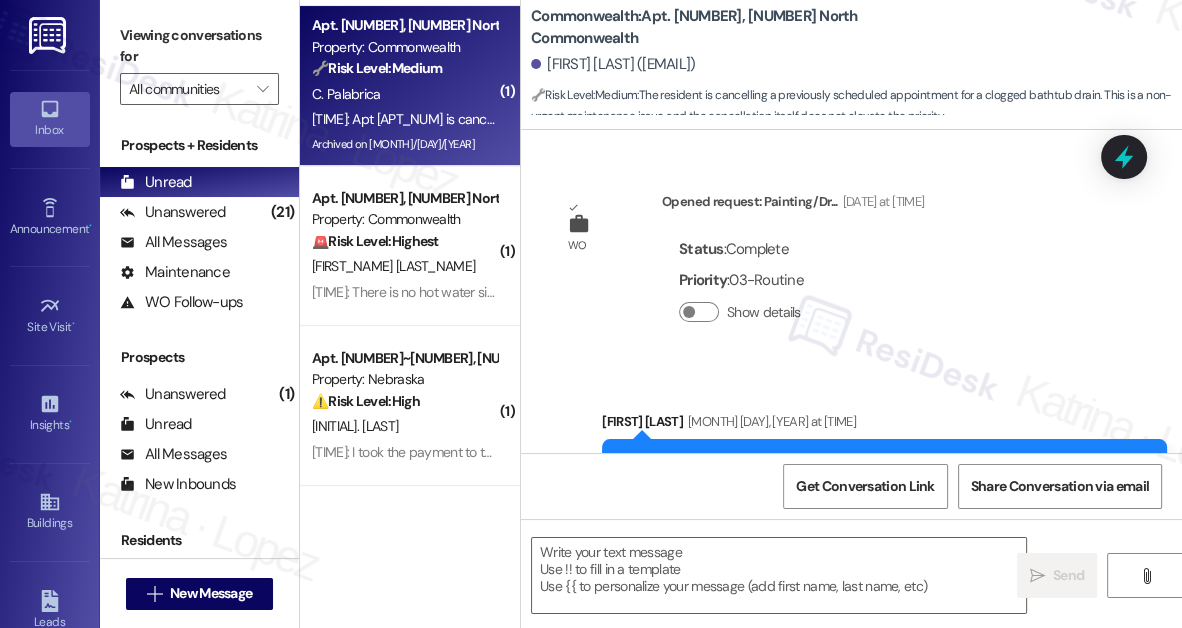 scroll, scrollTop: 308, scrollLeft: 0, axis: vertical 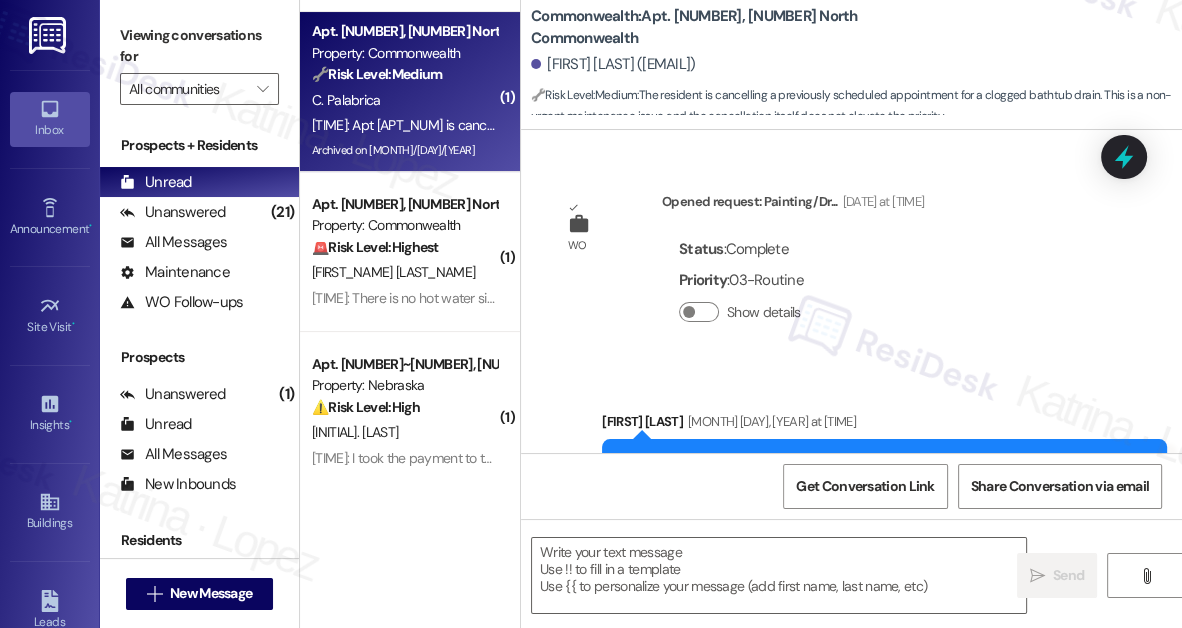 type on "Fetching suggested responses. Please feel free to read through the conversation in the meantime." 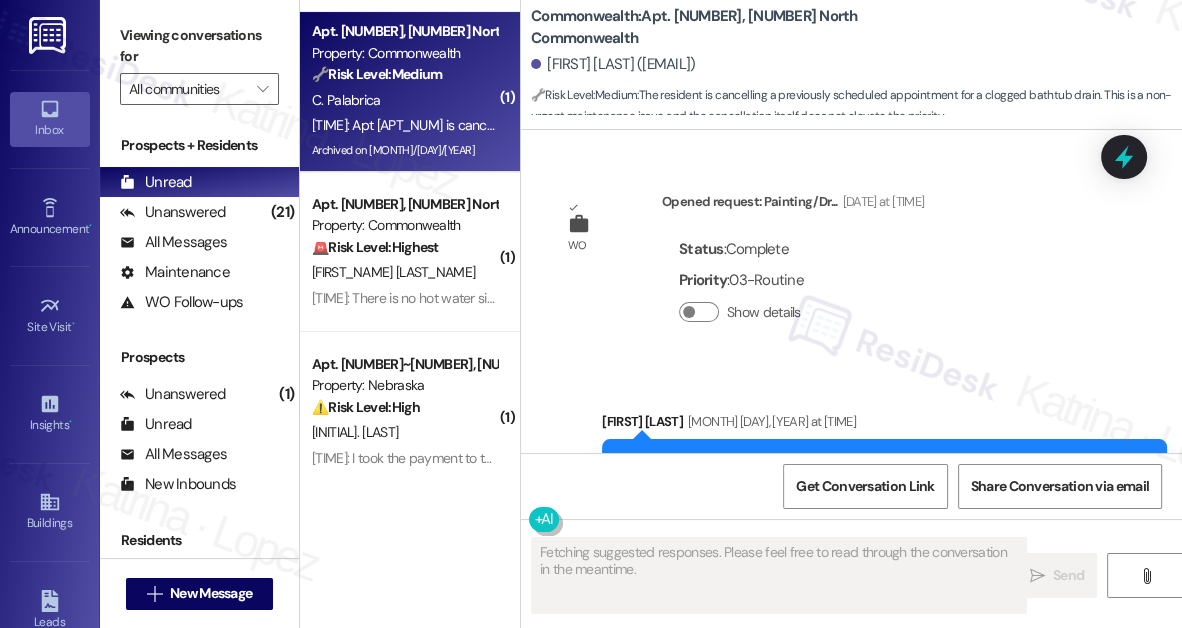 scroll, scrollTop: 15597, scrollLeft: 0, axis: vertical 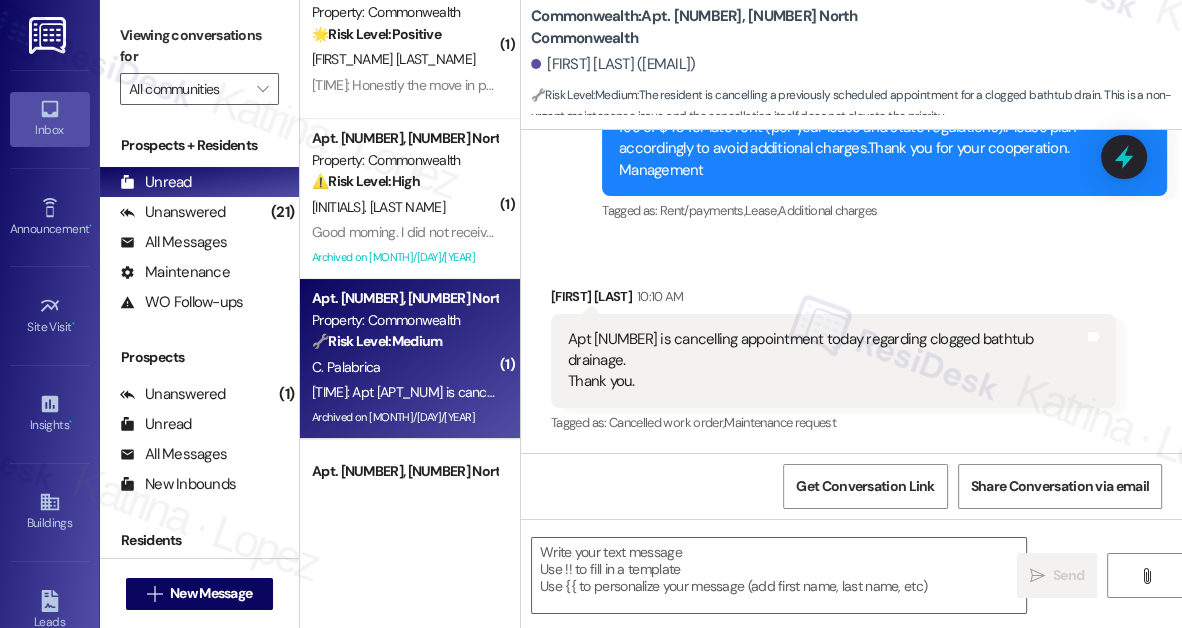 click on "Apt 202 is cancelling appointment today regarding clogged bathtub drainage.
Thank you." at bounding box center [826, 361] 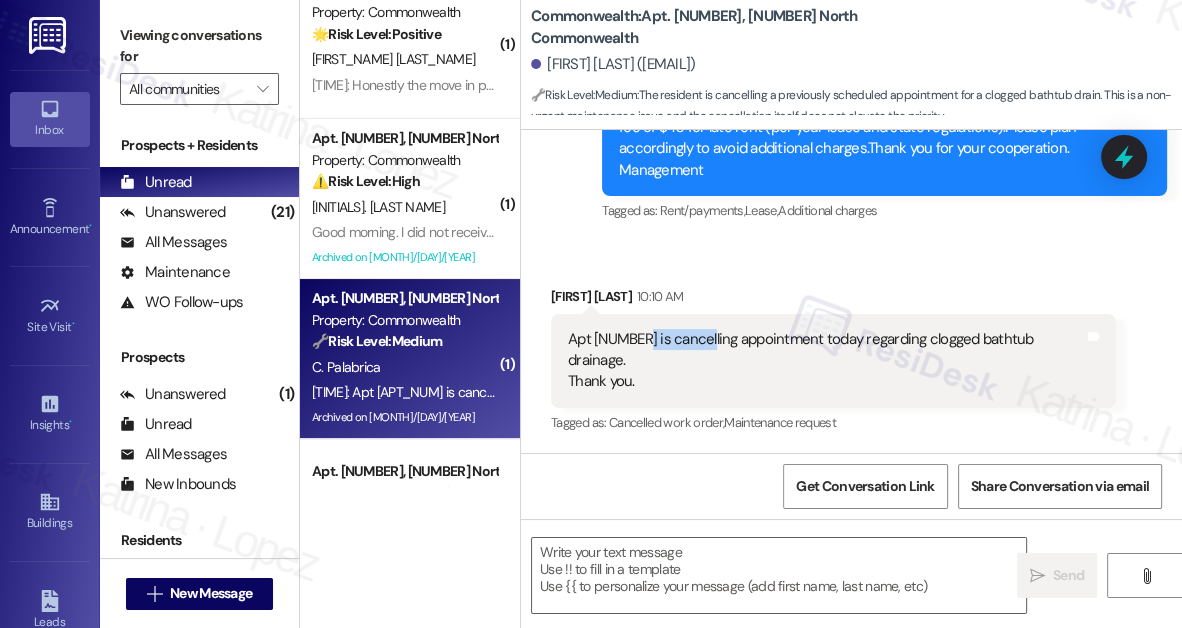 click on "Apt 202 is cancelling appointment today regarding clogged bathtub drainage.
Thank you." at bounding box center [826, 361] 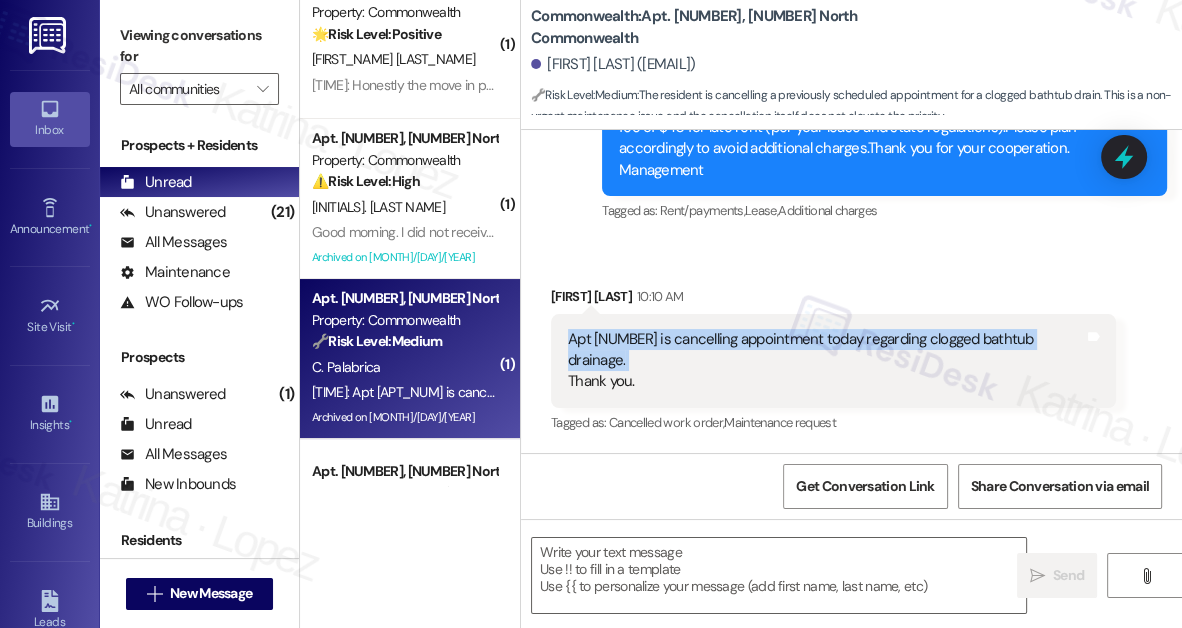 click on "Apt 202 is cancelling appointment today regarding clogged bathtub drainage.
Thank you." at bounding box center [826, 361] 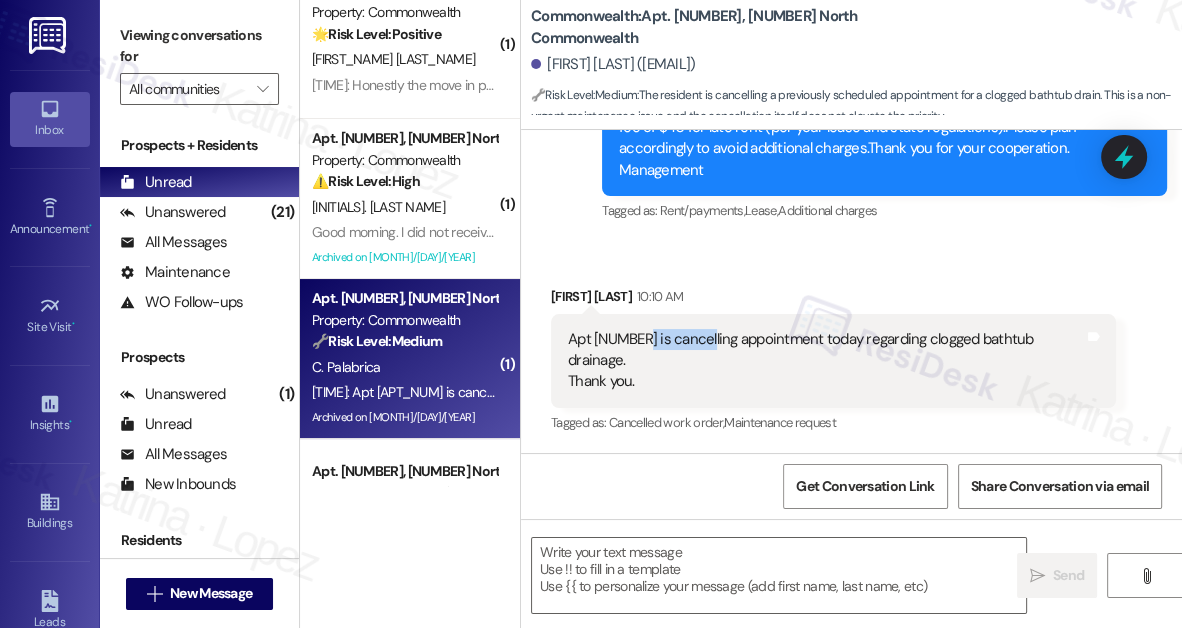 click on "Apt 202 is cancelling appointment today regarding clogged bathtub drainage.
Thank you." at bounding box center [826, 361] 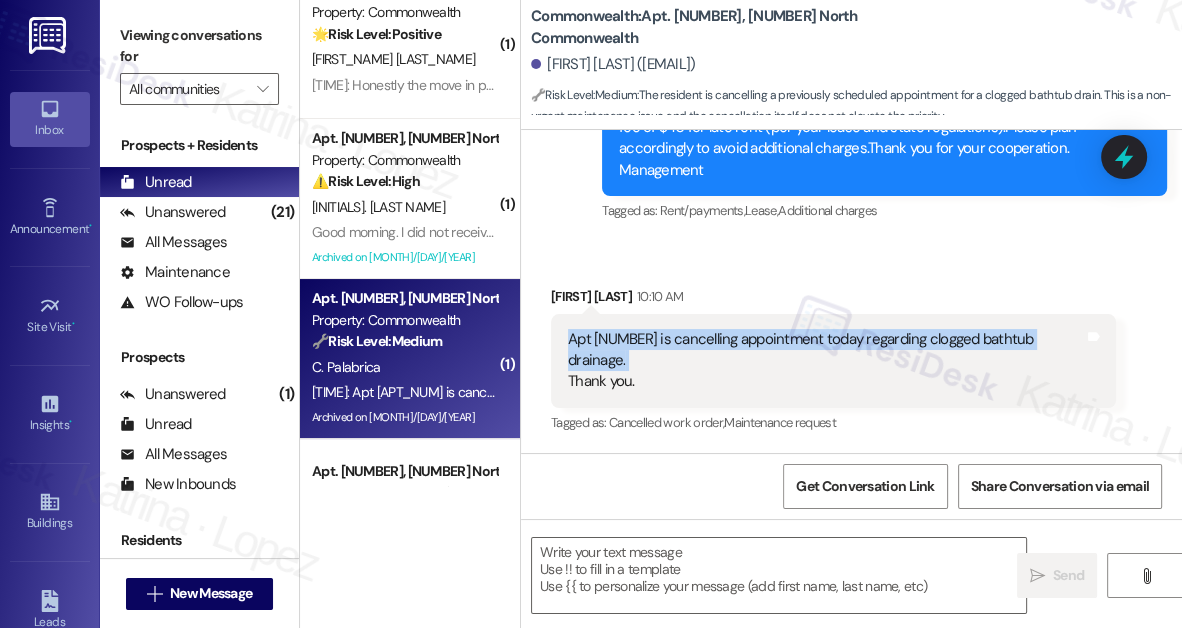 click on "Apt 202 is cancelling appointment today regarding clogged bathtub drainage.
Thank you." at bounding box center (826, 361) 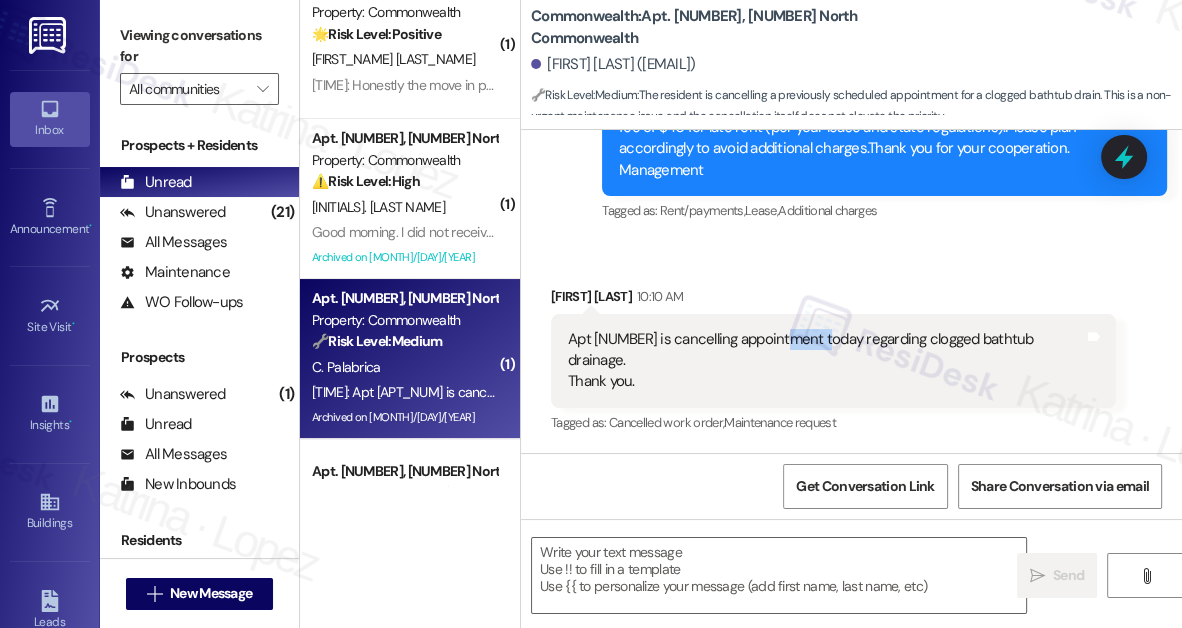 click on "Apt 202 is cancelling appointment today regarding clogged bathtub drainage.
Thank you." at bounding box center [826, 361] 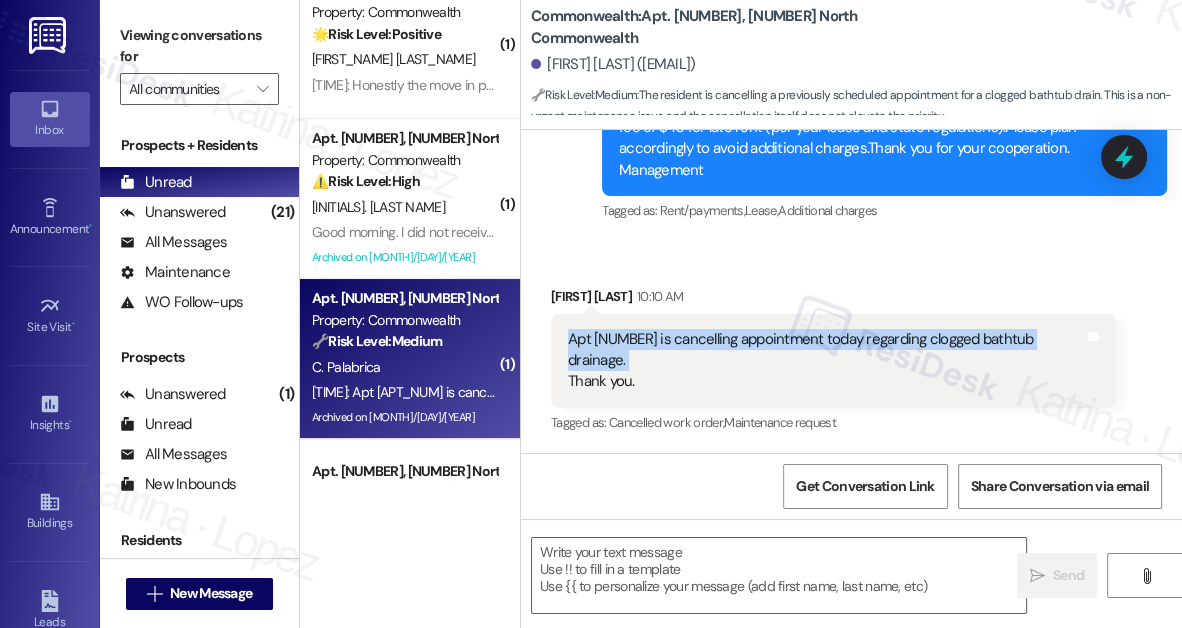 click on "Apt 202 is cancelling appointment today regarding clogged bathtub drainage.
Thank you." at bounding box center [826, 361] 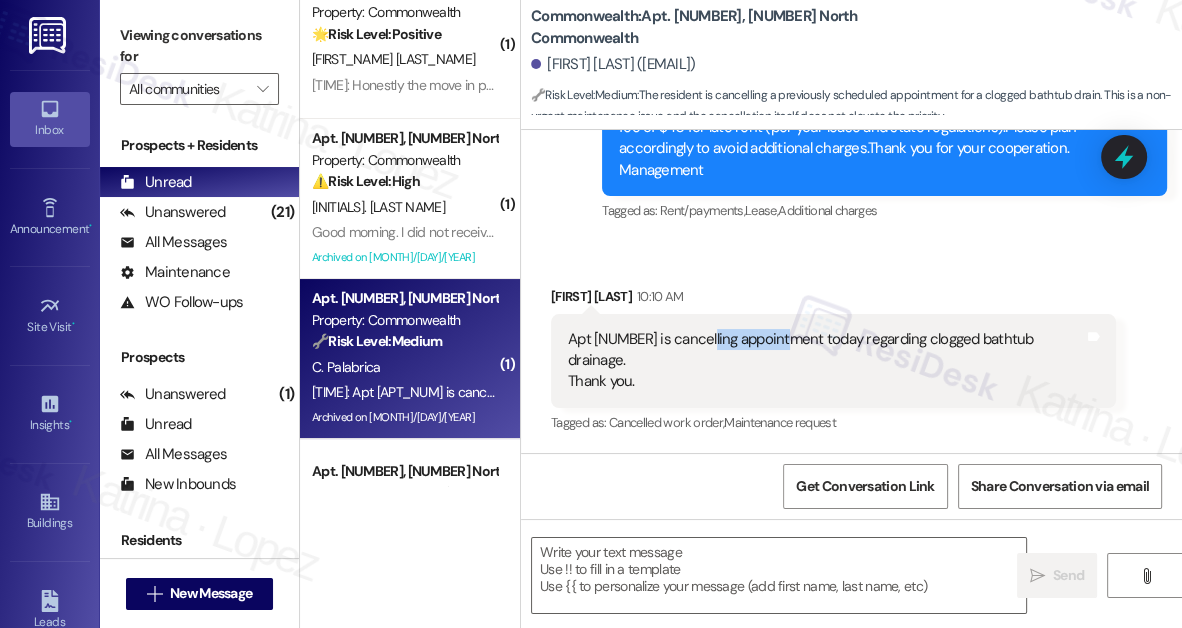 click on "Apt 202 is cancelling appointment today regarding clogged bathtub drainage.
Thank you." at bounding box center (826, 361) 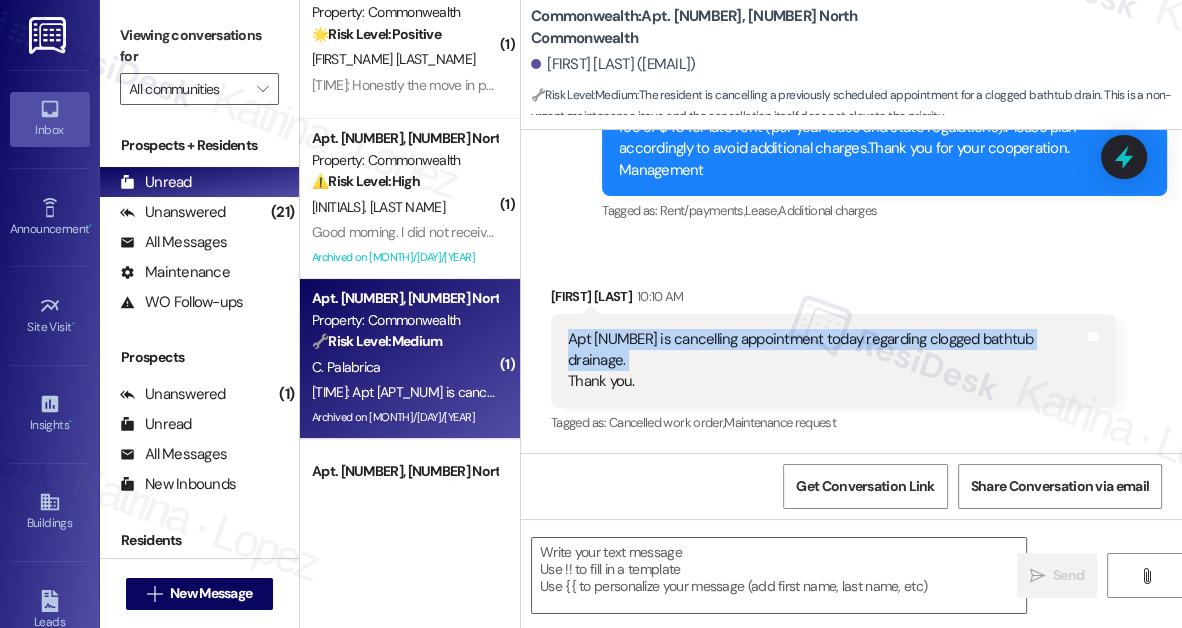 click on "Apt 202 is cancelling appointment today regarding clogged bathtub drainage.
Thank you." at bounding box center [826, 361] 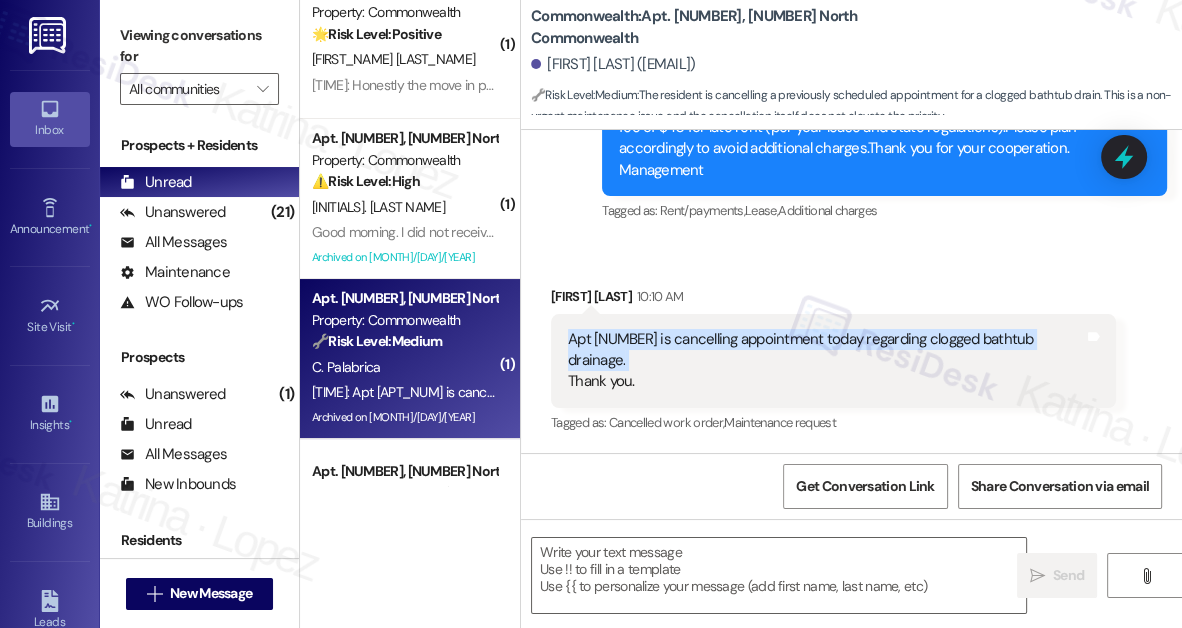scroll, scrollTop: 0, scrollLeft: 0, axis: both 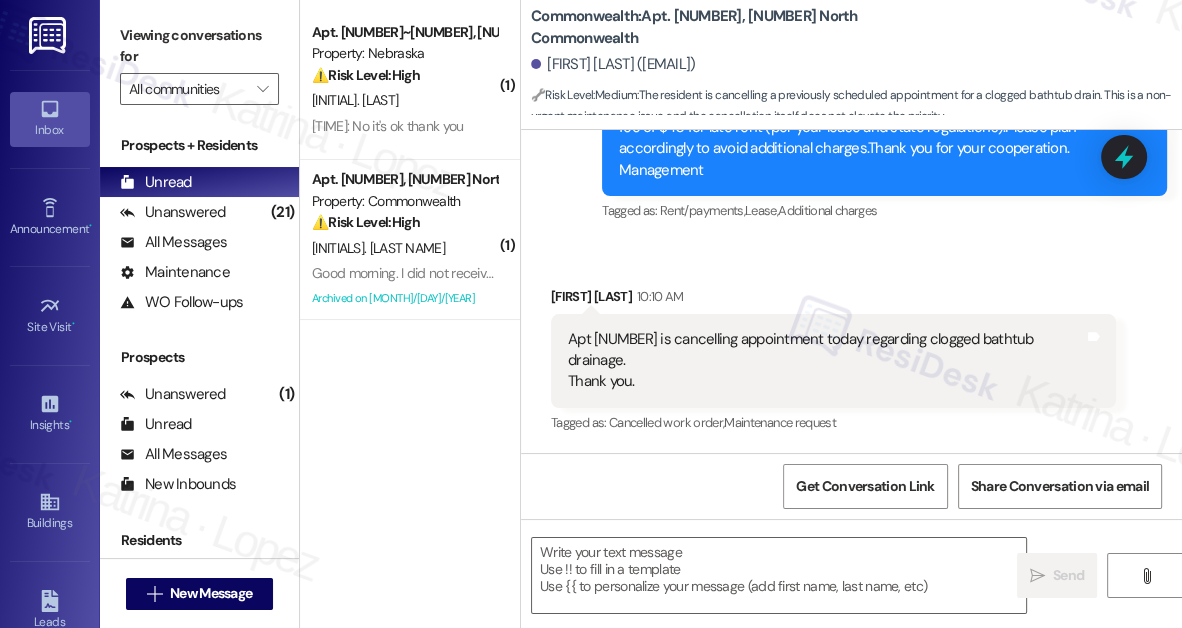 click on "Viewing conversations for" at bounding box center (199, 46) 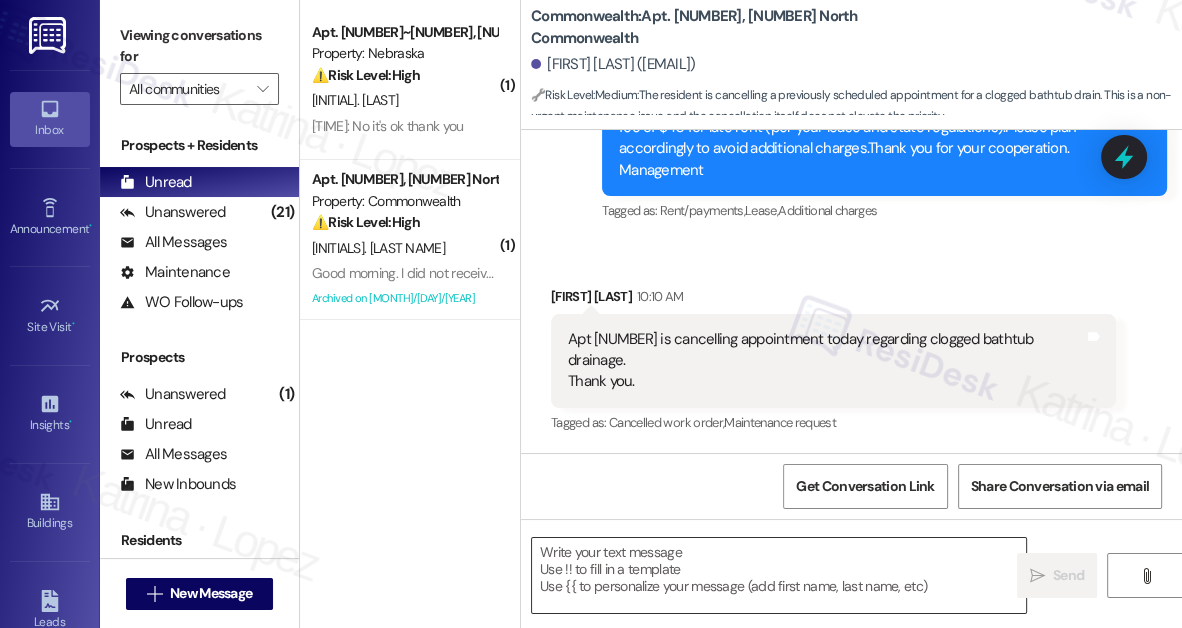 click at bounding box center [779, 575] 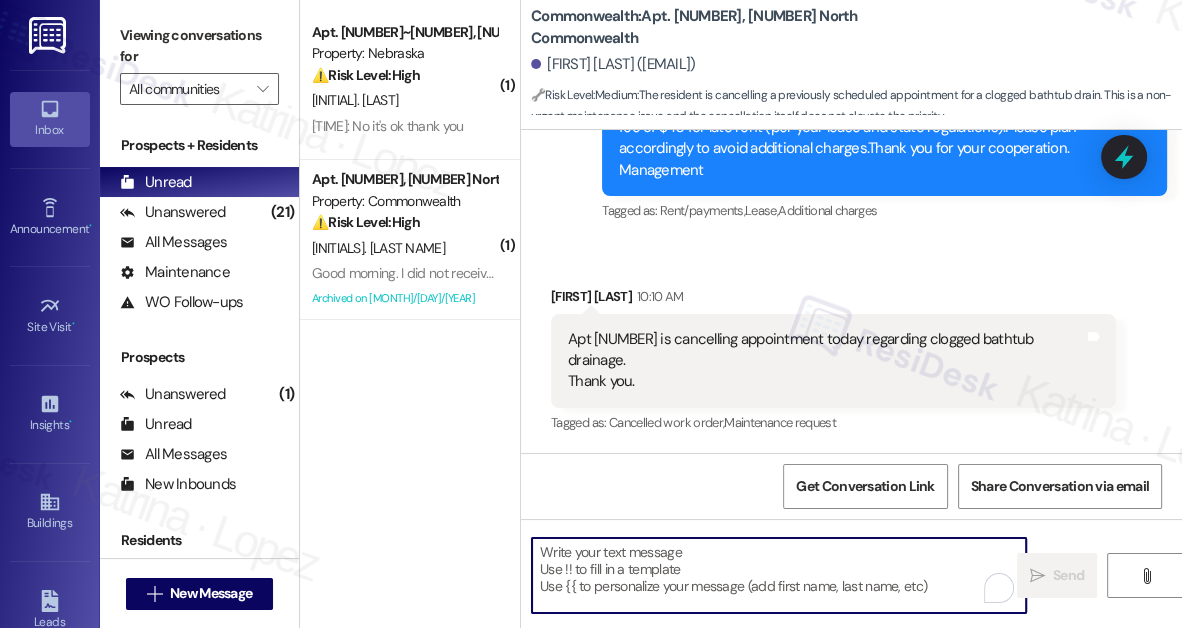 paste on "Hi {{first_name}}, just checking in—has the bathtub drainage in Apt [APT_NUM] been fixed since you canceled the appointment, or is it still clogged?" 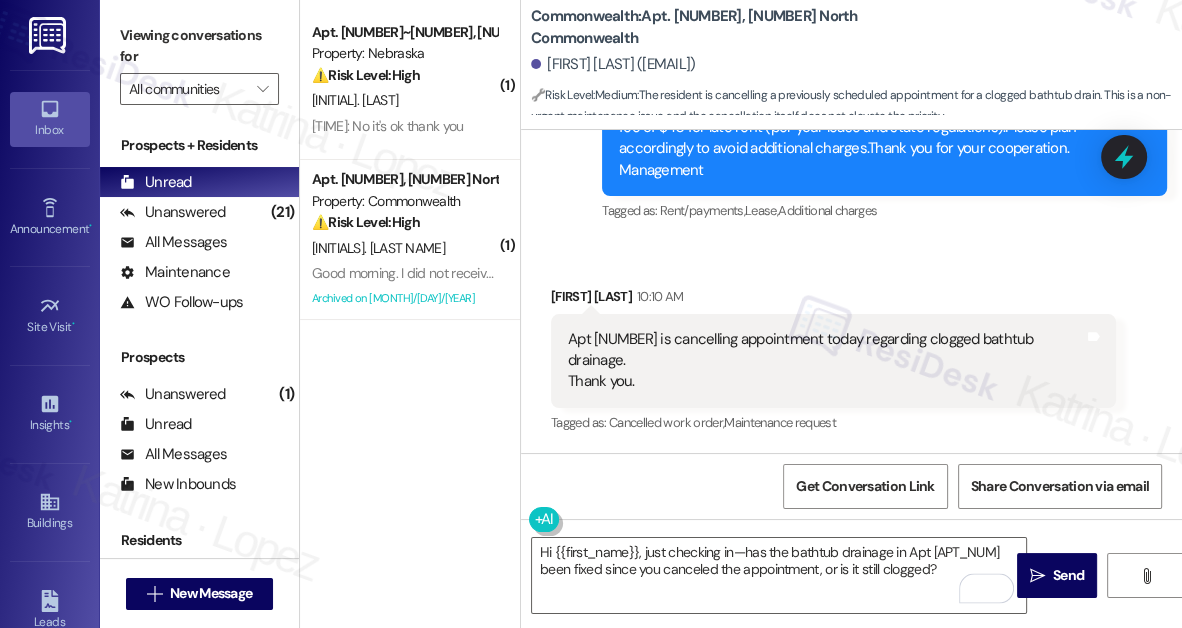 click on "[FIRST] [LAST] [TIME]" at bounding box center (833, 300) 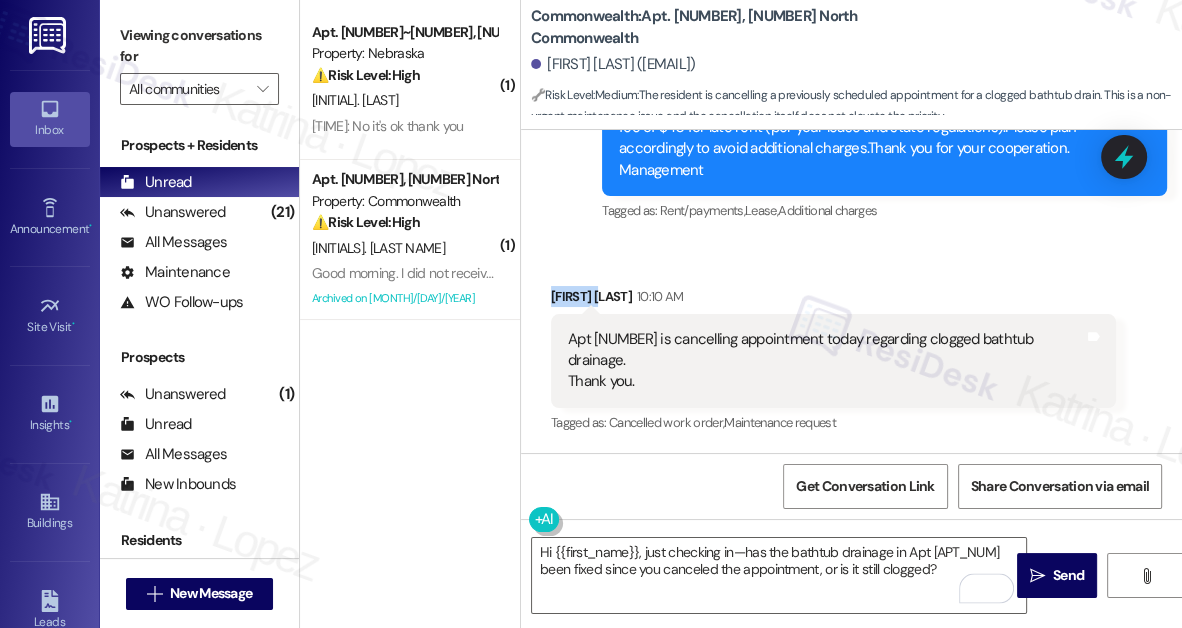 click on "[FIRST] [LAST] [TIME]" at bounding box center (833, 300) 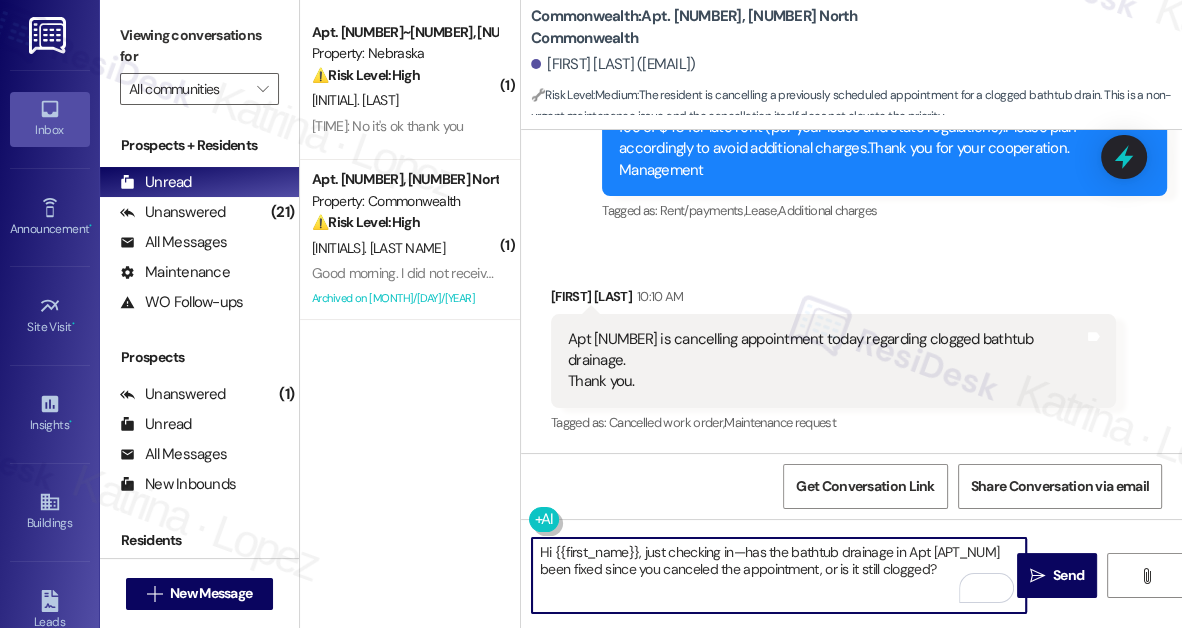 click on "Hi {{first_name}}, just checking in—has the bathtub drainage in Apt [APT_NUM] been fixed since you canceled the appointment, or is it still clogged?" at bounding box center (779, 575) 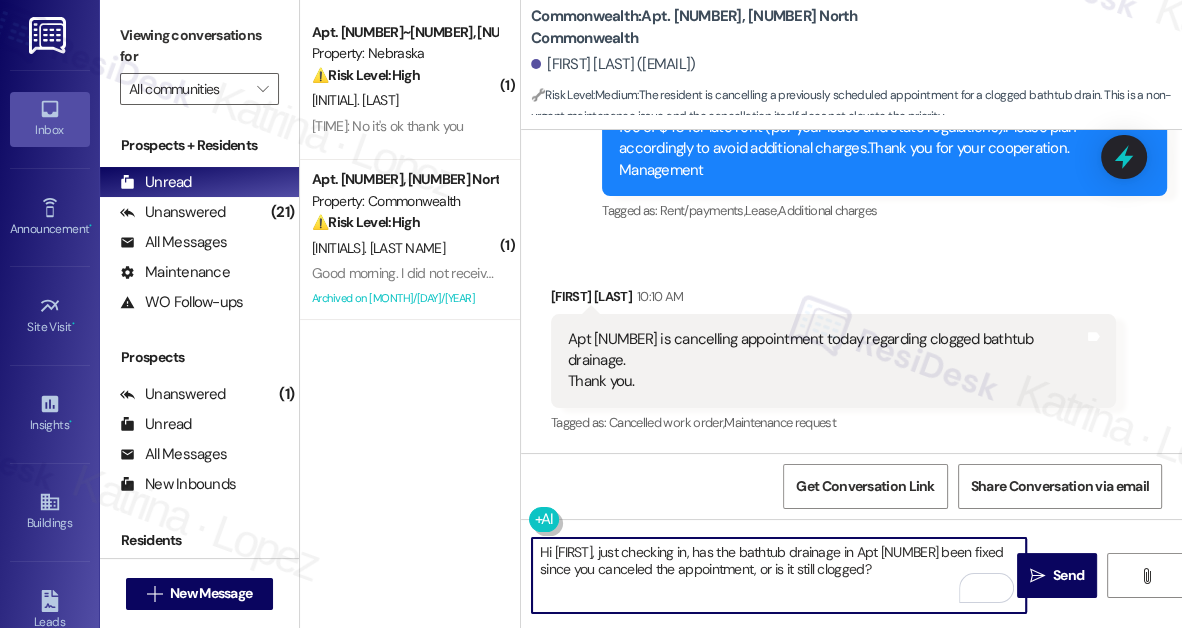 click on "Hi [FIRST], just checking in, has the bathtub drainage in Apt [NUMBER] been fixed since you canceled the appointment, or is it still clogged?" at bounding box center (779, 575) 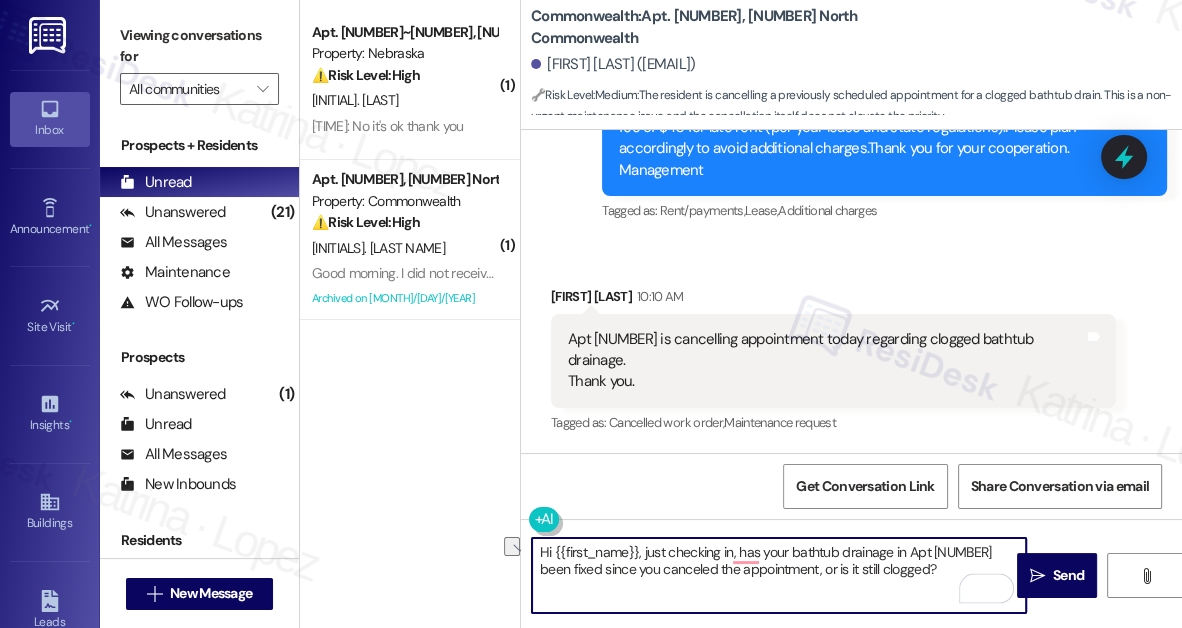 drag, startPoint x: 891, startPoint y: 552, endPoint x: 953, endPoint y: 547, distance: 62.201286 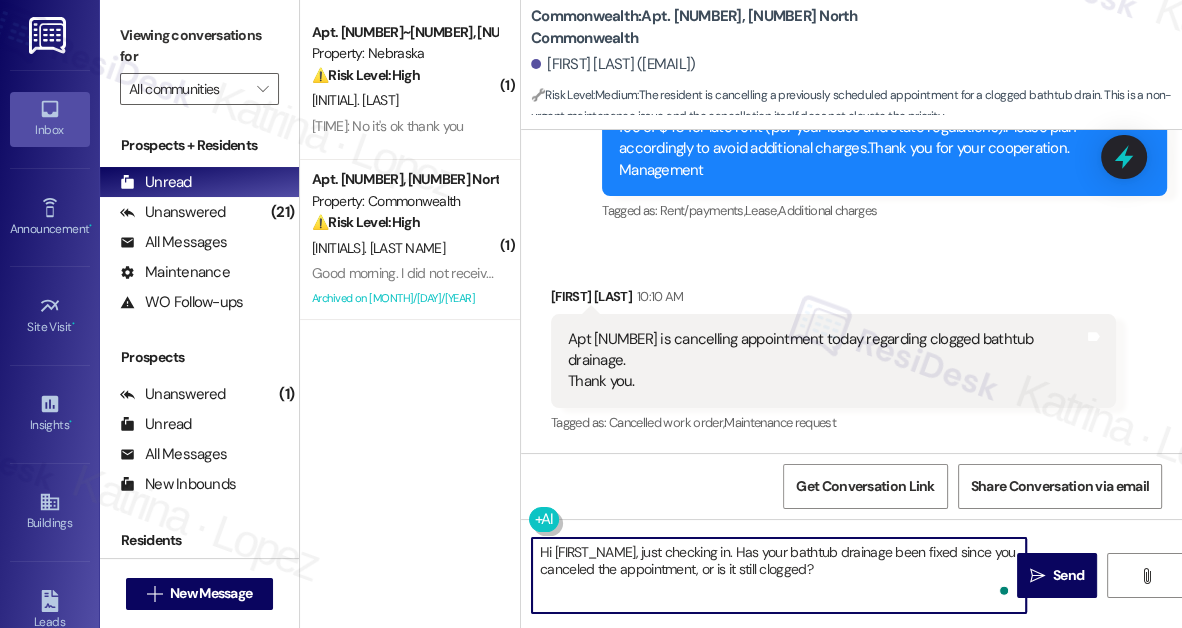 click on "Hi [FIRST_NAME], just checking in. Has your bathtub drainage been fixed since you canceled the appointment, or is it still clogged?" at bounding box center [779, 575] 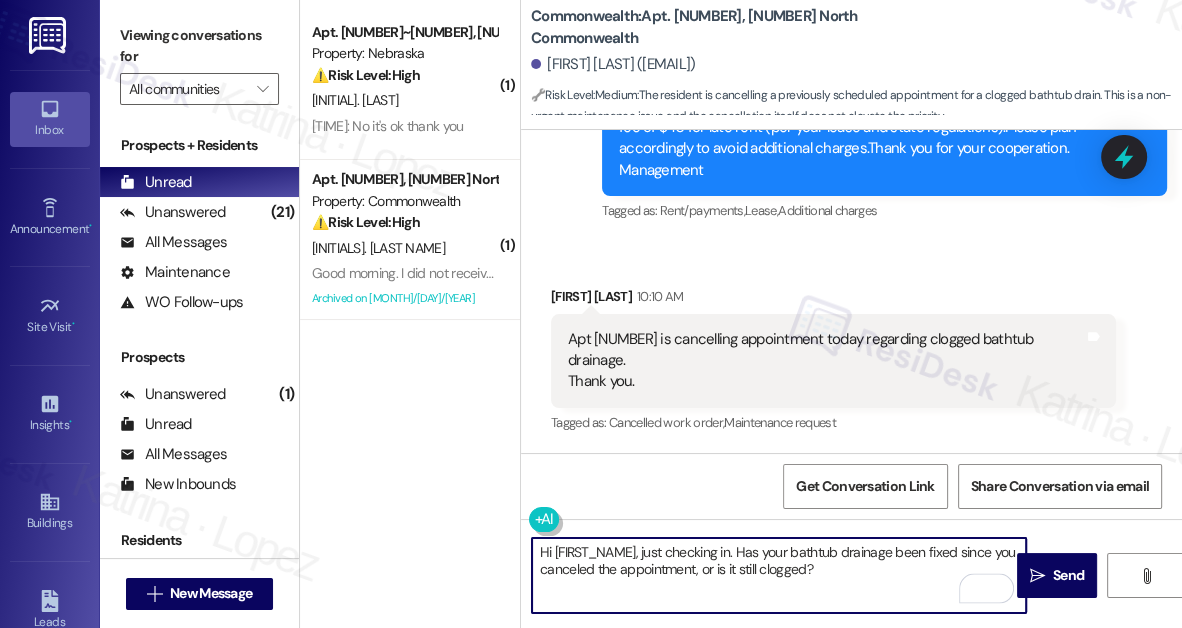 click on "Hi [FIRST_NAME], just checking in. Has your bathtub drainage been fixed since you canceled the appointment, or is it still clogged?" at bounding box center (779, 575) 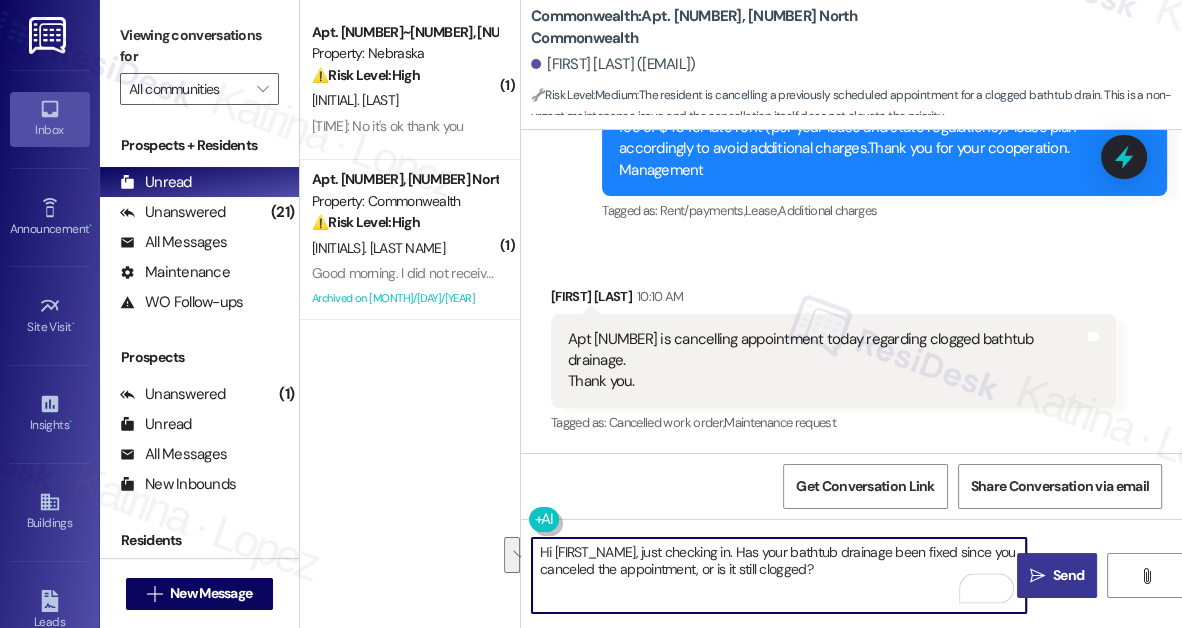 type on "Hi [FIRST_NAME], just checking in. Has your bathtub drainage been fixed since you canceled the appointment, or is it still clogged?" 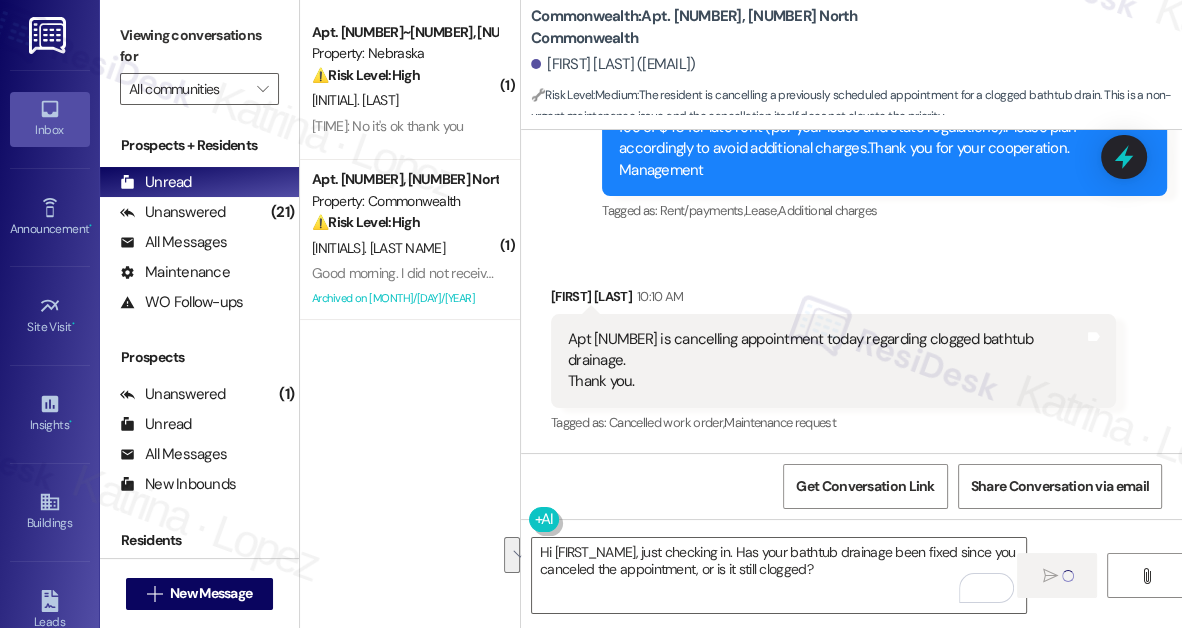 type 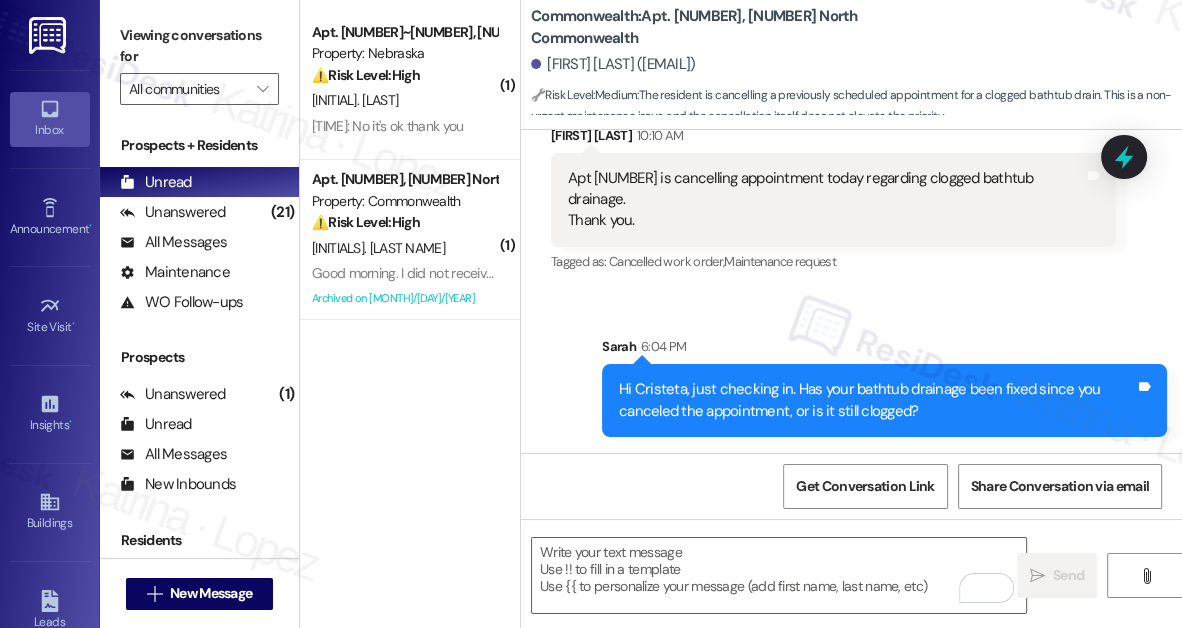 scroll, scrollTop: 22810, scrollLeft: 0, axis: vertical 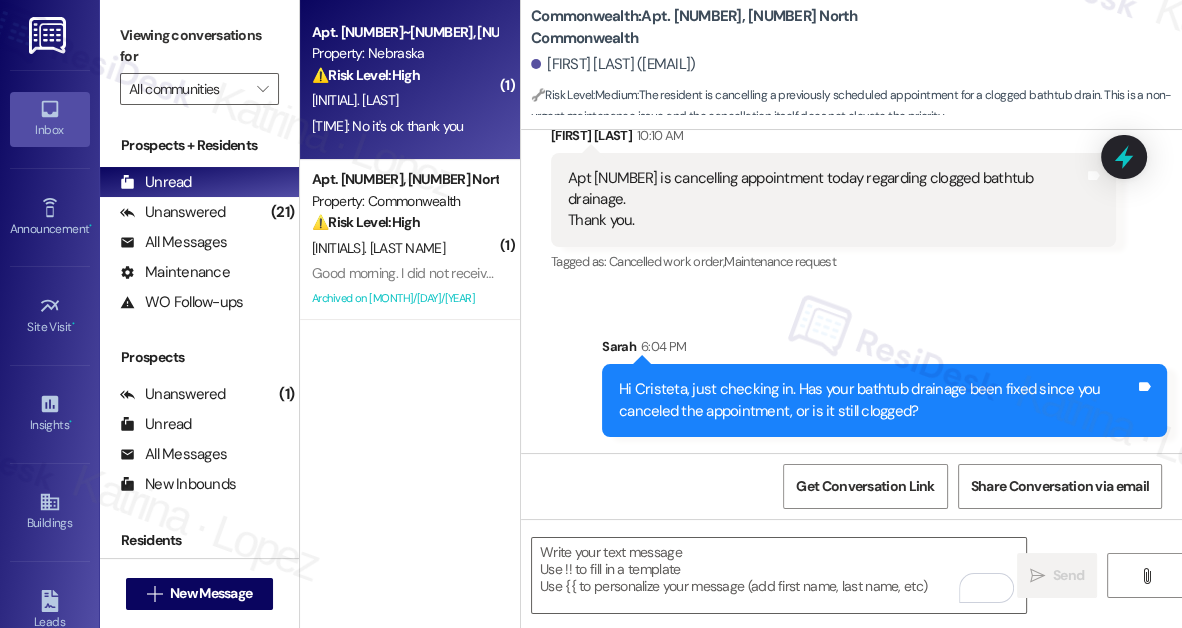 click on "[TIME]: No it's ok thank you [TIME]: No it's ok thank you" at bounding box center (387, 126) 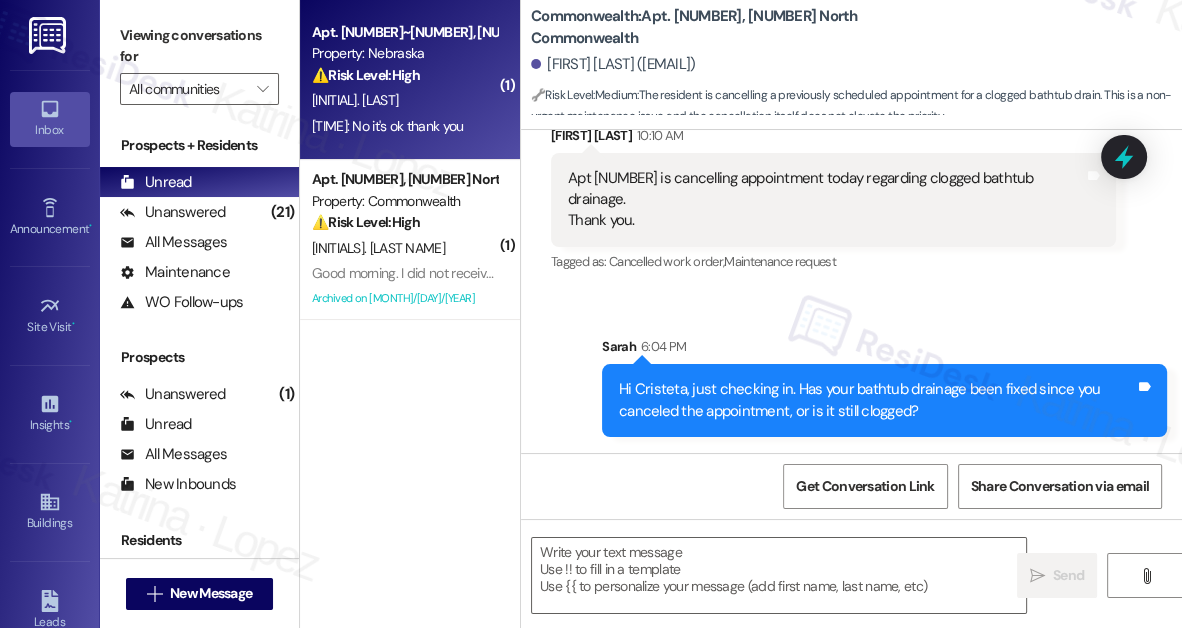 type on "Fetching suggested responses. Please feel free to read through the conversation in the meantime." 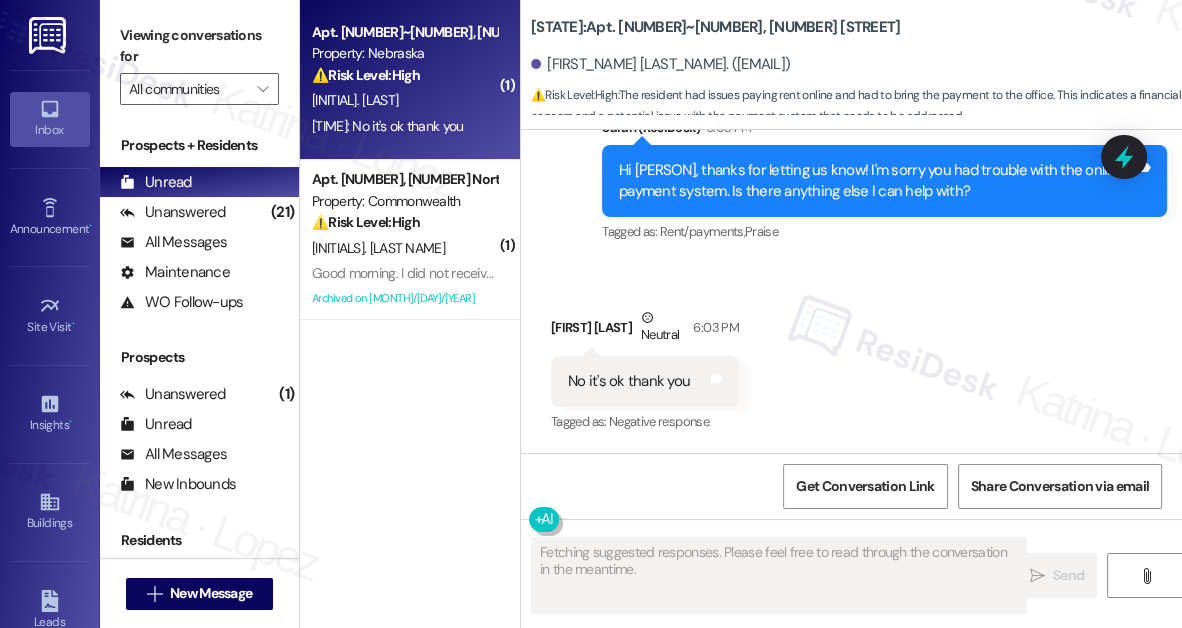 scroll, scrollTop: 4259, scrollLeft: 0, axis: vertical 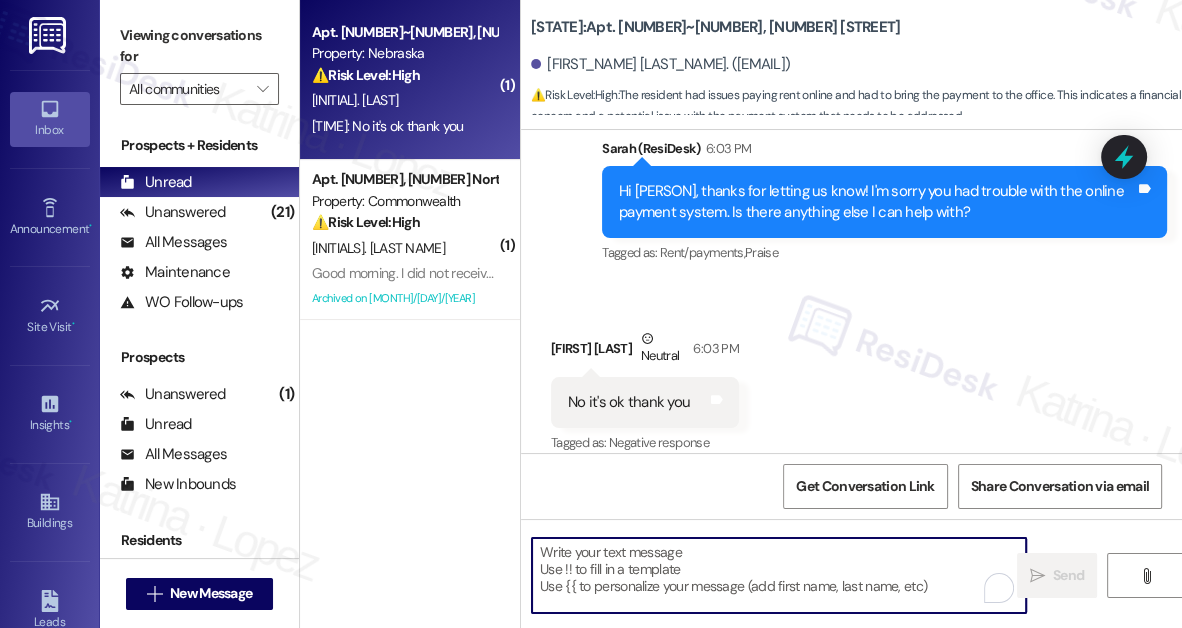 click at bounding box center [779, 575] 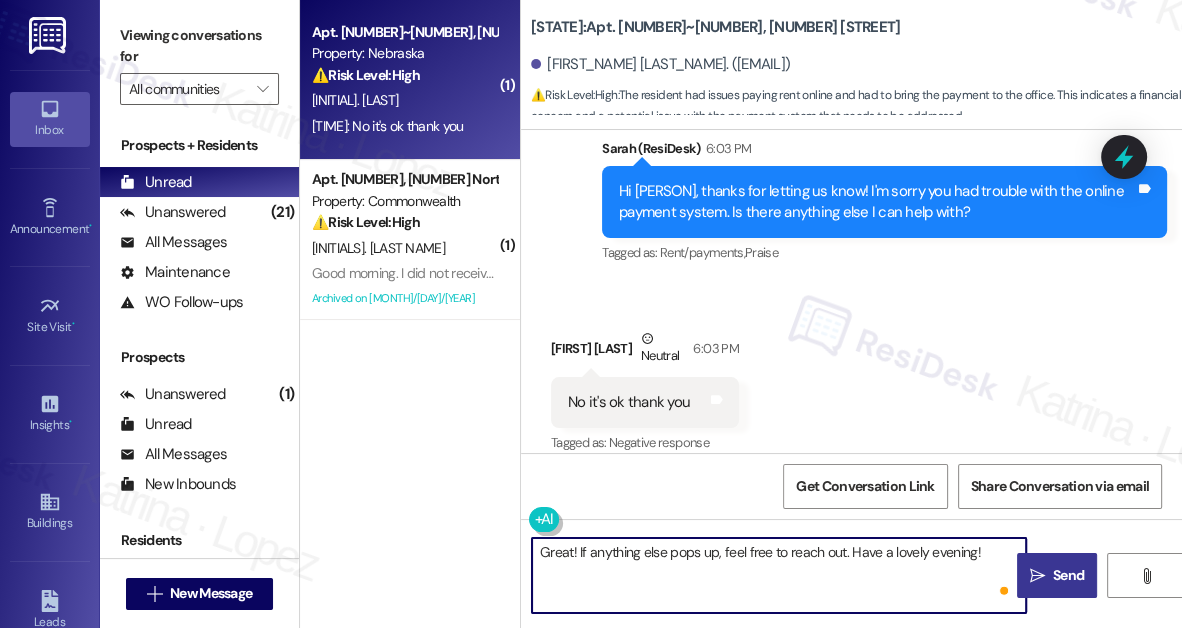 type on "Great! If anything else pops up, feel free to reach out. Have a lovely evening!" 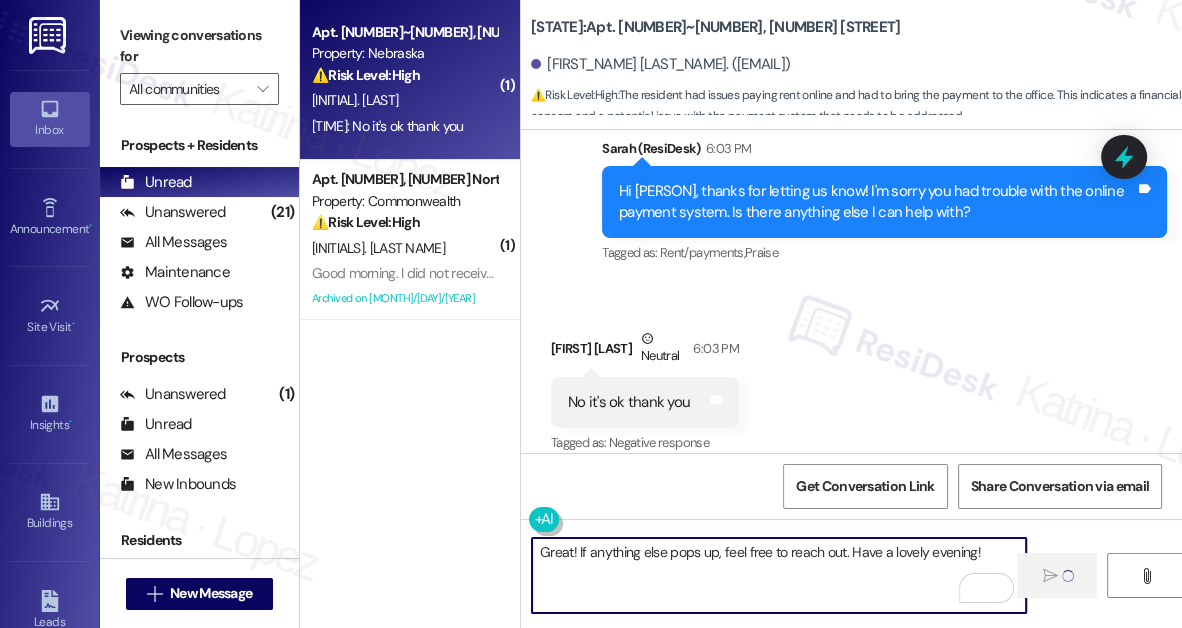 type 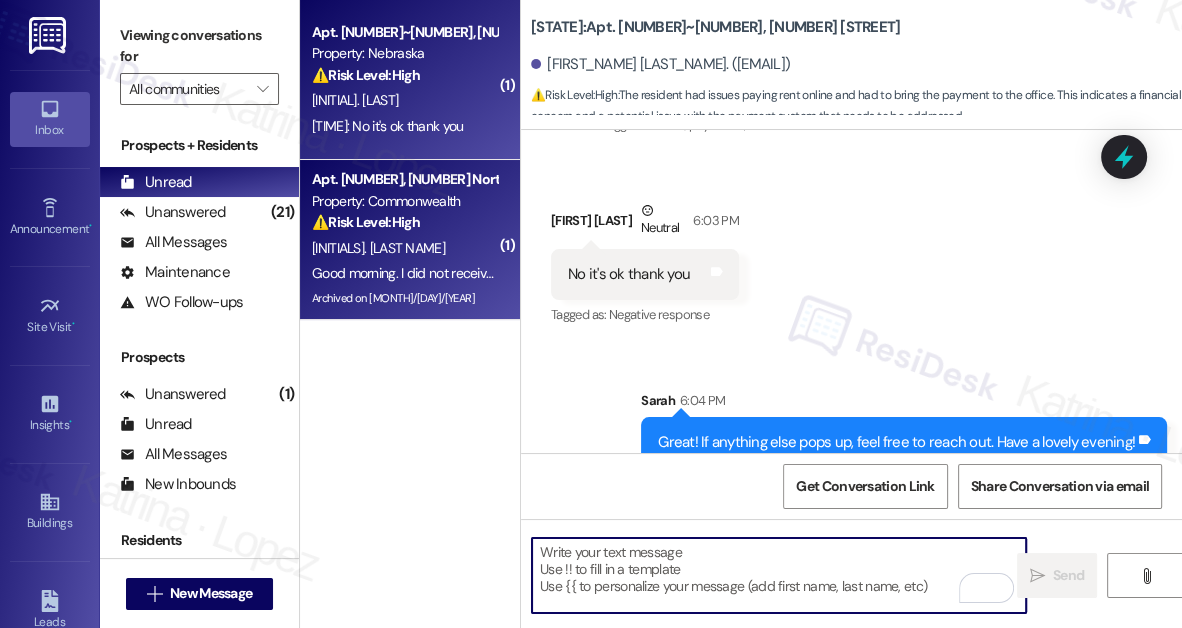 scroll, scrollTop: 4398, scrollLeft: 0, axis: vertical 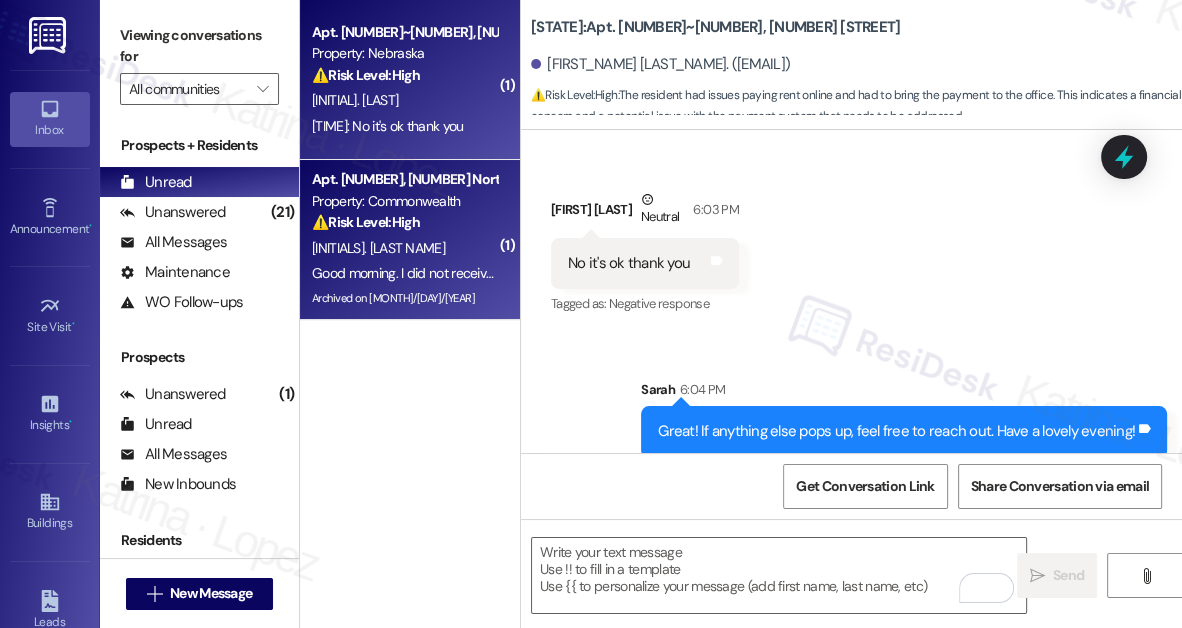 click on "[INITIALS]. [LAST NAME]" at bounding box center (404, 248) 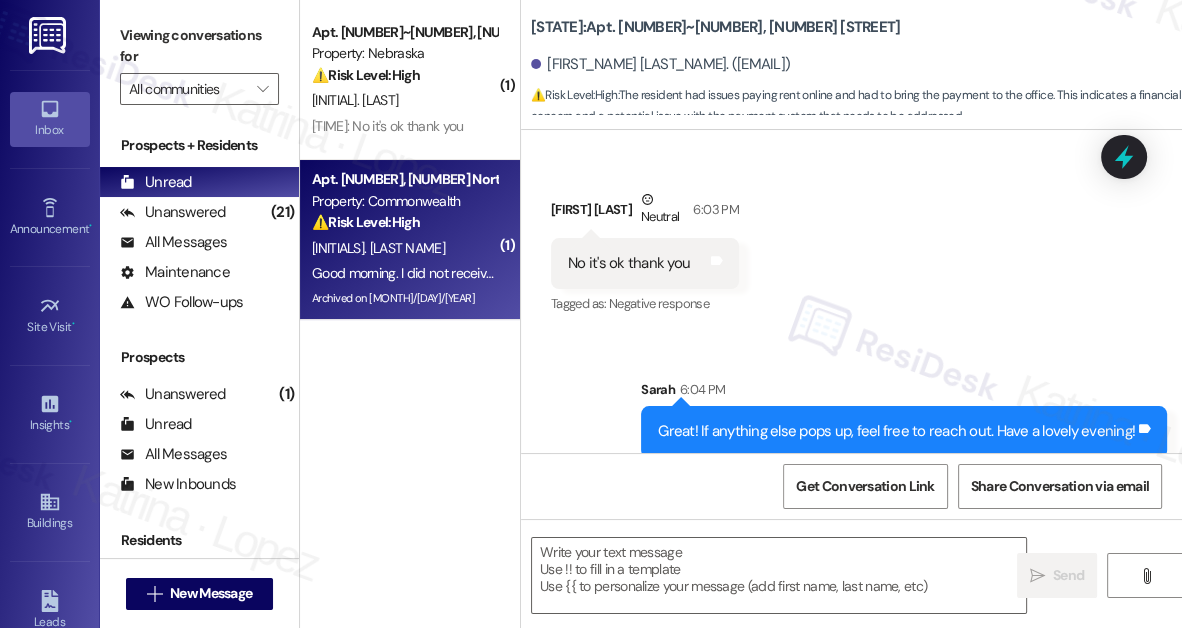 type on "Fetching suggested responses. Please feel free to read through the conversation in the meantime." 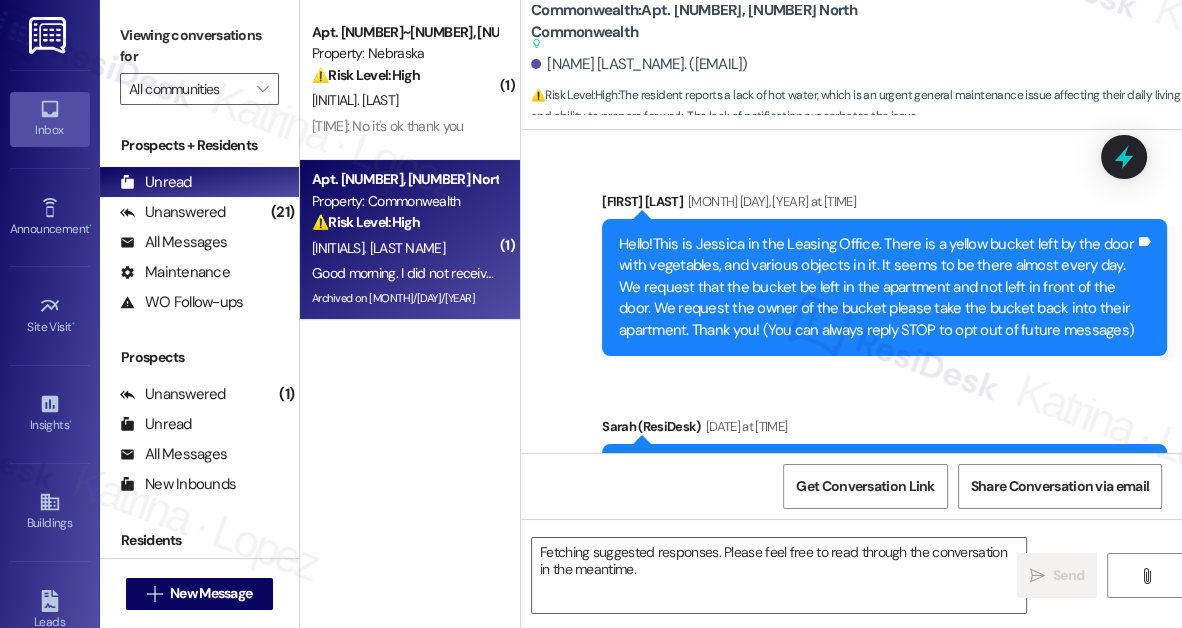 scroll, scrollTop: 48555, scrollLeft: 0, axis: vertical 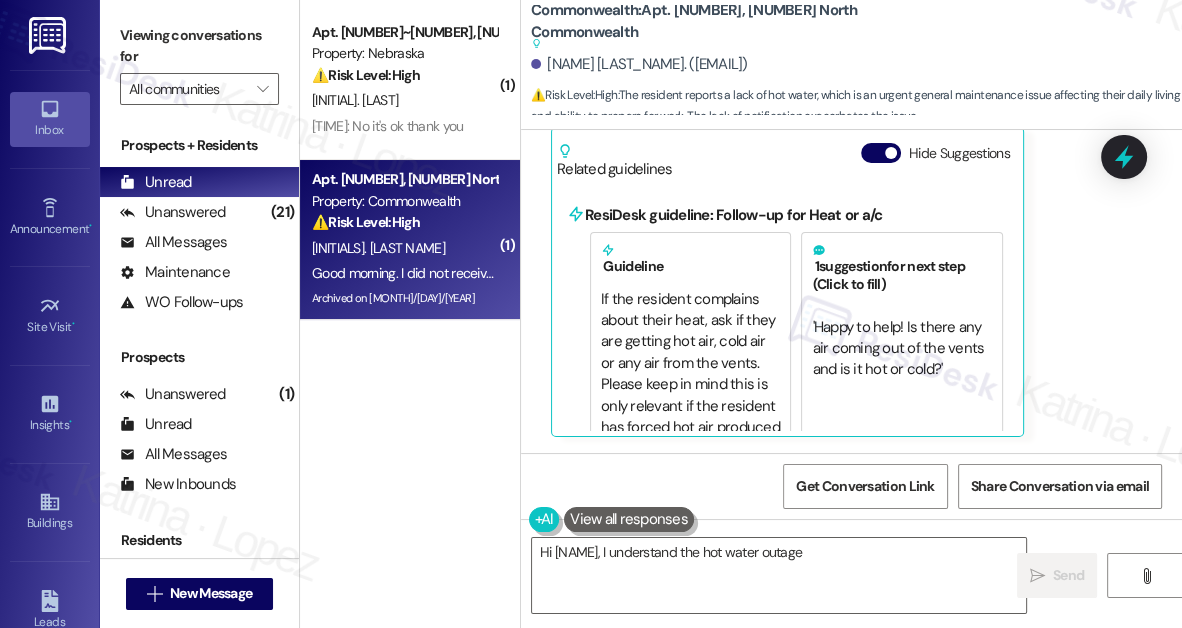 drag, startPoint x: 573, startPoint y: 246, endPoint x: 941, endPoint y: 263, distance: 368.39246 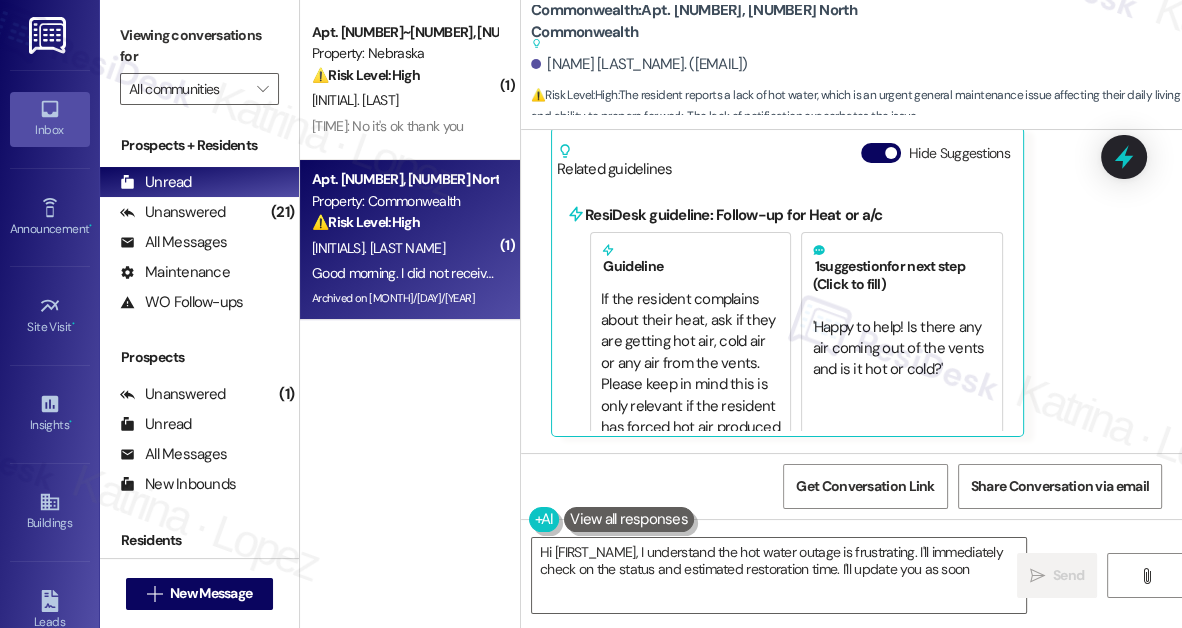 click on "Good morning. I did not receive notification of no hot water, but I have not had hot water all day (unable to shower at 6am for work).Taps running cold.
When will our hot water be restored?
Thank you." at bounding box center (826, 18) 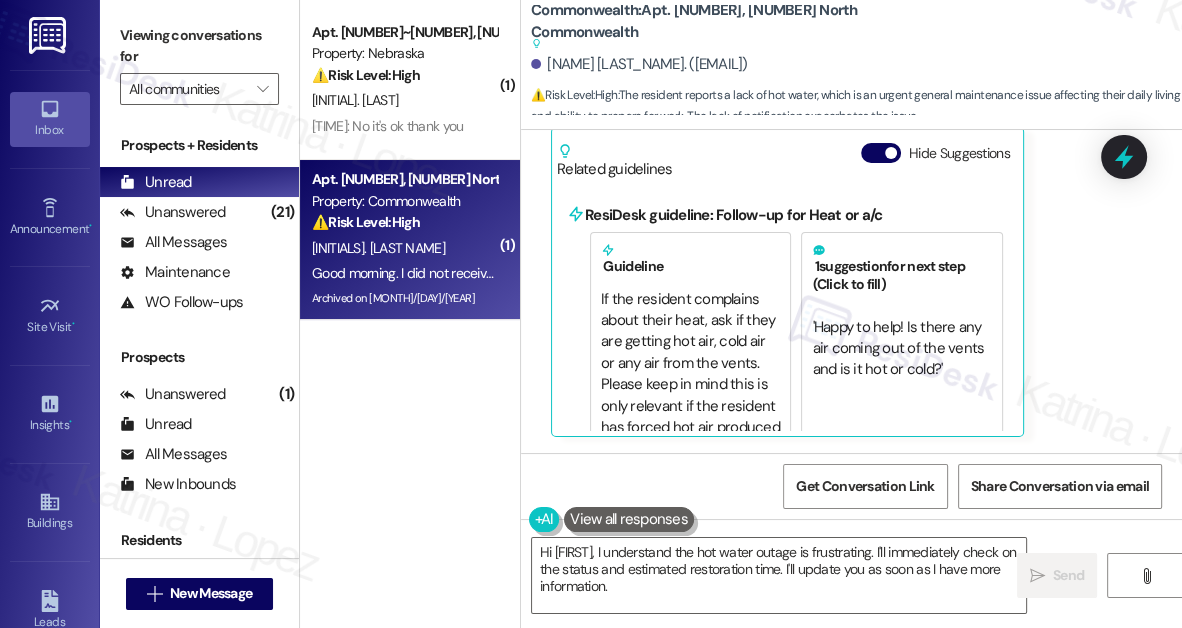 click on "Good morning. I did not receive notification of no hot water, but I have not had hot water all day (unable to shower at 6am for work).Taps running cold.
When will our hot water be restored?
Thank you." at bounding box center [826, 18] 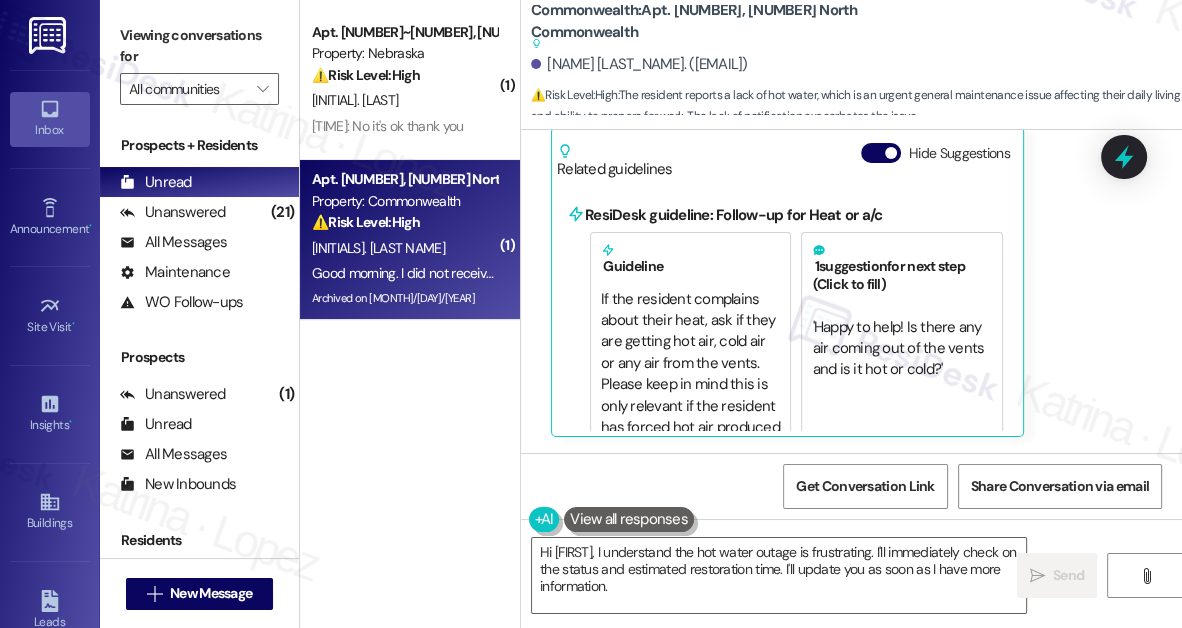 click on "Good morning. I did not receive notification of no hot water, but I have not had hot water all day (unable to shower at 6am for work).Taps running cold.
When will our hot water be restored?
Thank you." at bounding box center (826, 18) 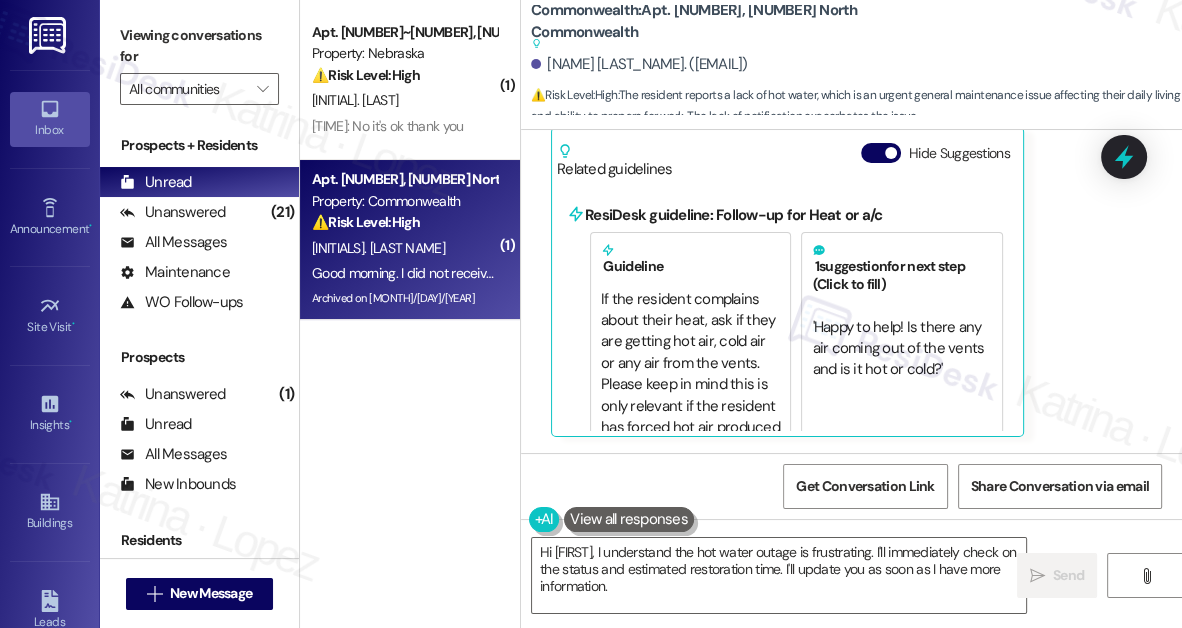 click on "Good morning. I did not receive notification of no hot water, but I have not had hot water all day (unable to shower at 6am for work).Taps running cold.
When will our hot water be restored?
Thank you." at bounding box center (826, 18) 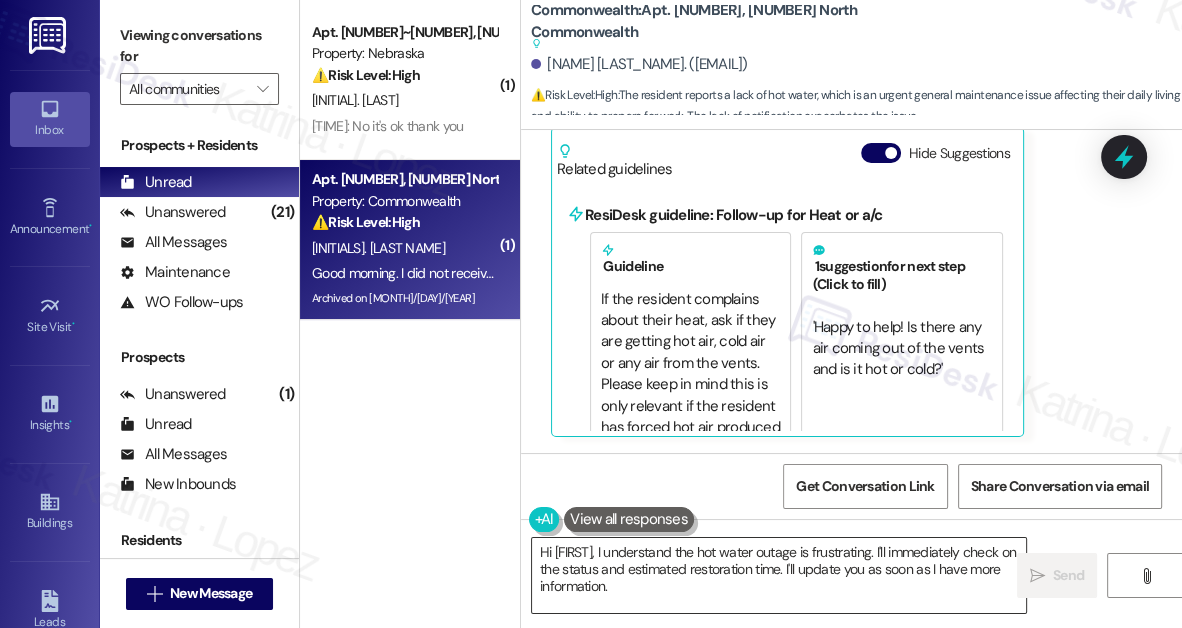 click on "Hi [FIRST], I understand the hot water outage is frustrating. I'll immediately check on the status and estimated restoration time. I'll update you as soon as I have more information." at bounding box center [779, 575] 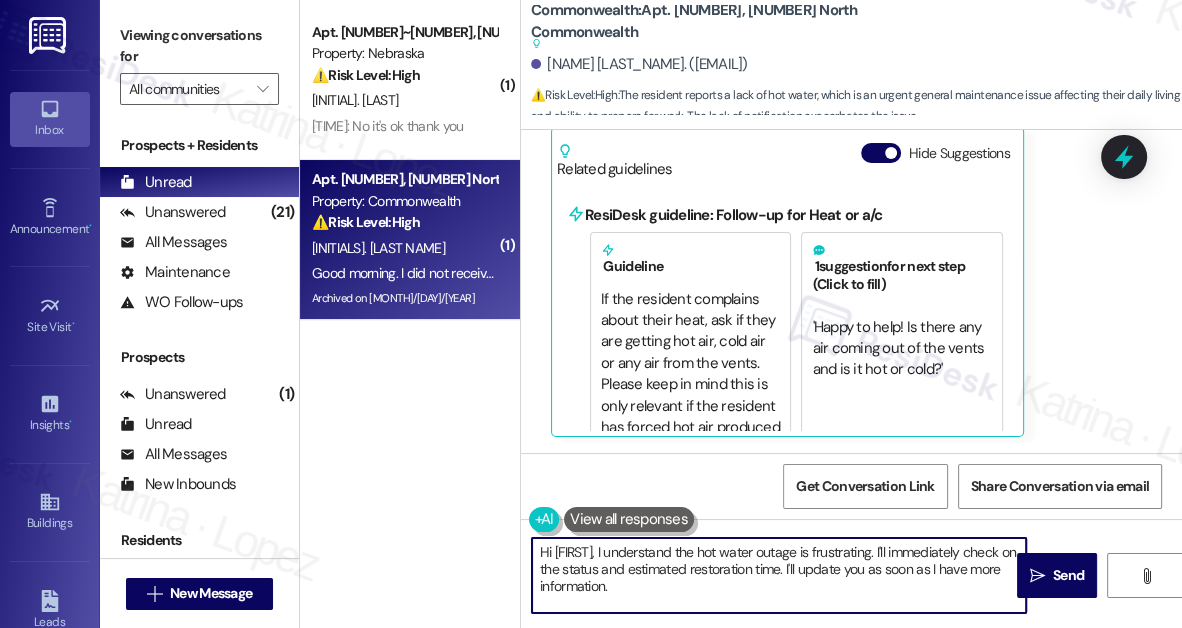 click on "Hi [FIRST], I understand the hot water outage is frustrating. I'll immediately check on the status and estimated restoration time. I'll update you as soon as I have more information." at bounding box center [779, 575] 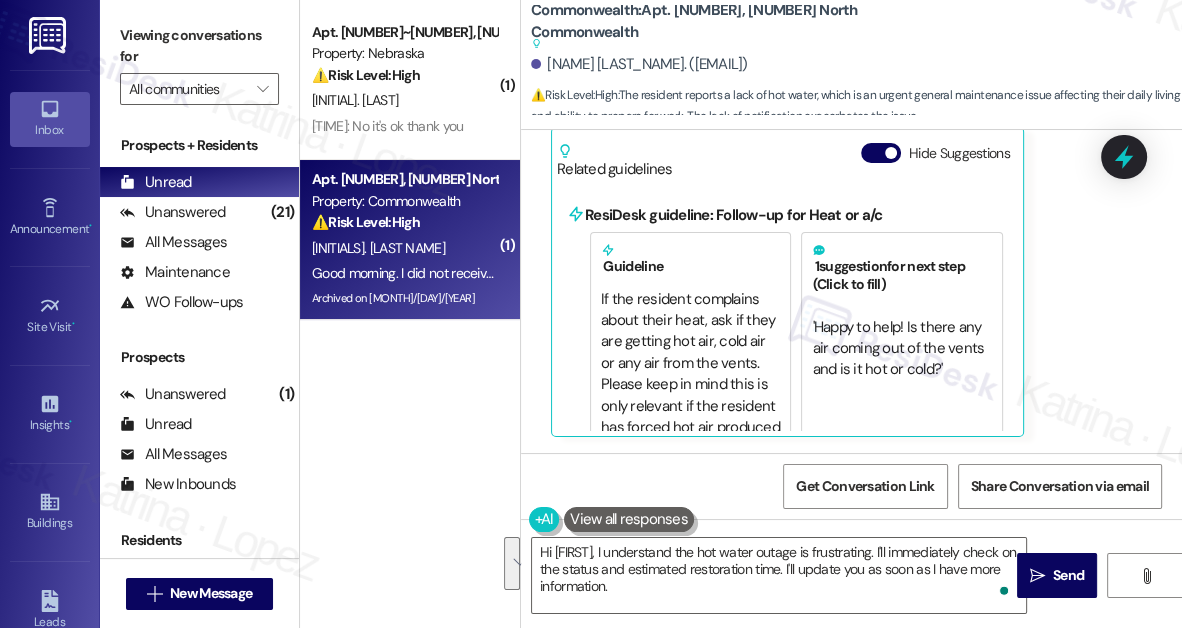 click on "Viewing conversations for" at bounding box center (199, 46) 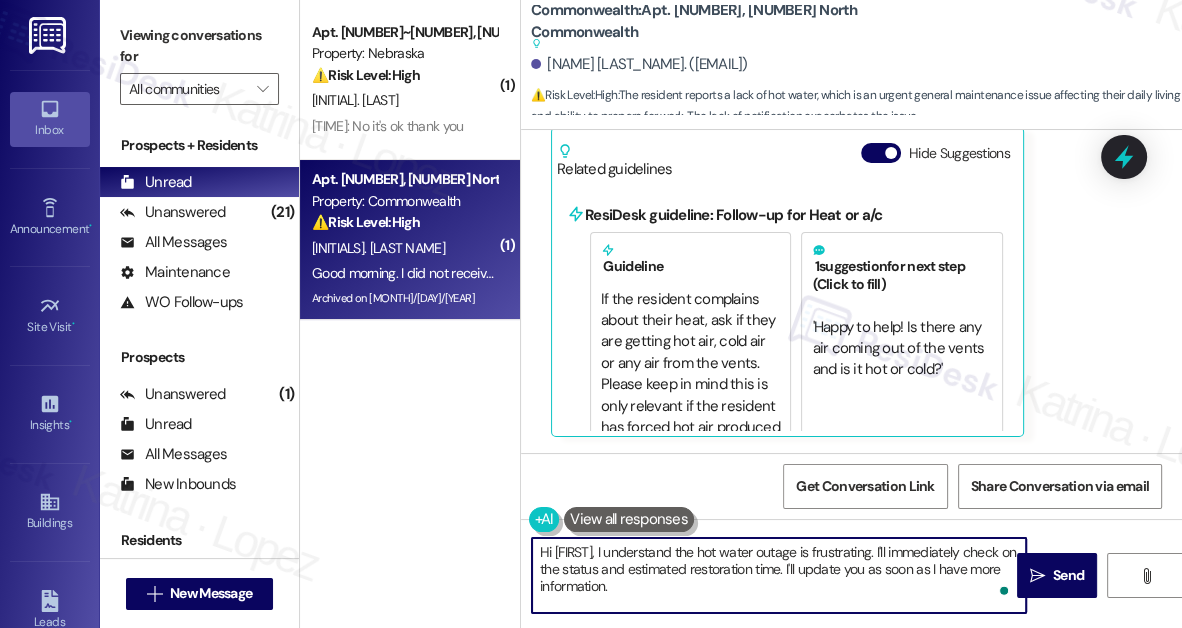 click on "Hi [FIRST], I understand the hot water outage is frustrating. I'll immediately check on the status and estimated restoration time. I'll update you as soon as I have more information." at bounding box center [779, 575] 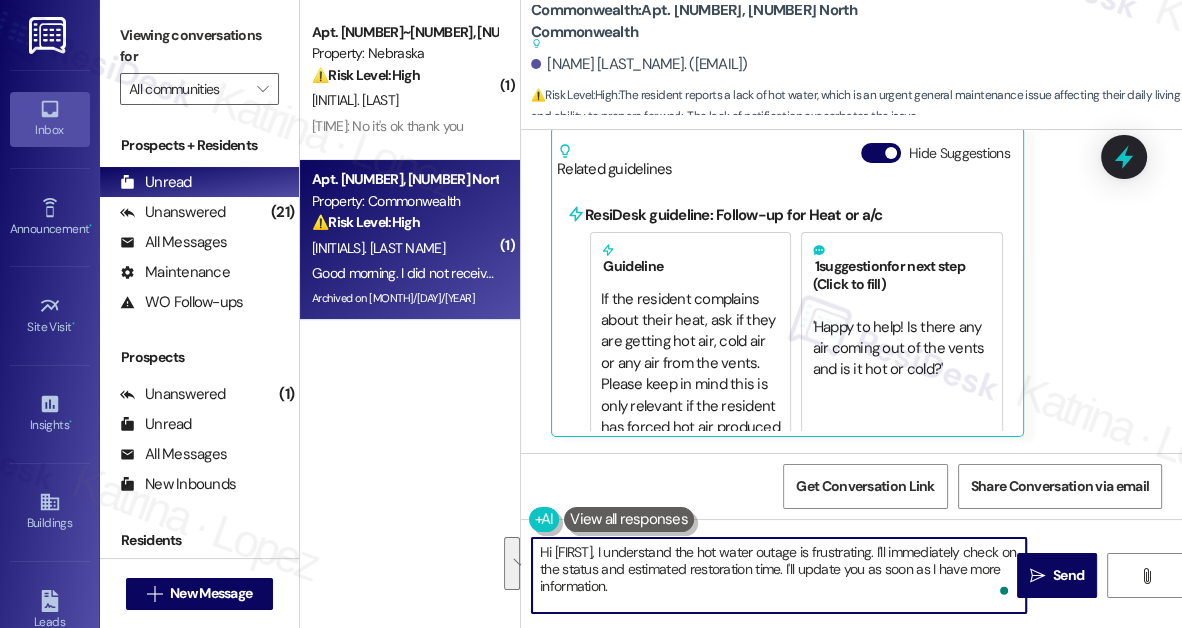 paste on "Good morning [NAME], just checking in—has your hot water been restored since you last reached out, or is it still running cold? I can update the team based on your reply." 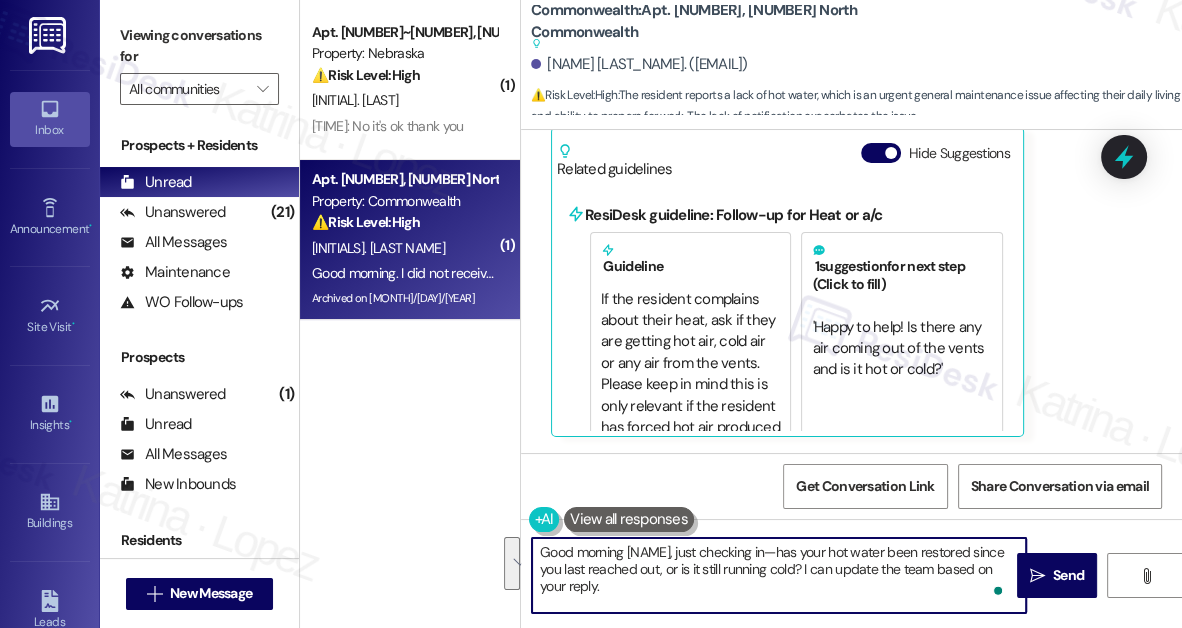 scroll, scrollTop: 16, scrollLeft: 0, axis: vertical 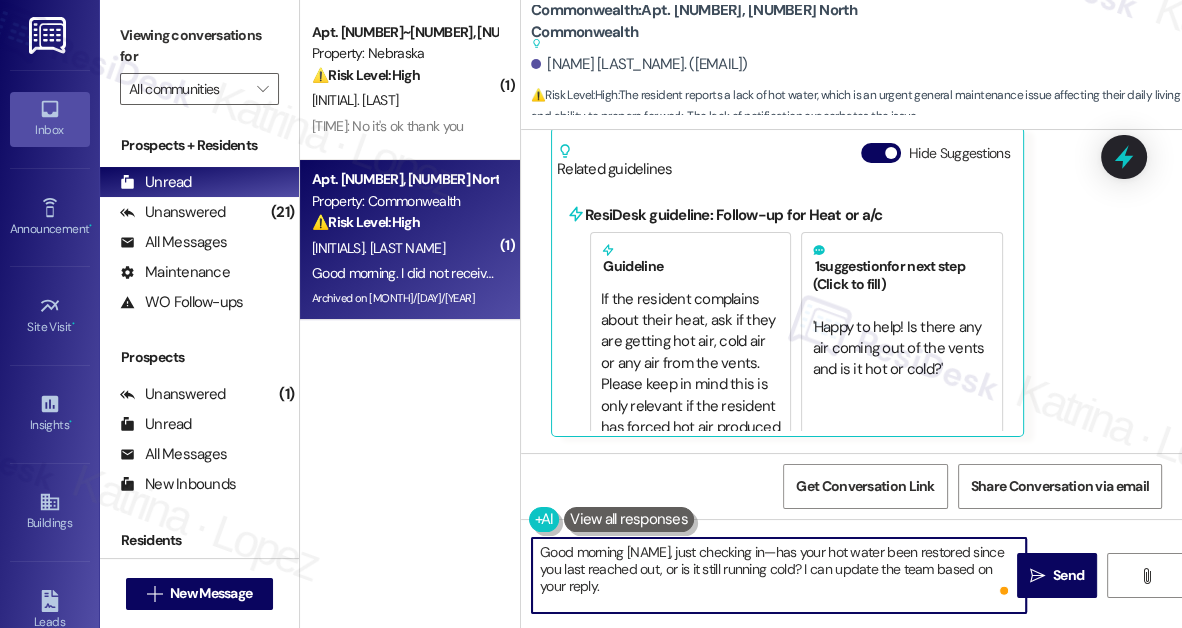 click on "[FIRST_NAME] [LAST_NAME] Question [TIME]" at bounding box center [833, -77] 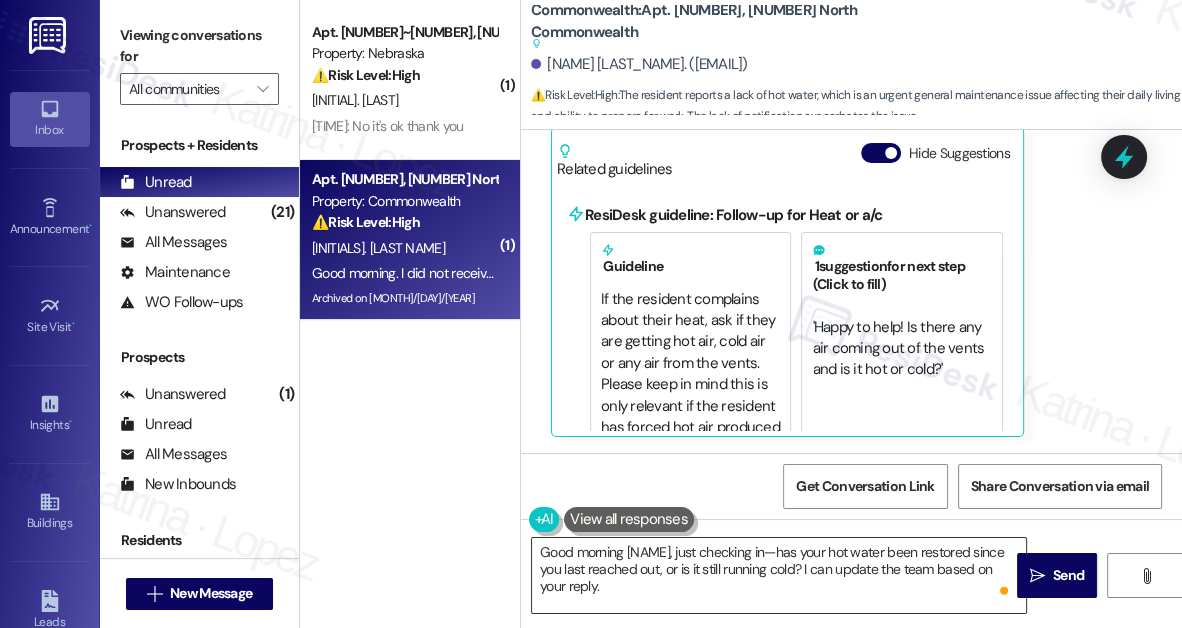 click on "Good morning [NAME], just checking in—has your hot water been restored since you last reached out, or is it still running cold? I can update the team based on your reply." at bounding box center [779, 575] 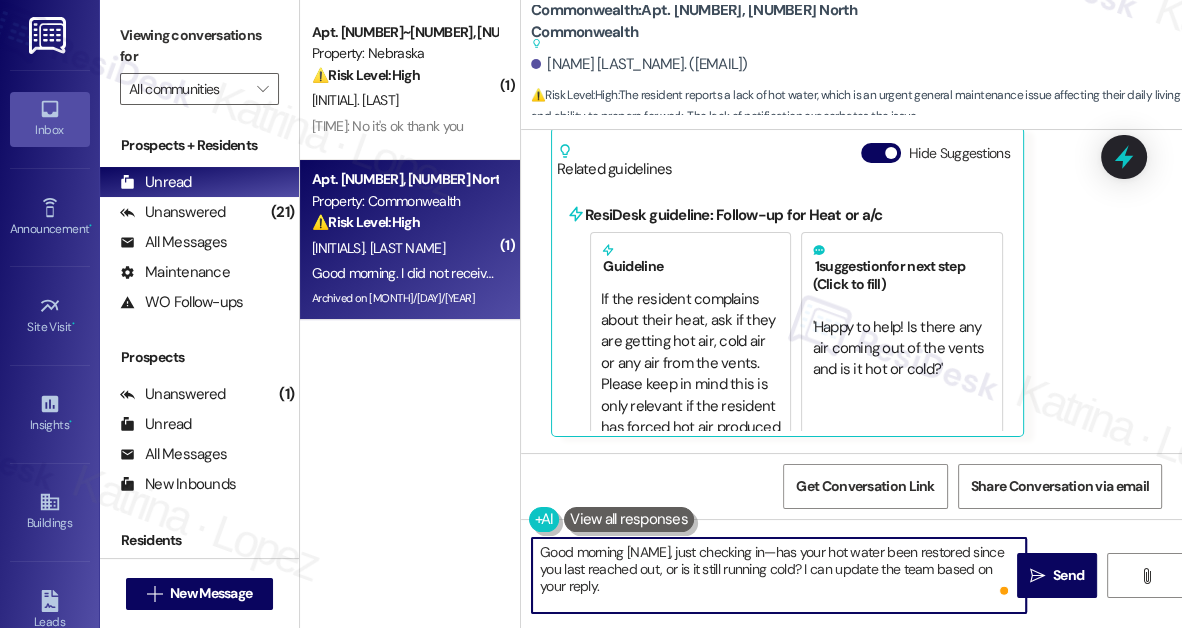 click on "Good morning [NAME], just checking in—has your hot water been restored since you last reached out, or is it still running cold? I can update the team based on your reply." at bounding box center [779, 575] 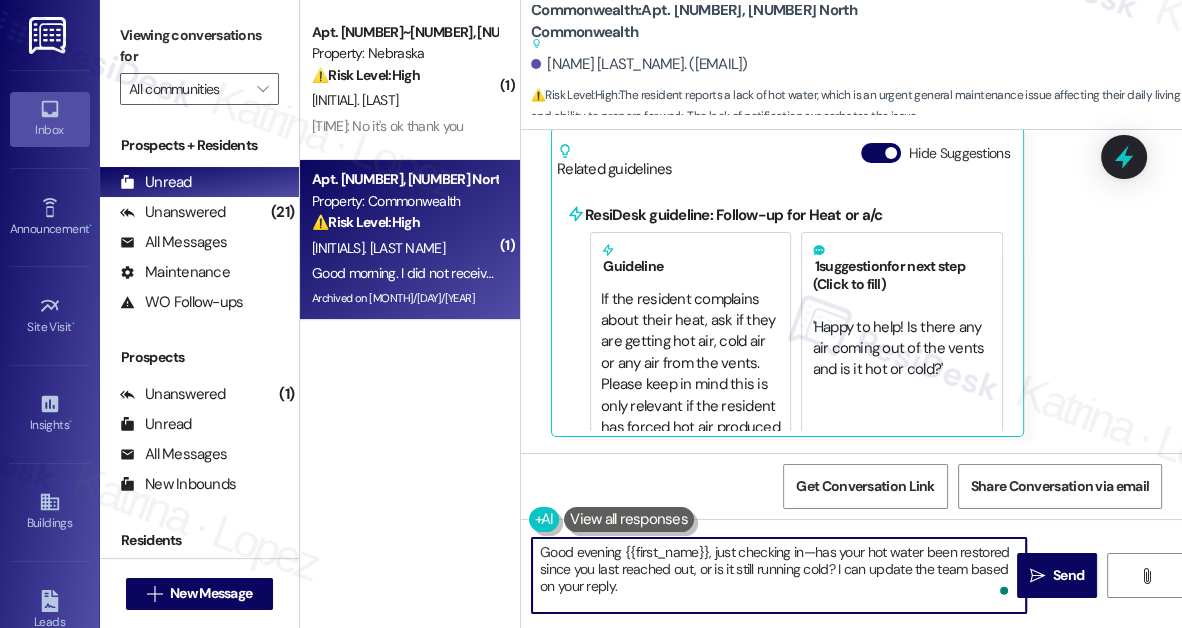 drag, startPoint x: 812, startPoint y: 547, endPoint x: 799, endPoint y: 547, distance: 13 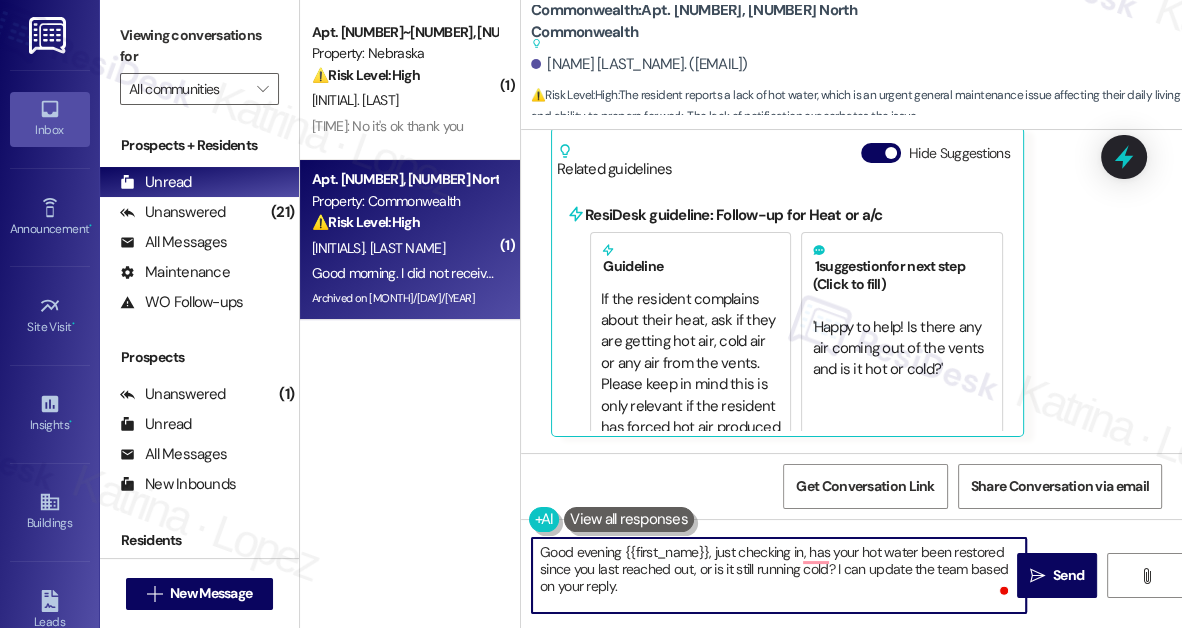 drag, startPoint x: 837, startPoint y: 569, endPoint x: 882, endPoint y: 582, distance: 46.840153 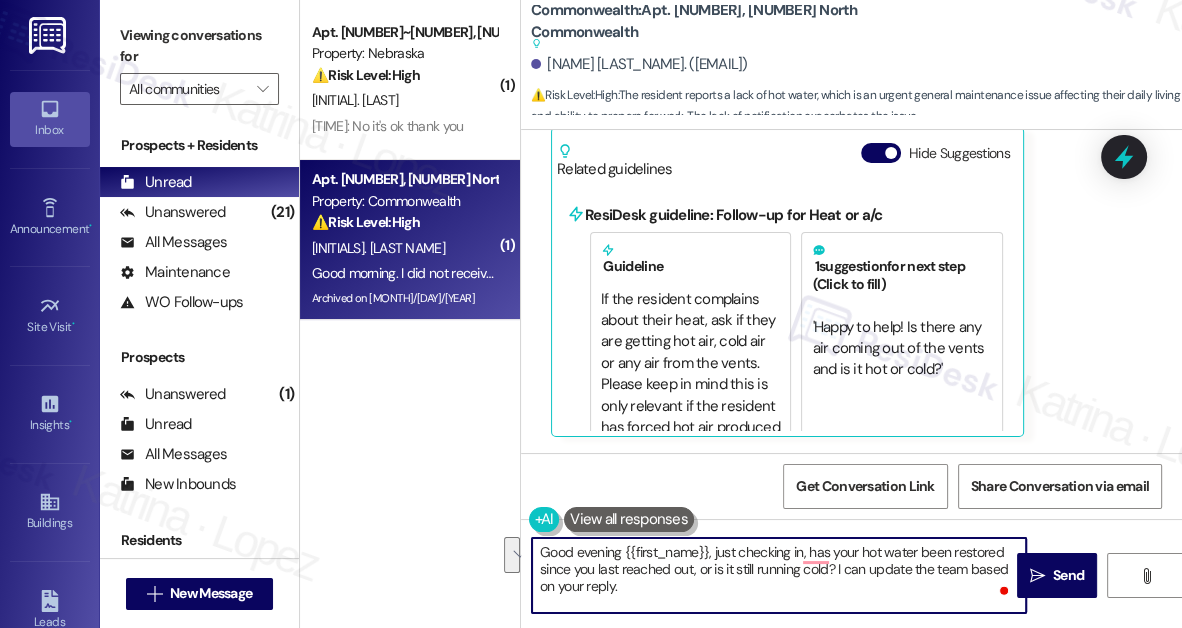 type on "Good evening [PERSON], just checking in, has your hot water been restored since you last reached out, or is it still running cold?" 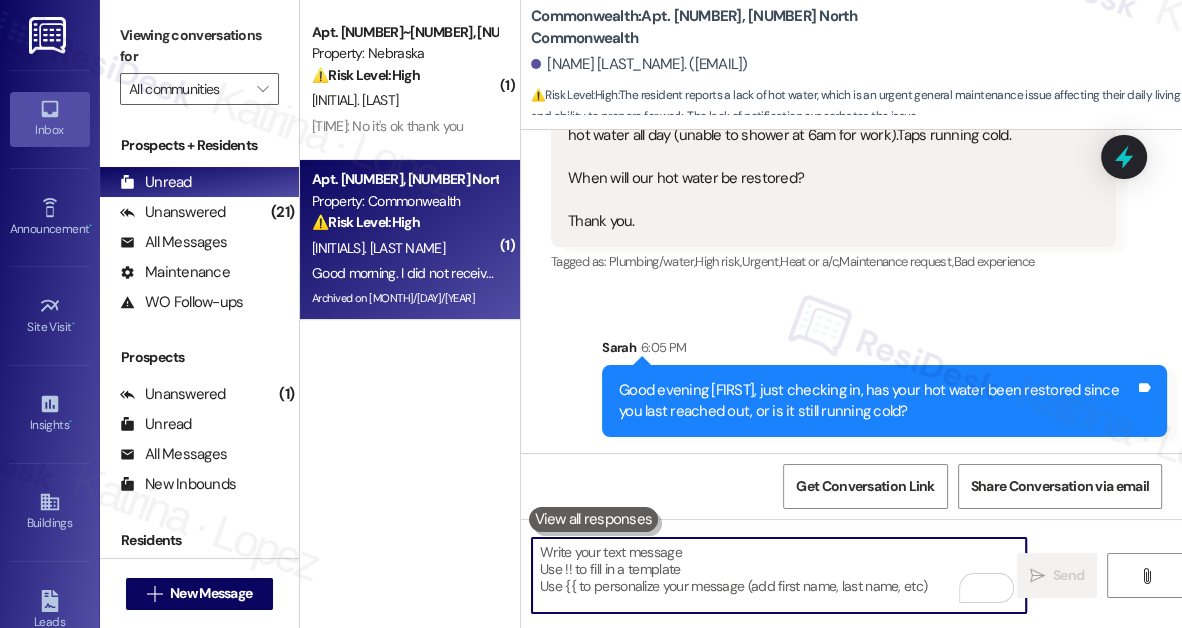 scroll, scrollTop: 48406, scrollLeft: 0, axis: vertical 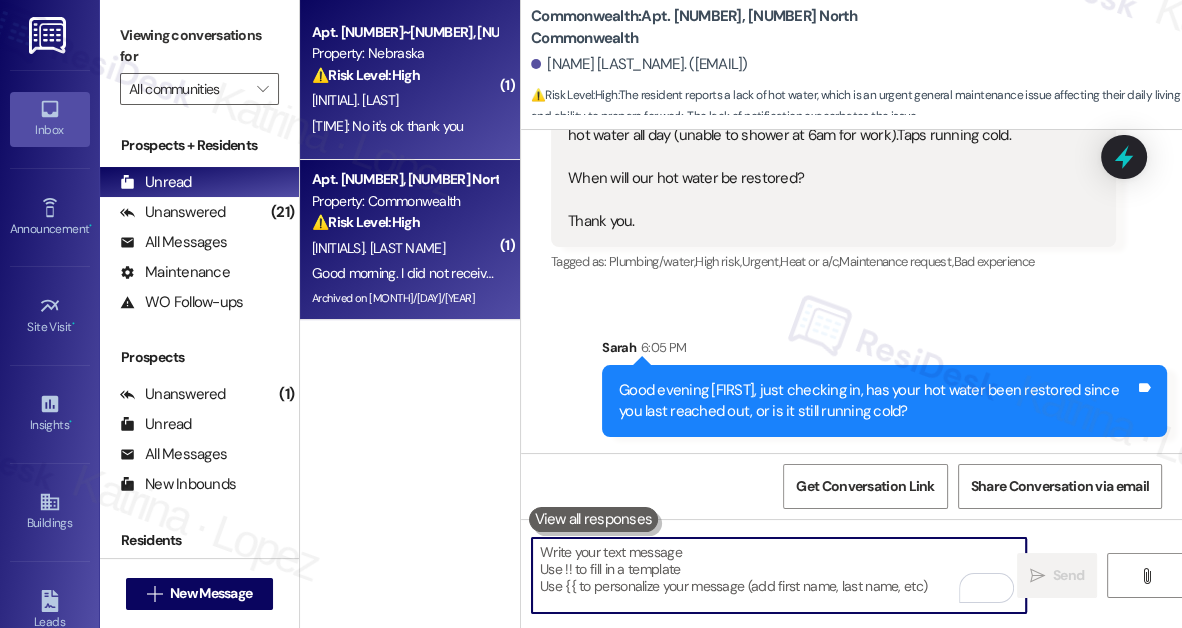 type 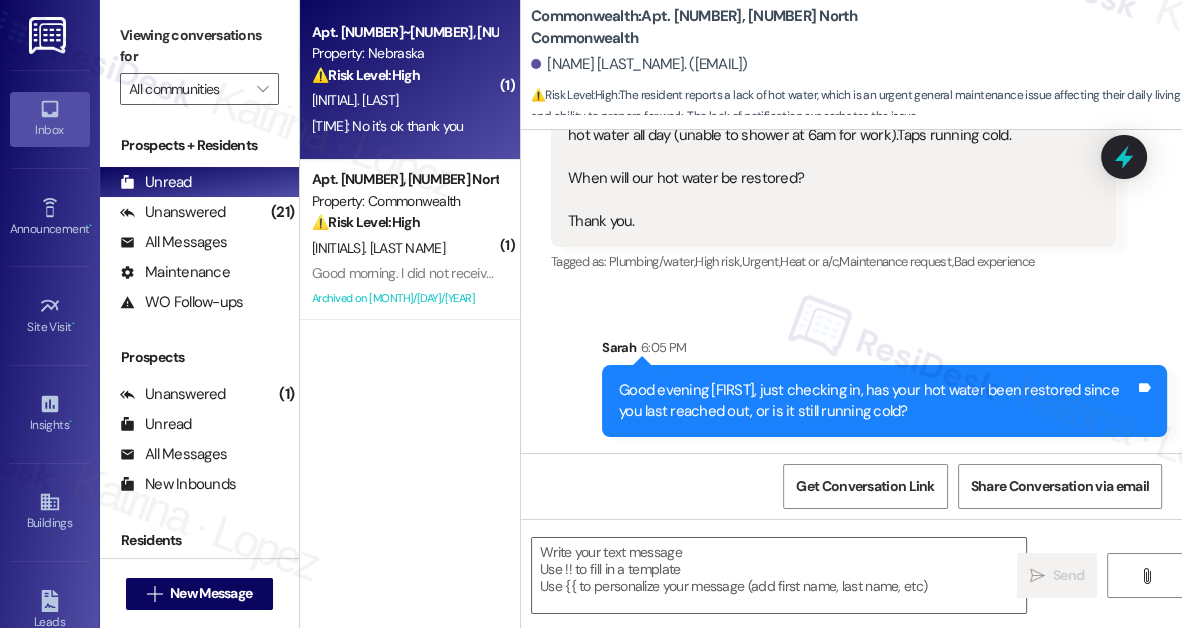 type on "Fetching suggested responses. Please feel free to read through the conversation in the meantime." 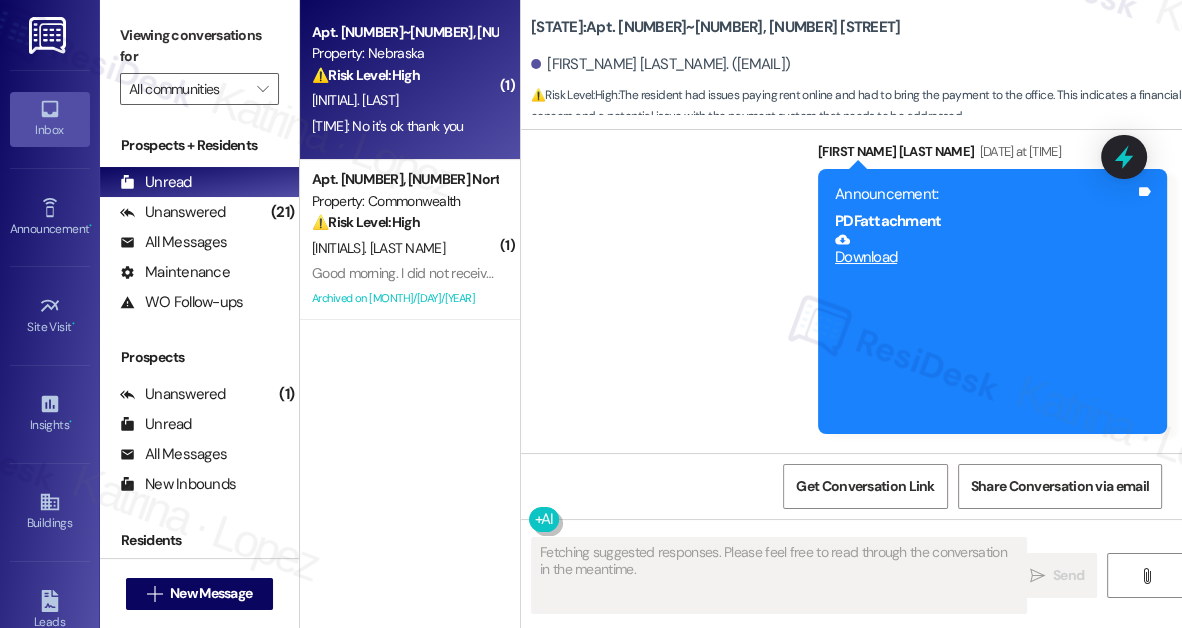 type on "Fetching suggested responses. Please feel free to read through the conversation in the meantime." 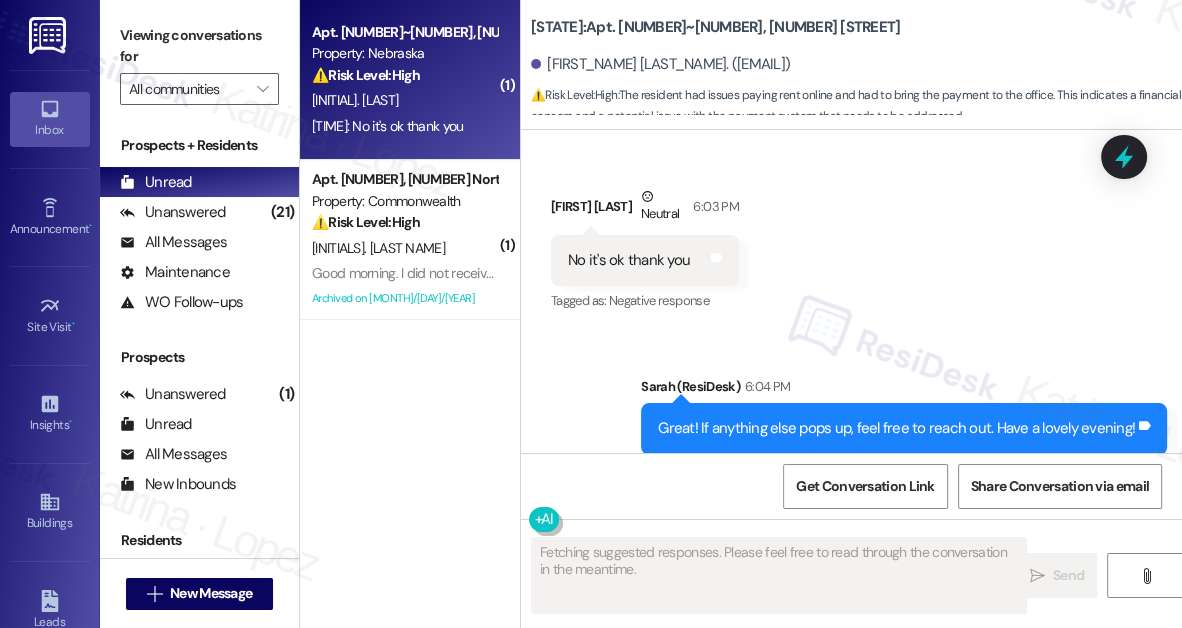 scroll, scrollTop: 4428, scrollLeft: 0, axis: vertical 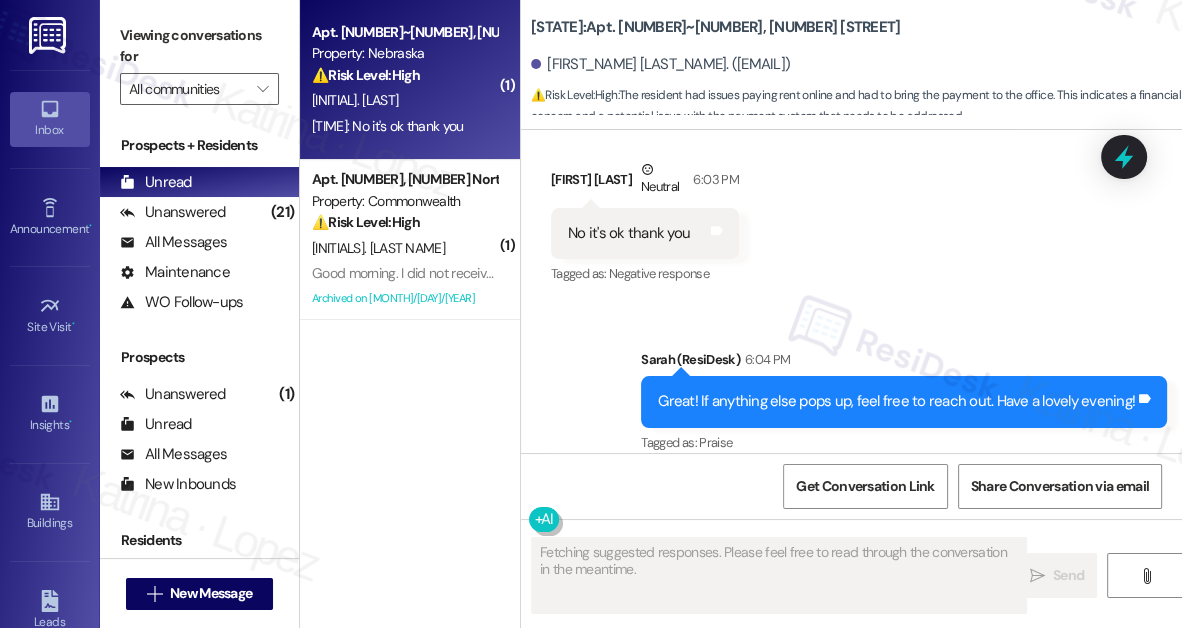 type 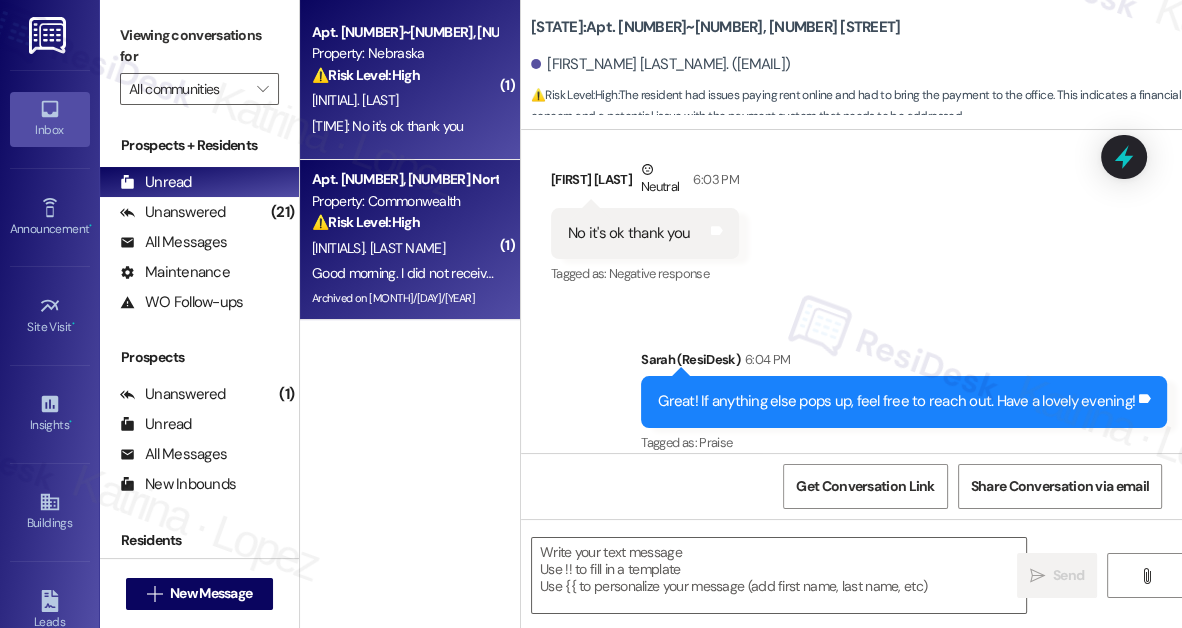 click on "⚠️  Risk Level:  High The resident reports a lack of hot water, which is an urgent general maintenance issue affecting their daily living and ability to prepare for work. The lack of notification exacerbates the issue." at bounding box center (404, 222) 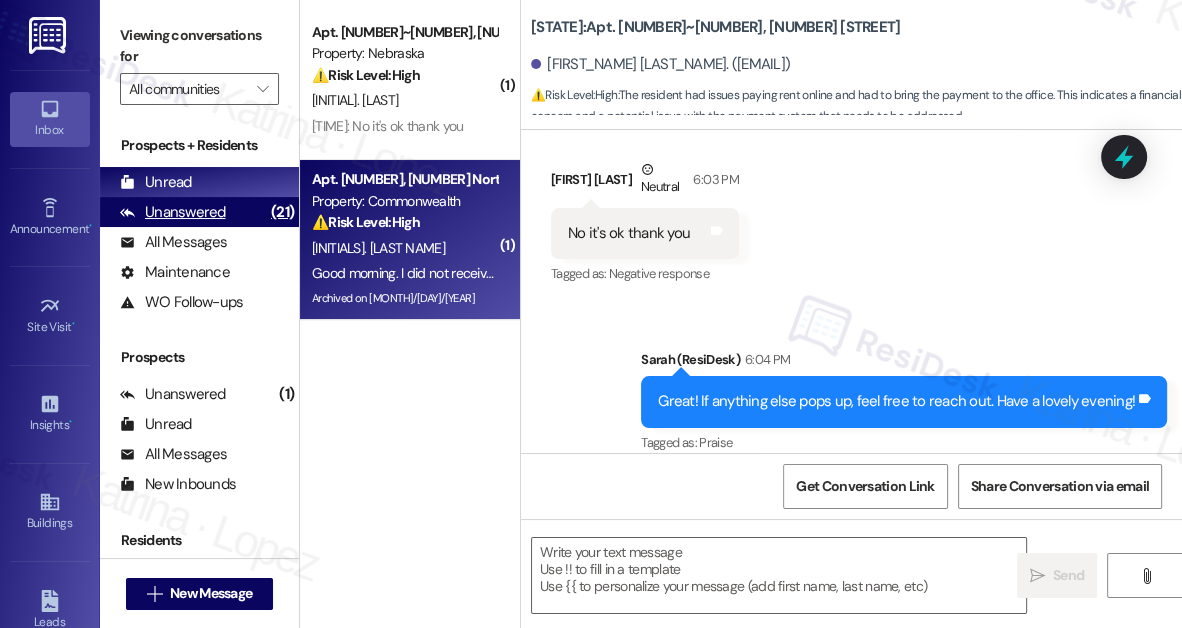 type on "Fetching suggested responses. Please feel free to read through the conversation in the meantime." 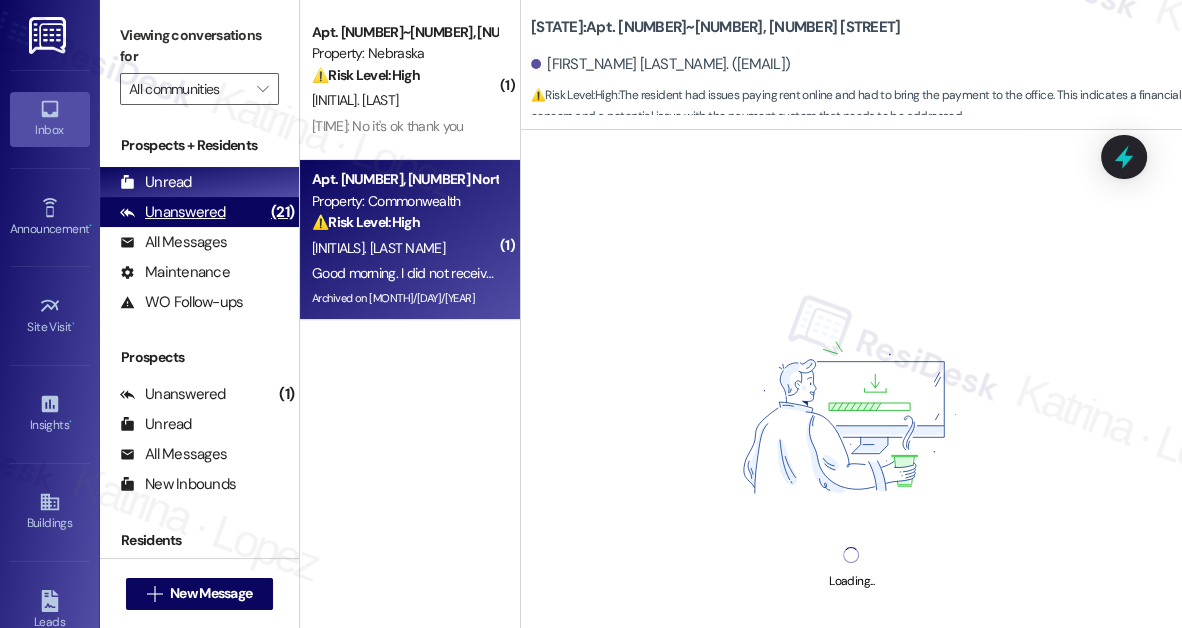 click on "Unanswered (21)" at bounding box center [199, 212] 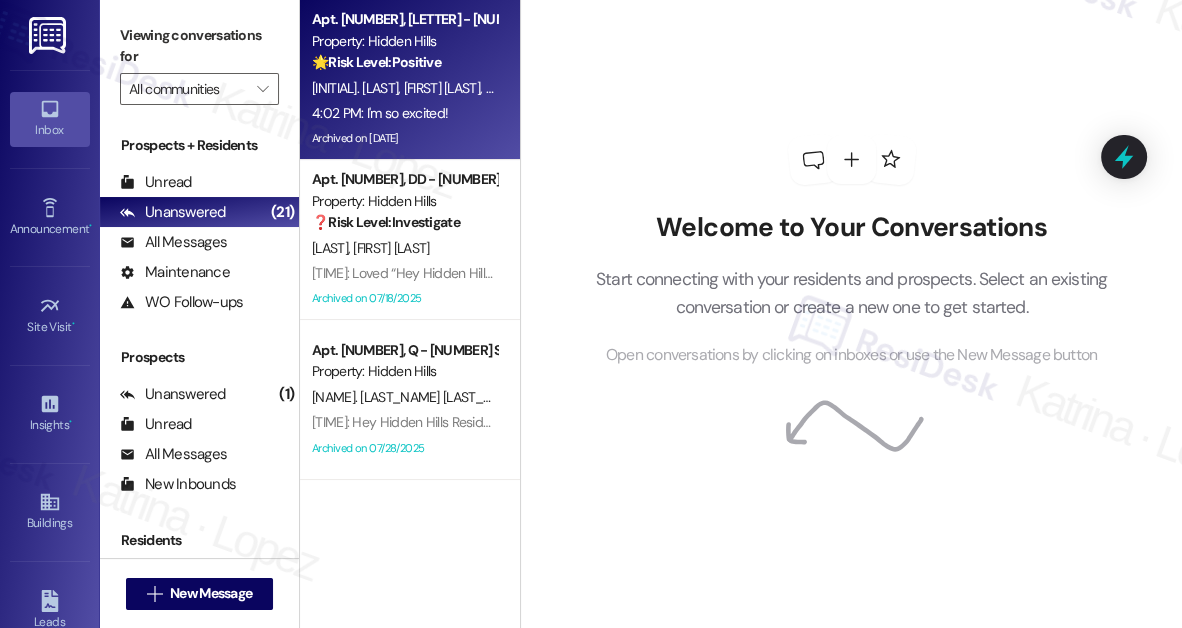 click on "A. Thompson" at bounding box center [527, 88] 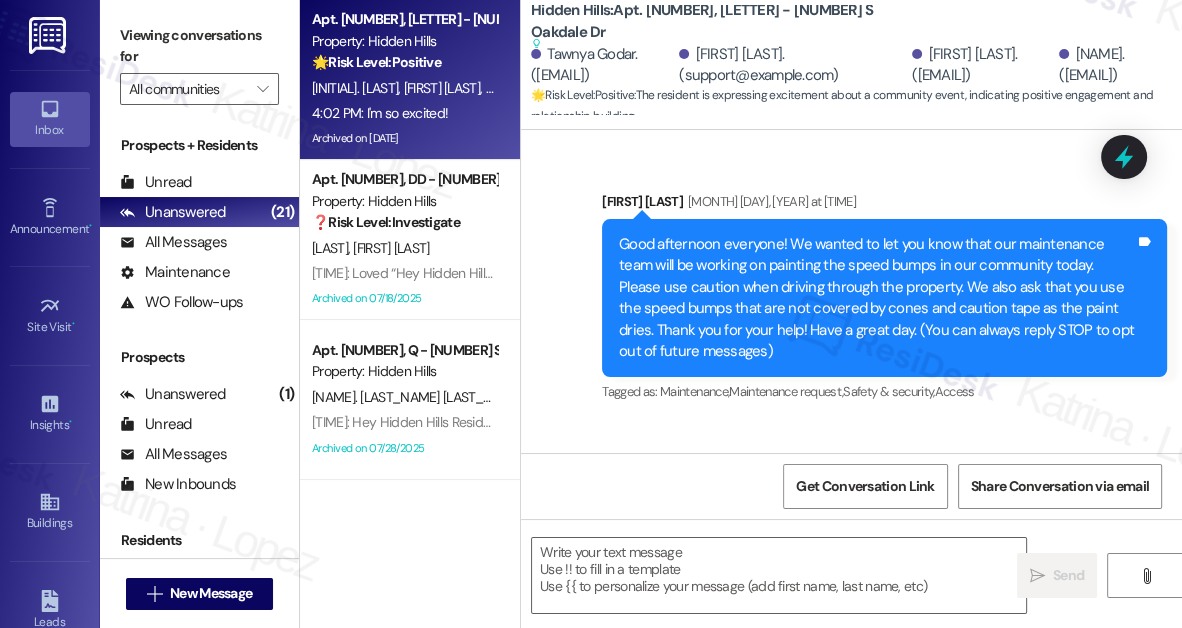 scroll, scrollTop: 59593, scrollLeft: 0, axis: vertical 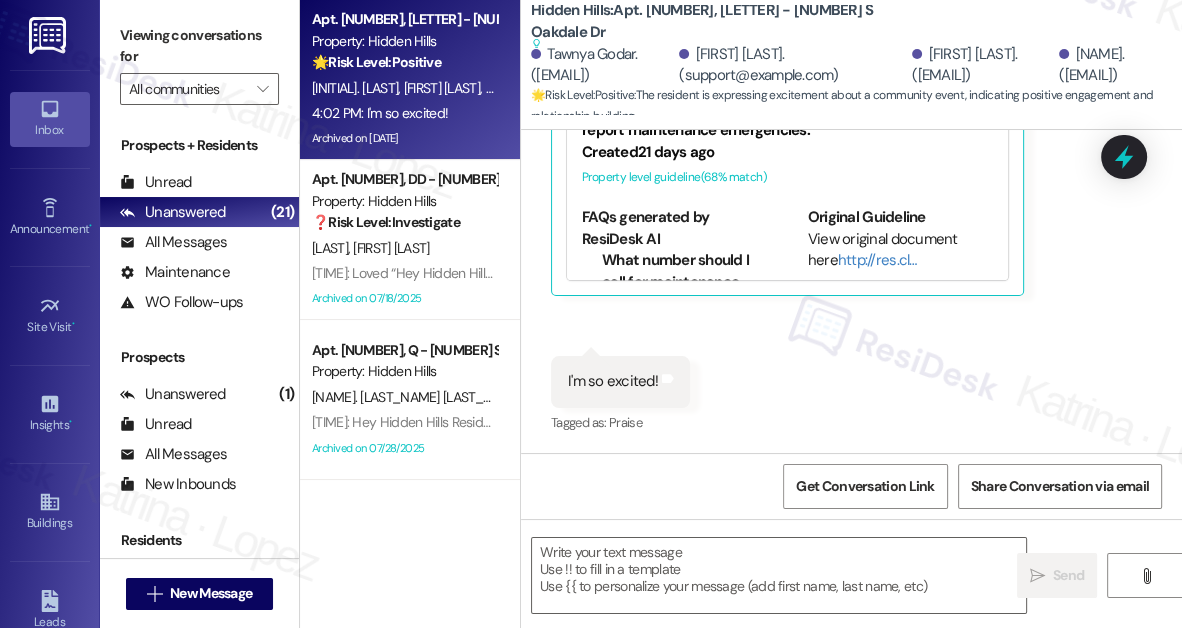 type on "Fetching suggested responses. Please feel free to read through the conversation in the meantime." 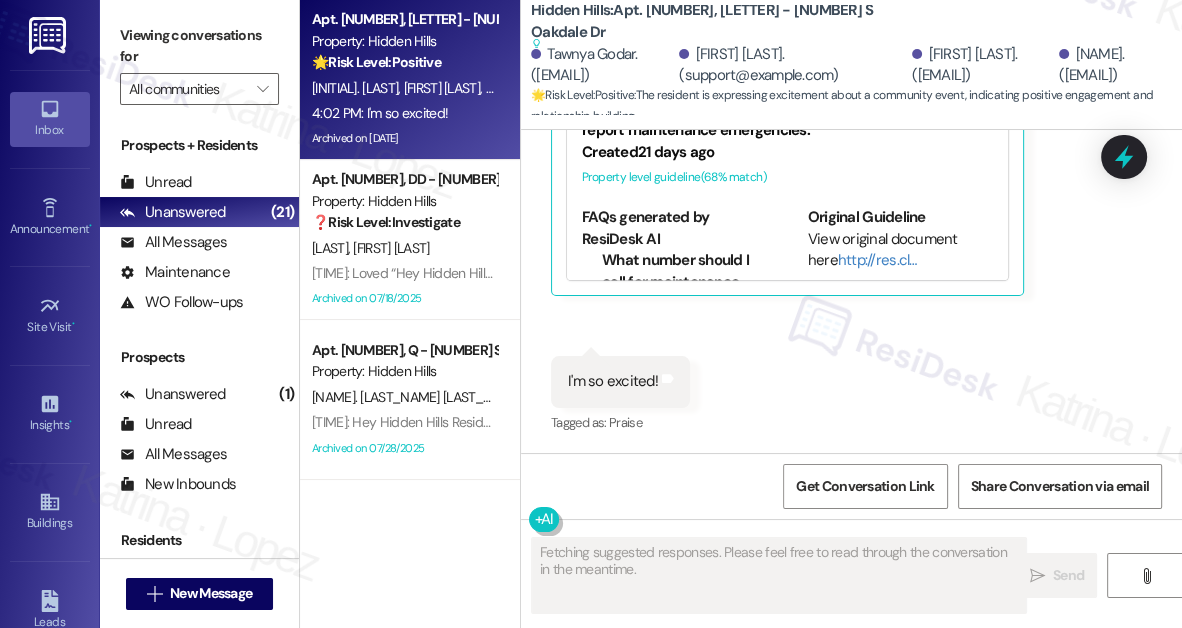type 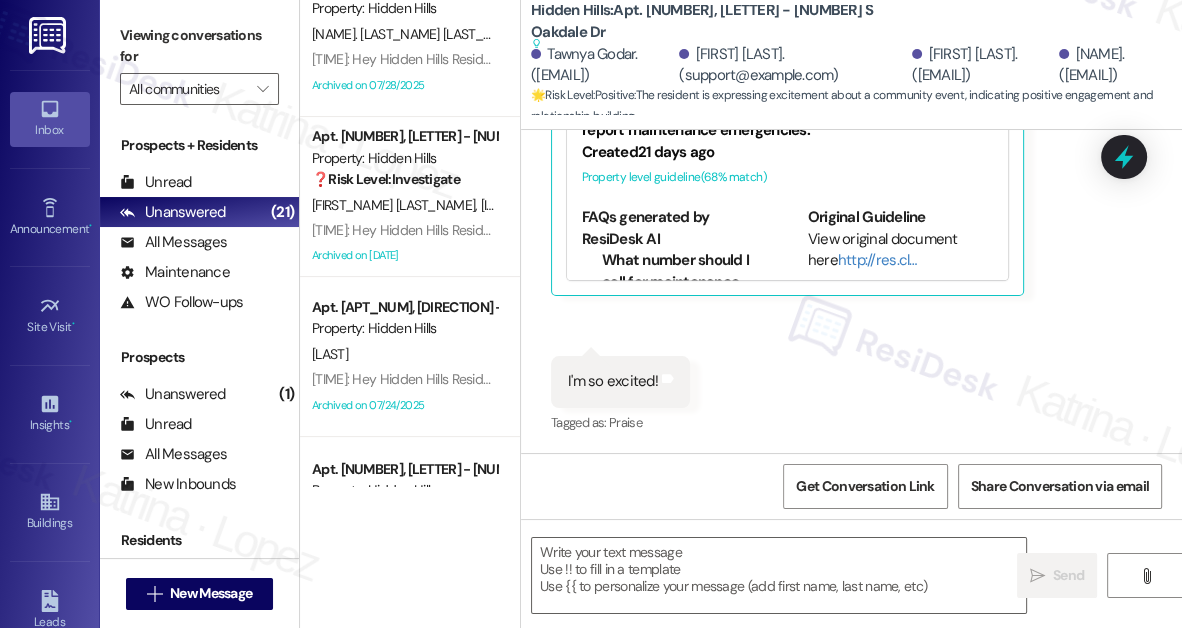 scroll, scrollTop: 0, scrollLeft: 0, axis: both 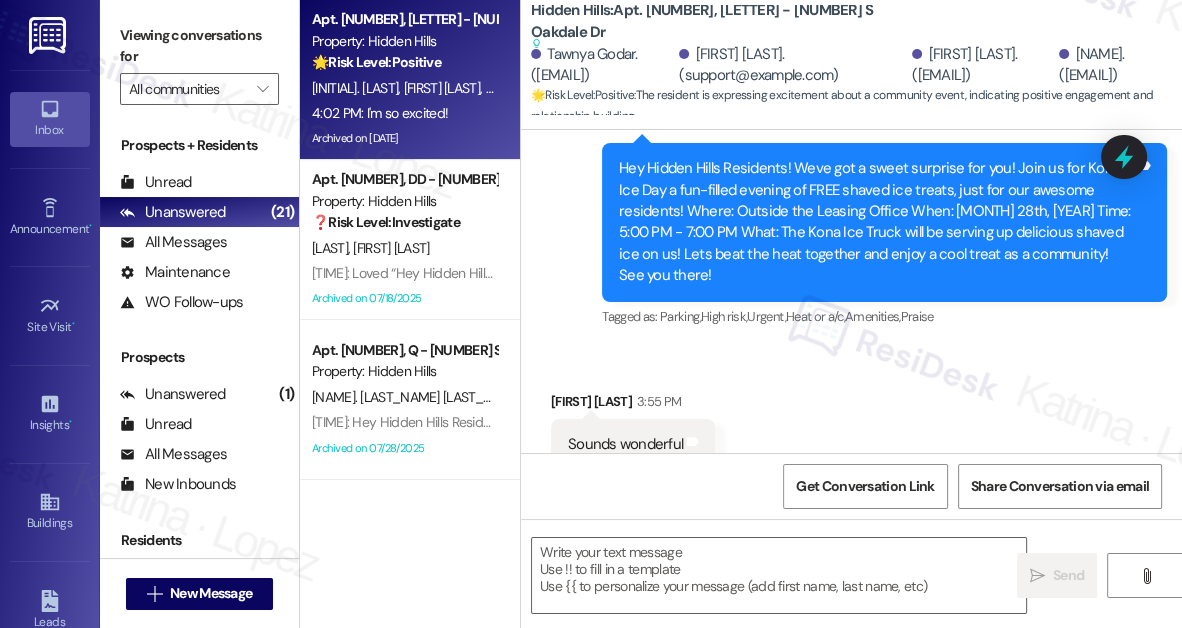 click on "Hey Hidden Hills Residents! Weve got a sweet surprise for you!  Join us for Kona Ice Day  a fun-filled evening of FREE shaved ice treats, just for our awesome residents!      Where: Outside the Leasing Office     When: [MONTH] 28th, [YEAR]     Time: 5:00 PM - 7:00 PM     What: The Kona Ice Truck will be serving up delicious shaved ice  on us!        Lets beat the heat together and enjoy a cool treat as a community!  See you there!" at bounding box center (877, 222) 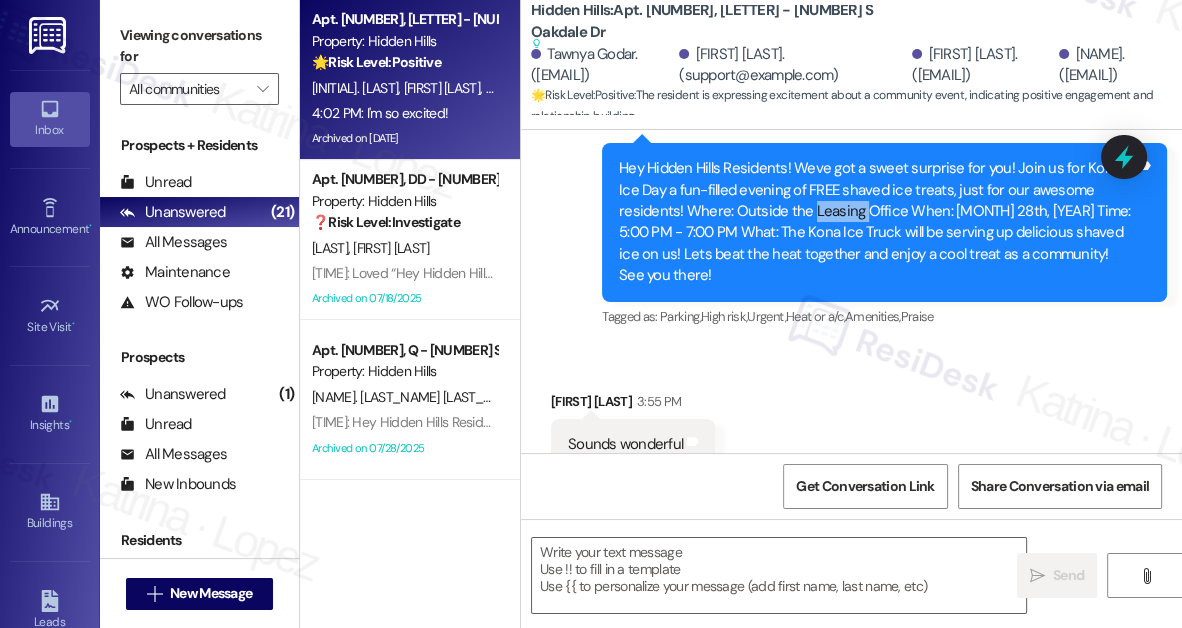 click on "Hey Hidden Hills Residents! Weve got a sweet surprise for you!  Join us for Kona Ice Day  a fun-filled evening of FREE shaved ice treats, just for our awesome residents!      Where: Outside the Leasing Office     When: [MONTH] 28th, [YEAR]     Time: 5:00 PM - 7:00 PM     What: The Kona Ice Truck will be serving up delicious shaved ice  on us!        Lets beat the heat together and enjoy a cool treat as a community!  See you there!" at bounding box center [877, 222] 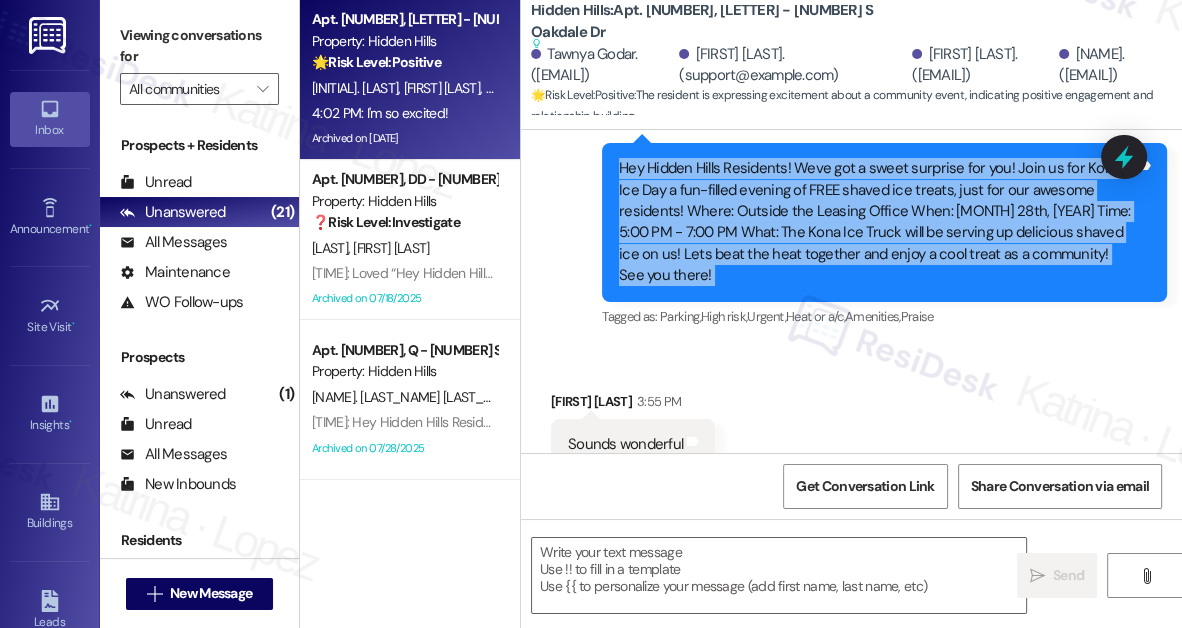 click on "Hey Hidden Hills Residents! Weve got a sweet surprise for you!  Join us for Kona Ice Day  a fun-filled evening of FREE shaved ice treats, just for our awesome residents!      Where: Outside the Leasing Office     When: [MONTH] 28th, [YEAR]     Time: 5:00 PM - 7:00 PM     What: The Kona Ice Truck will be serving up delicious shaved ice  on us!        Lets beat the heat together and enjoy a cool treat as a community!  See you there!" at bounding box center (877, 222) 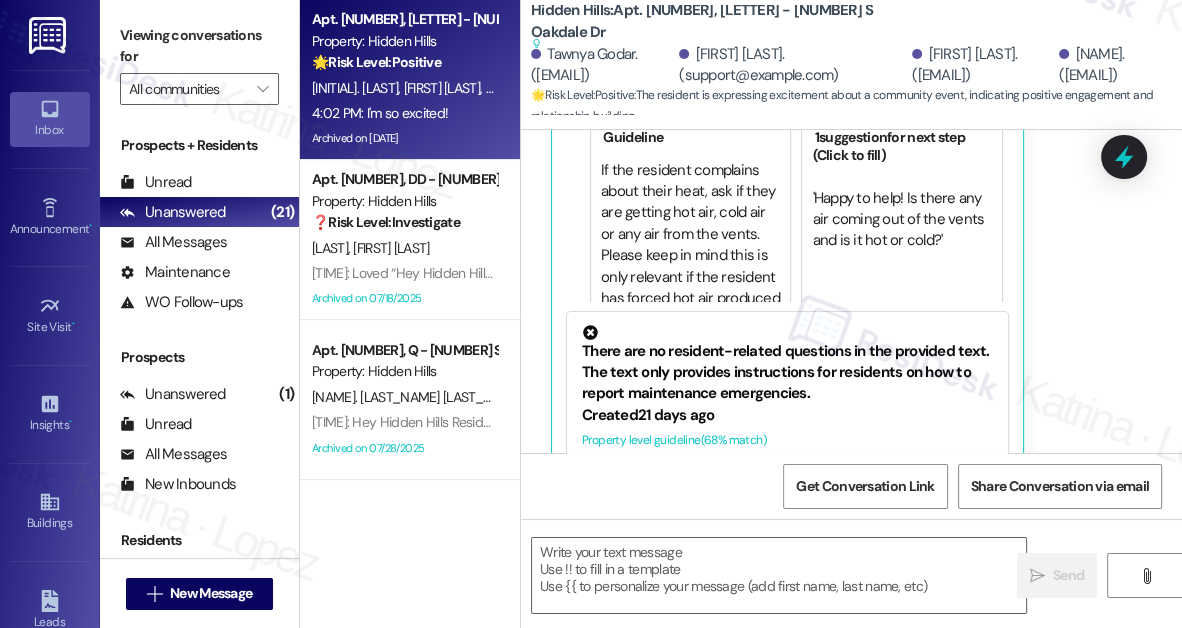 scroll, scrollTop: 59593, scrollLeft: 0, axis: vertical 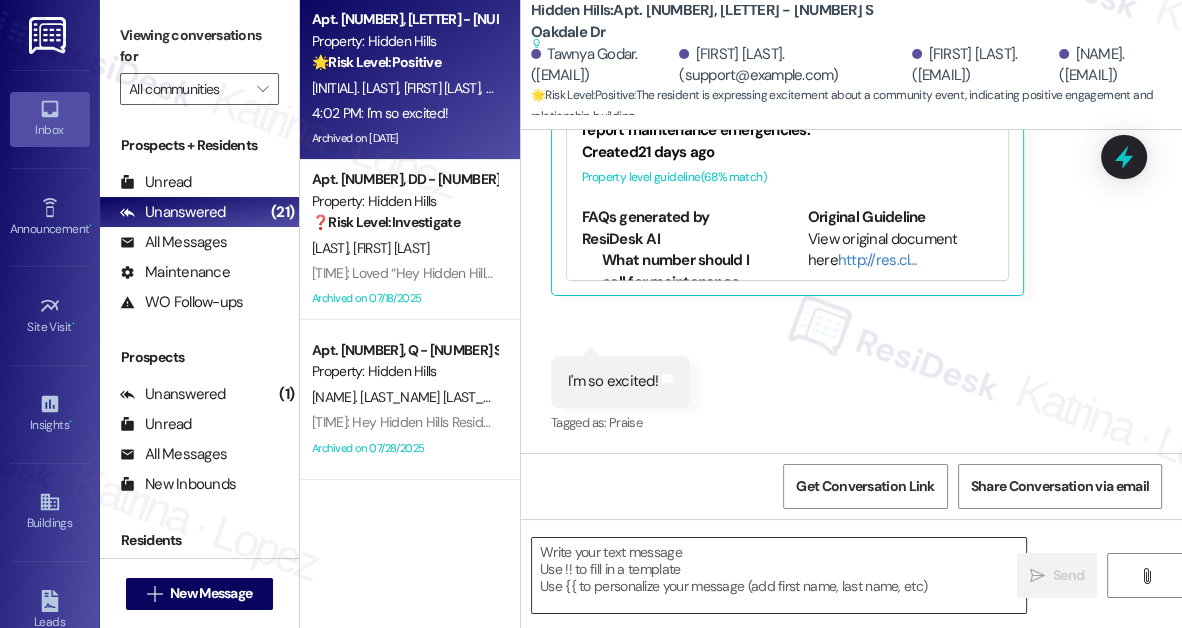 click at bounding box center (779, 575) 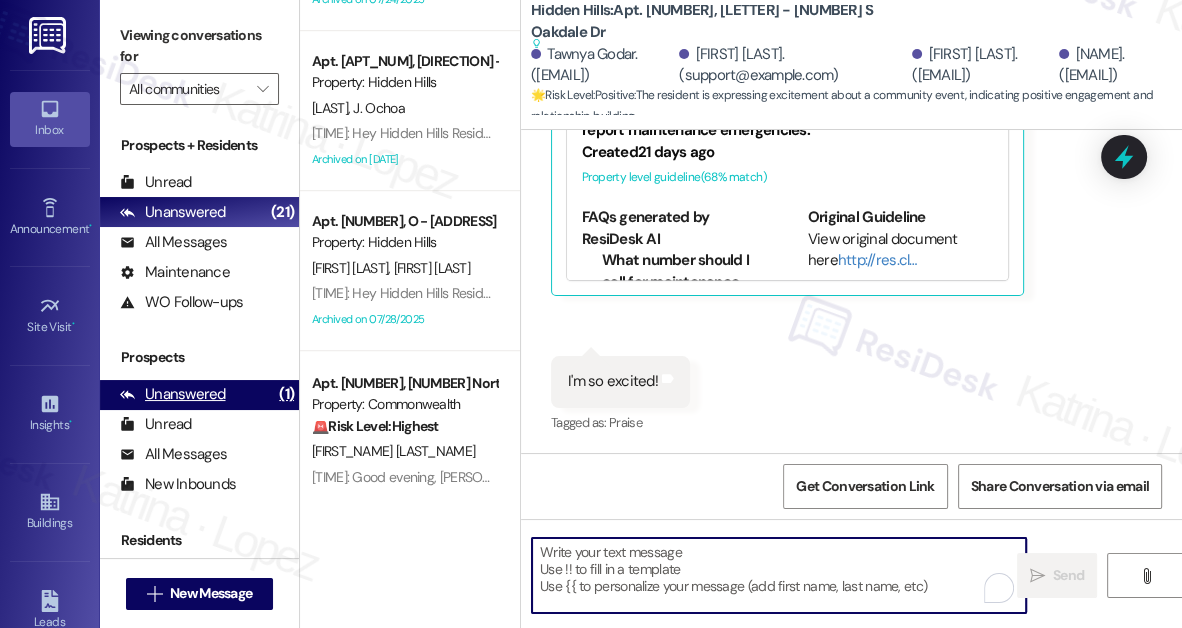 scroll, scrollTop: 1090, scrollLeft: 0, axis: vertical 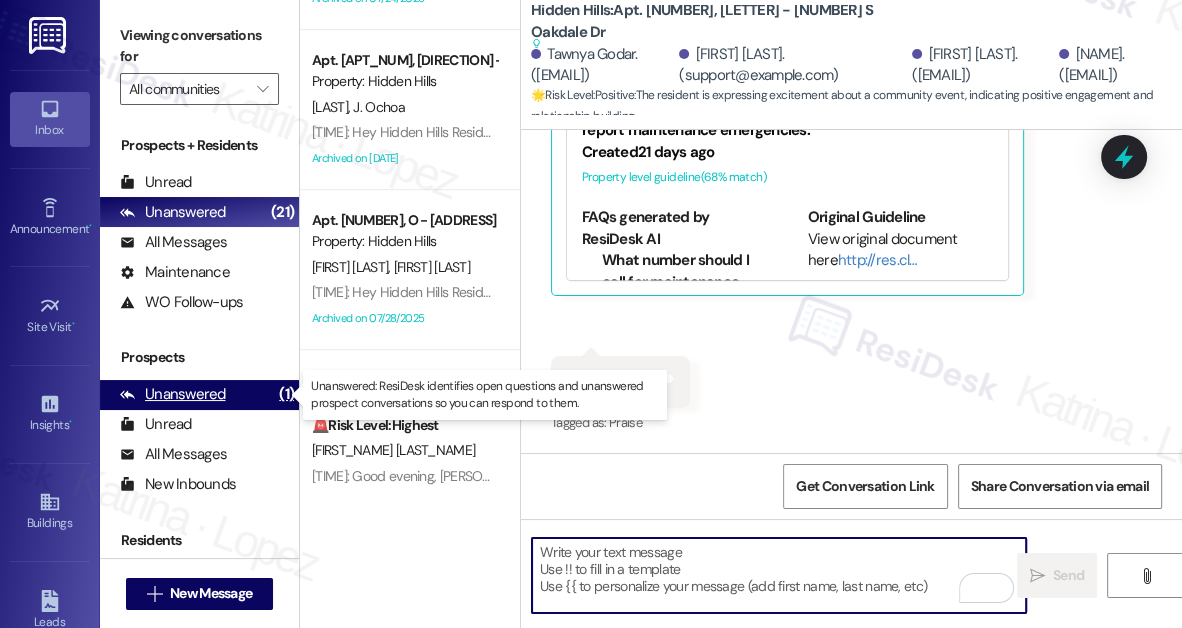 click on "Unanswered (1)" at bounding box center [199, 395] 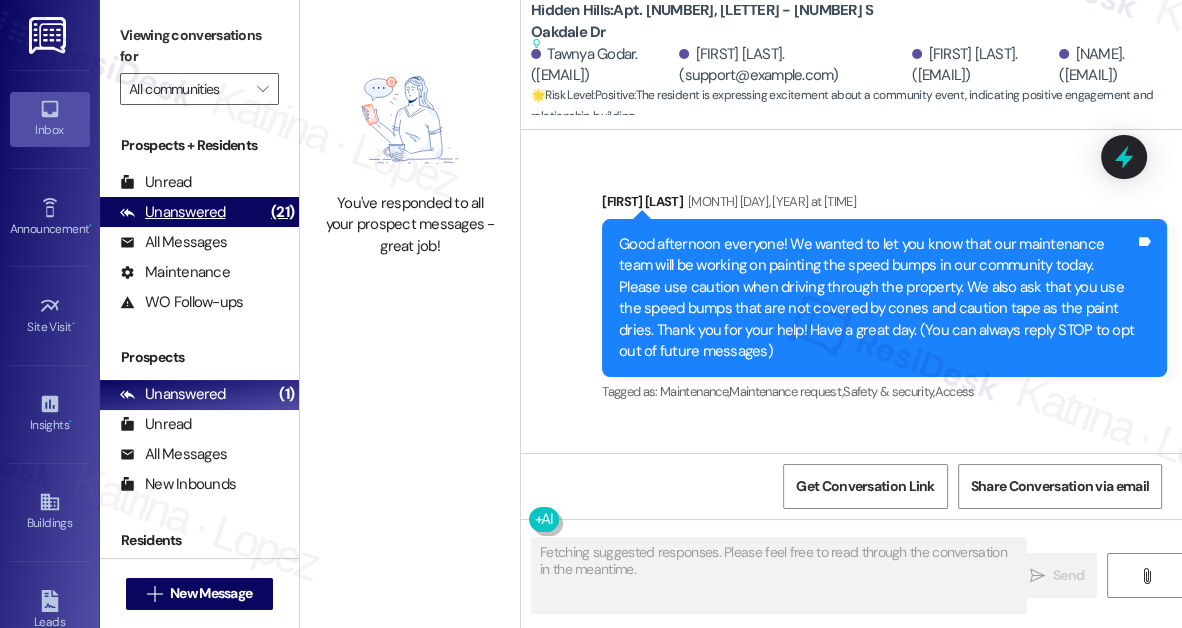 type on "Fetching suggested responses. Please feel free to read through the conversation in the meantime." 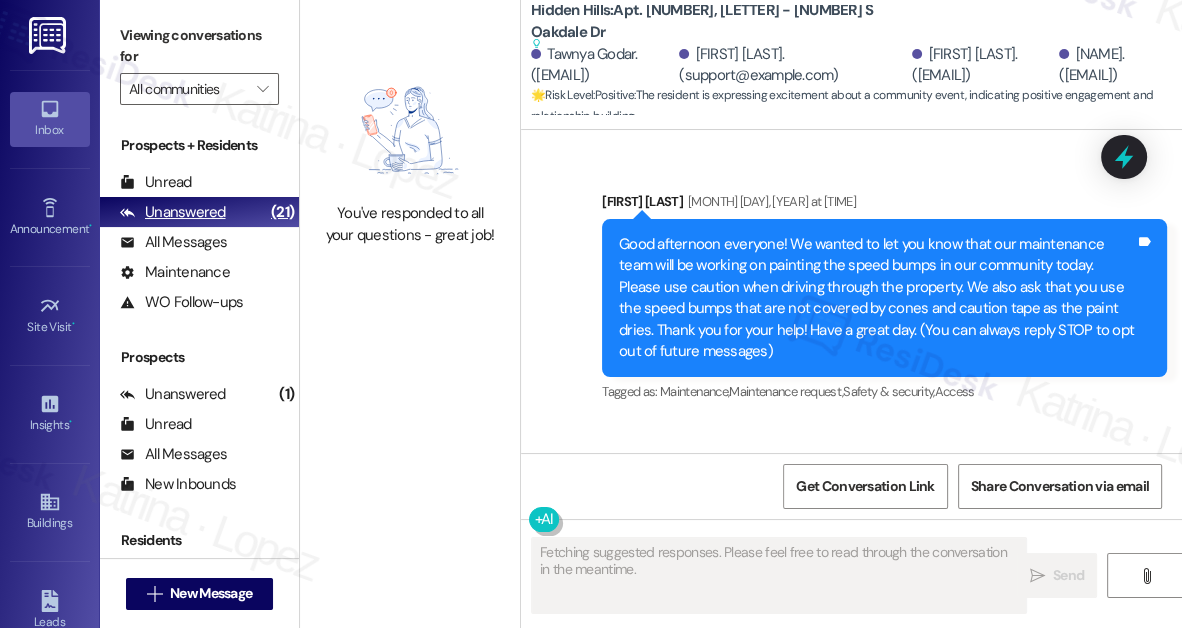 scroll, scrollTop: 59592, scrollLeft: 0, axis: vertical 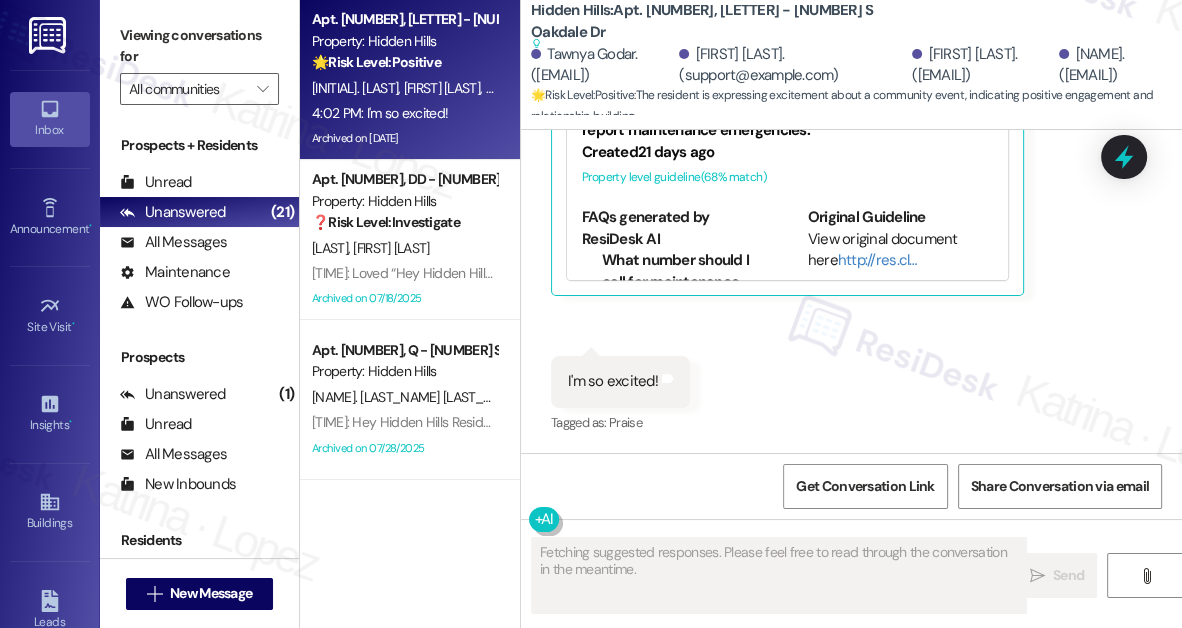 type on "Fetching suggested responses. Please feel free to read through the conversation in the meantime." 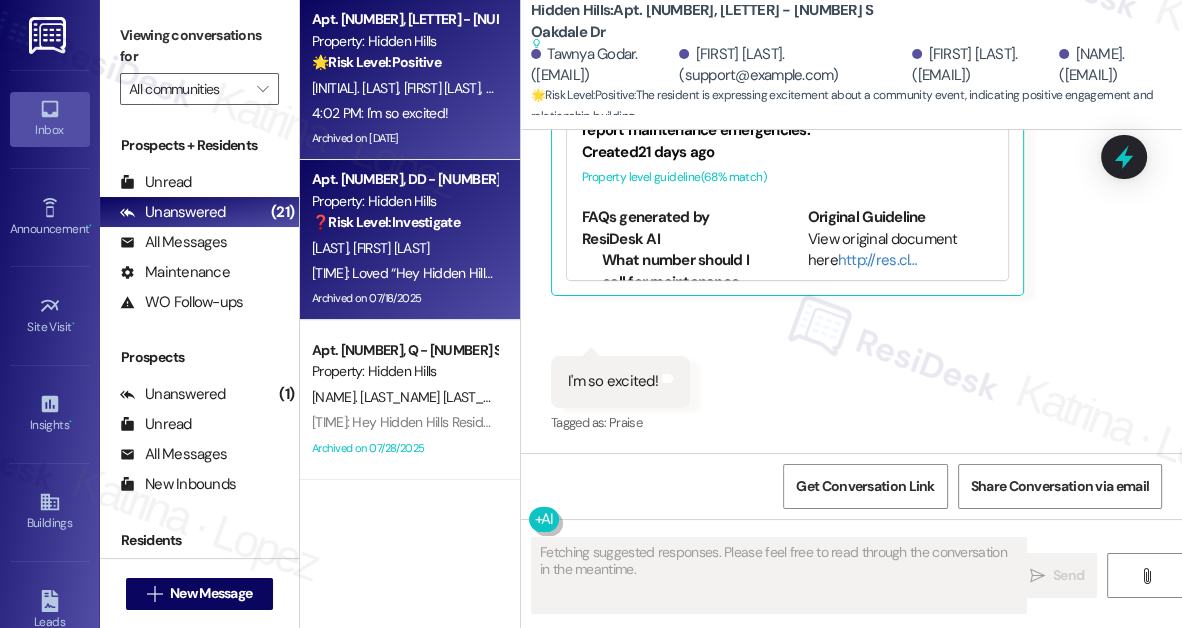 type 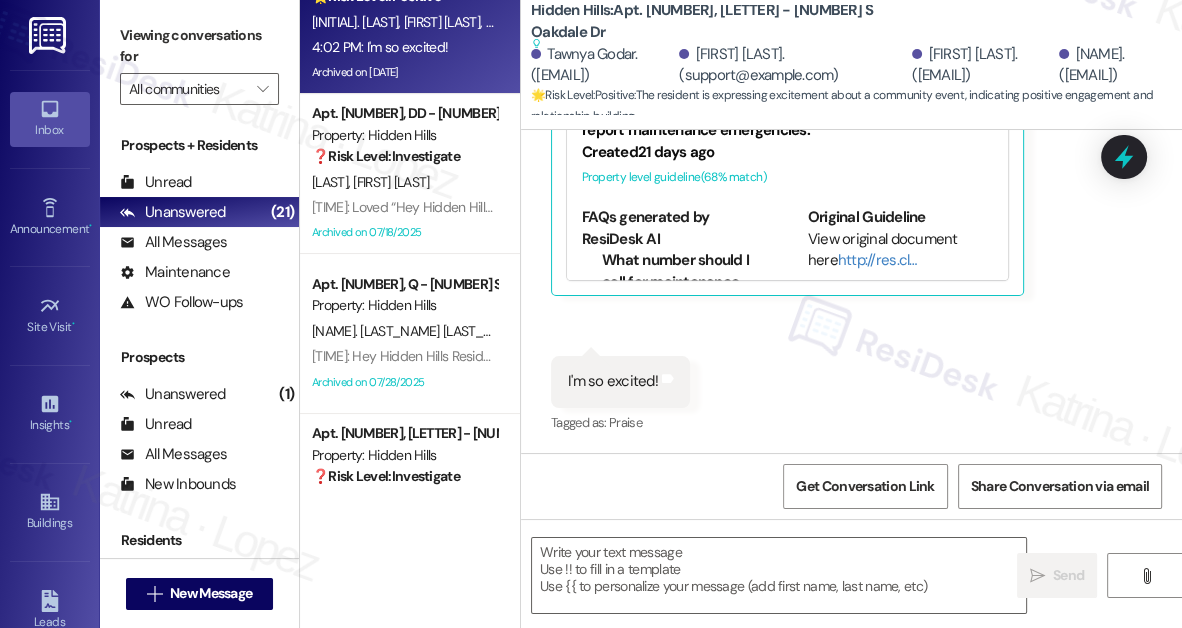 scroll, scrollTop: 0, scrollLeft: 0, axis: both 